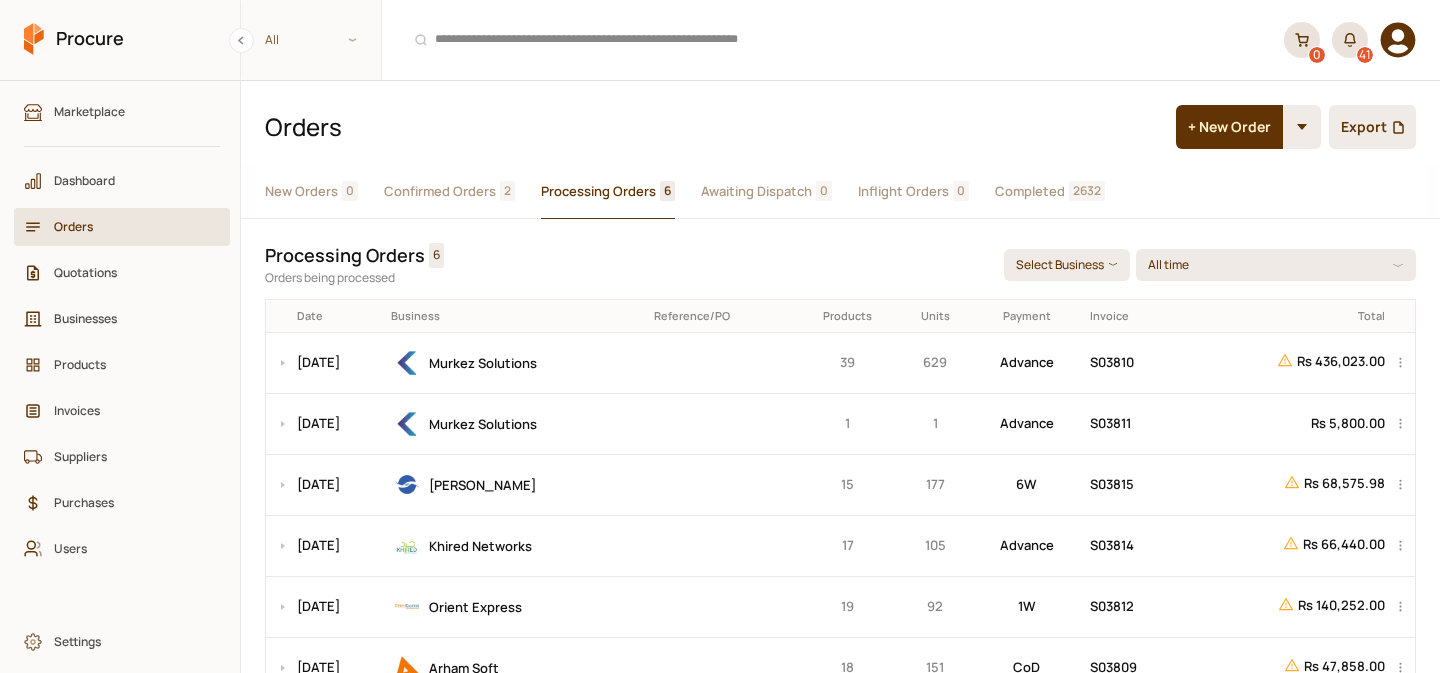 scroll, scrollTop: 0, scrollLeft: 0, axis: both 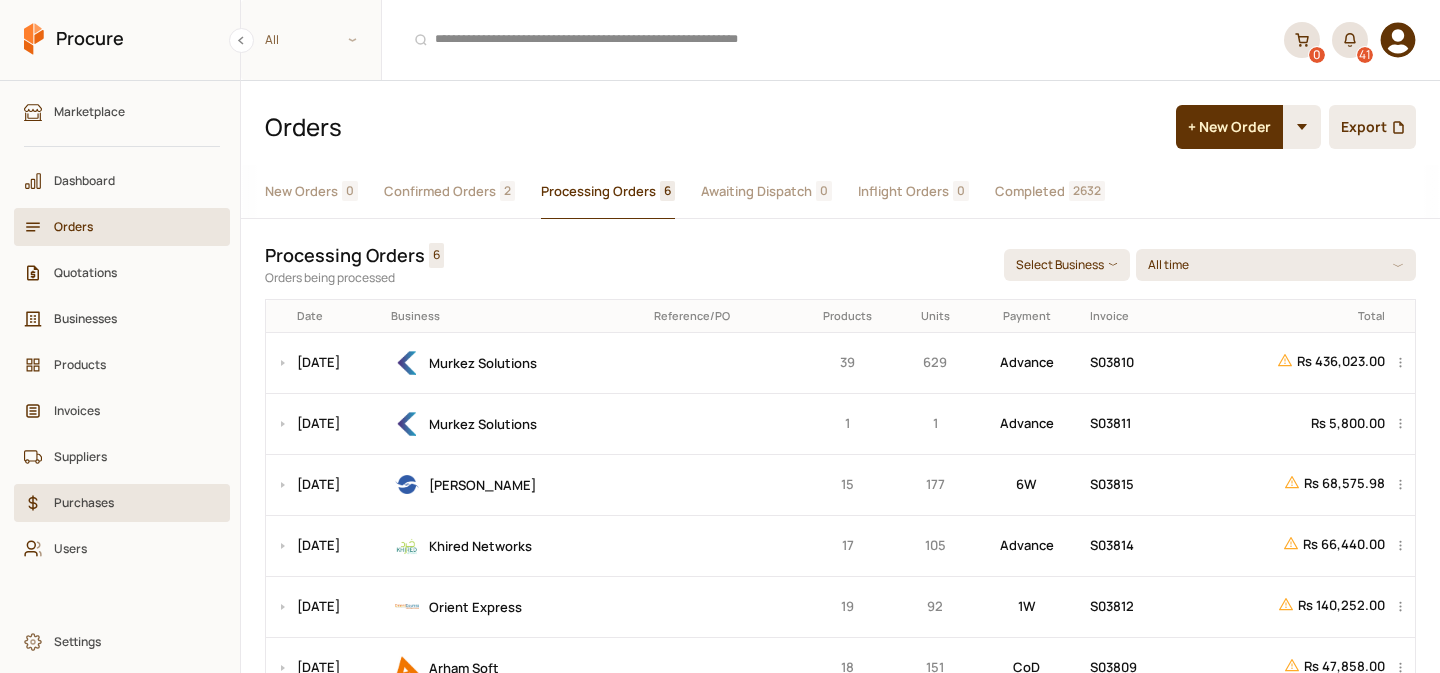 click on "Purchases" at bounding box center [122, 503] 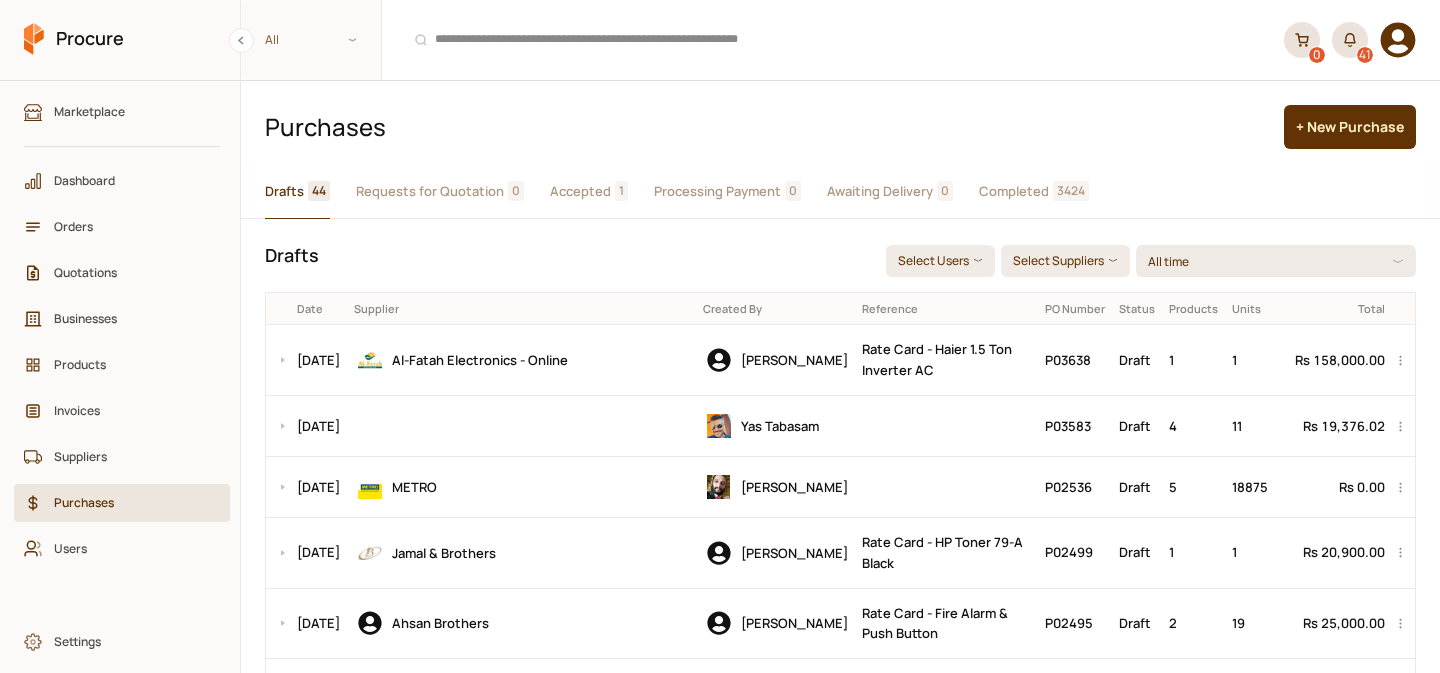 click on "Accepted" at bounding box center [580, 191] 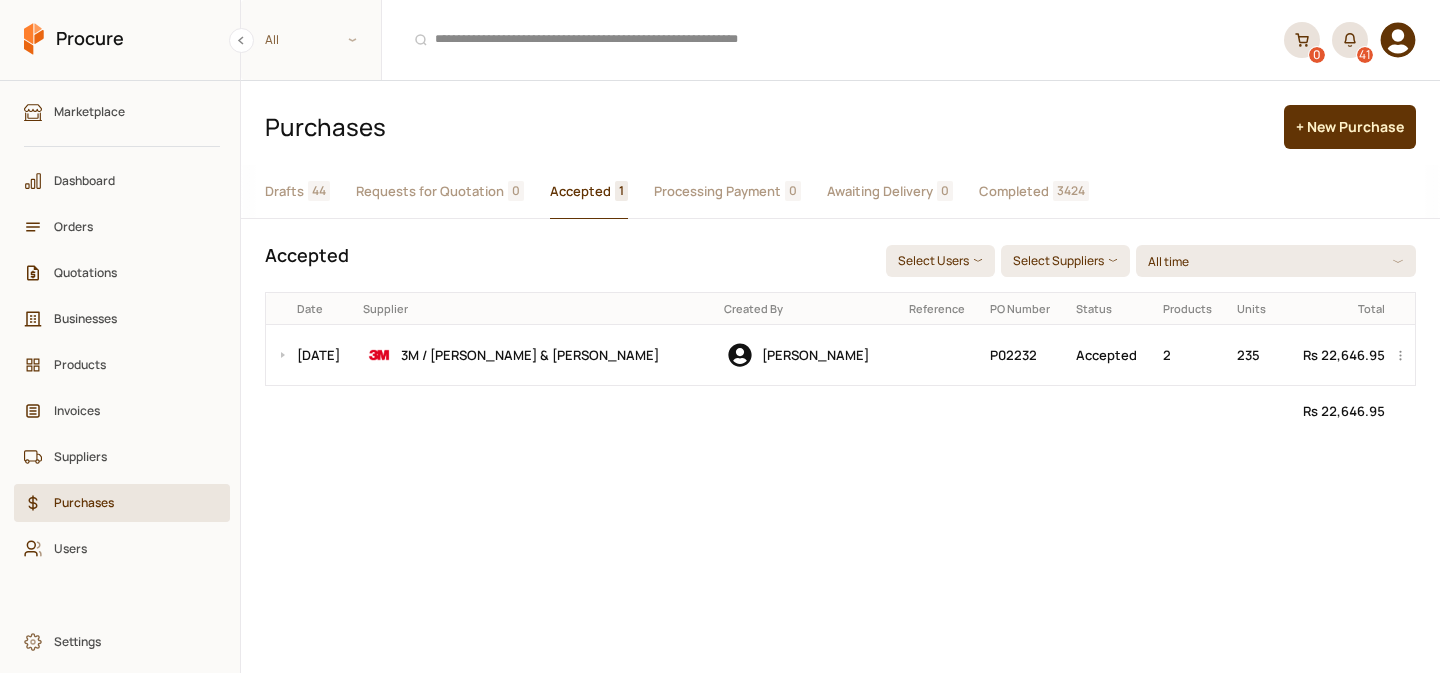 click on "Completed" at bounding box center [1014, 191] 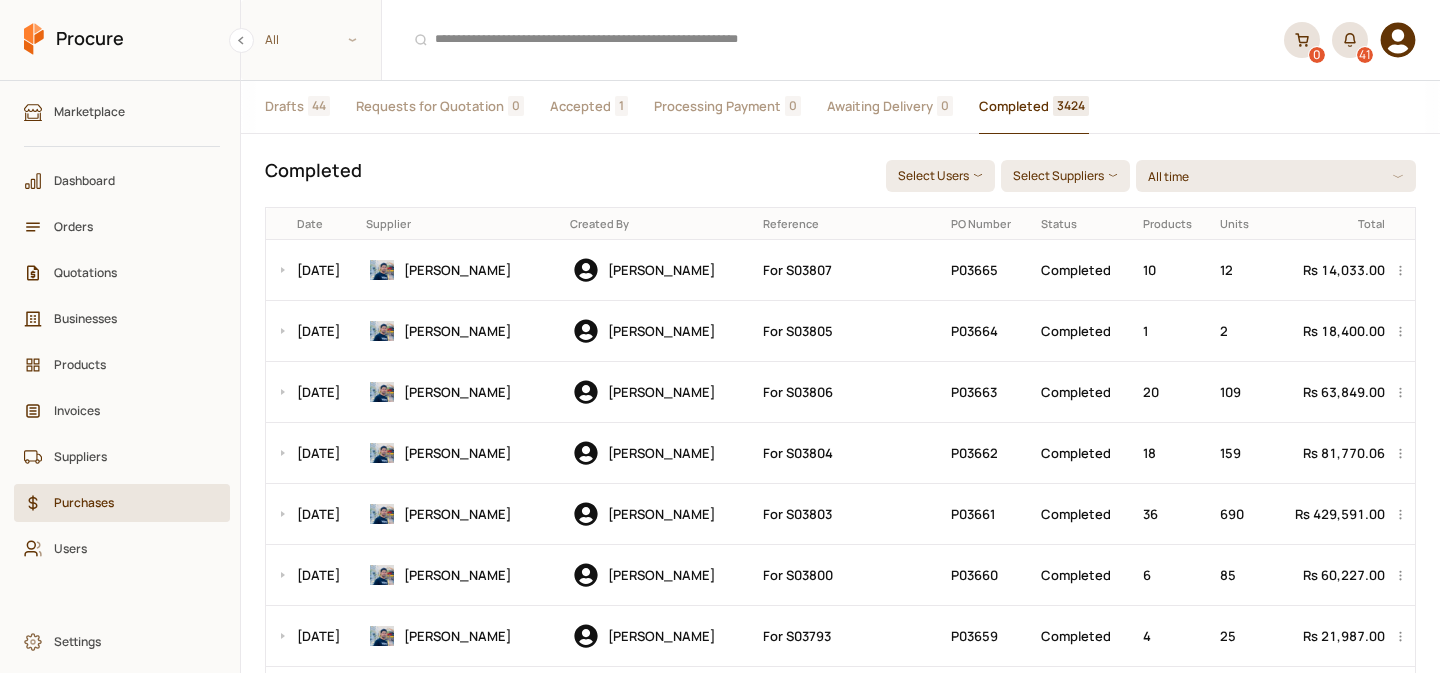 scroll, scrollTop: 37, scrollLeft: 0, axis: vertical 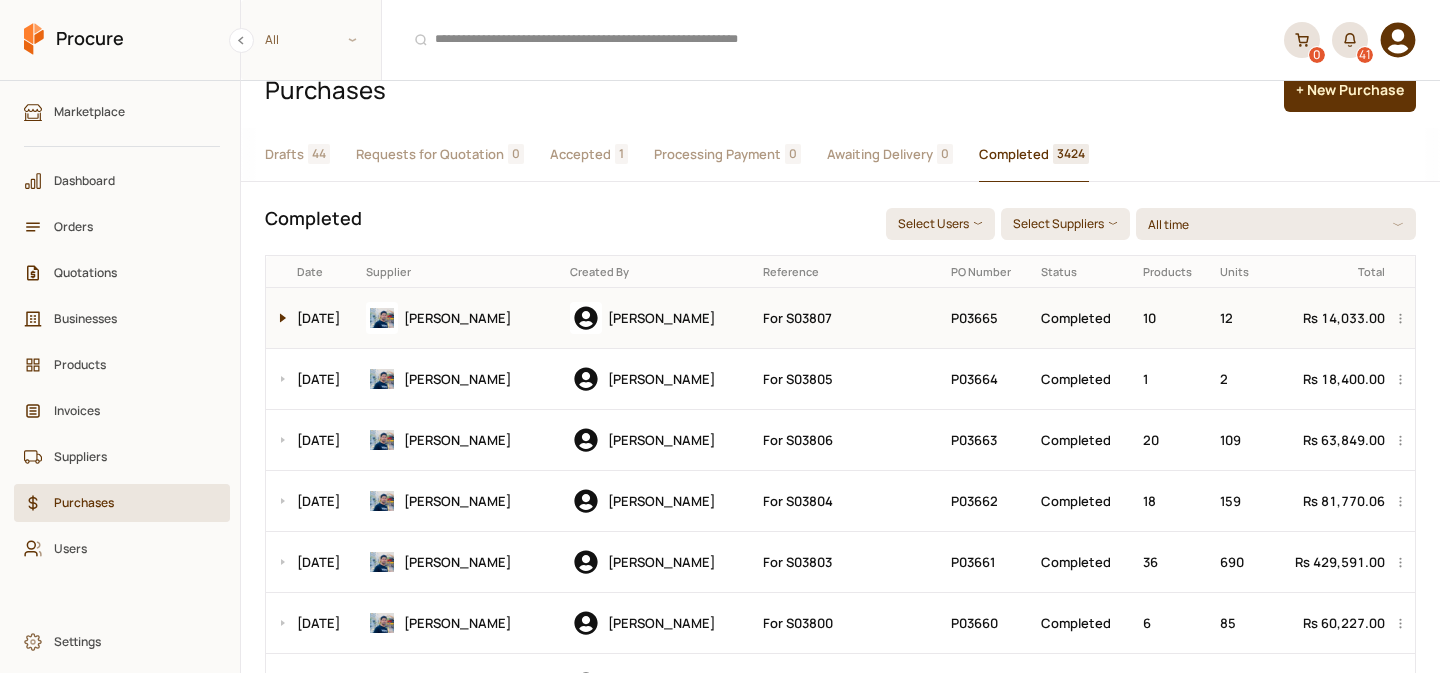 click at bounding box center (278, 318) 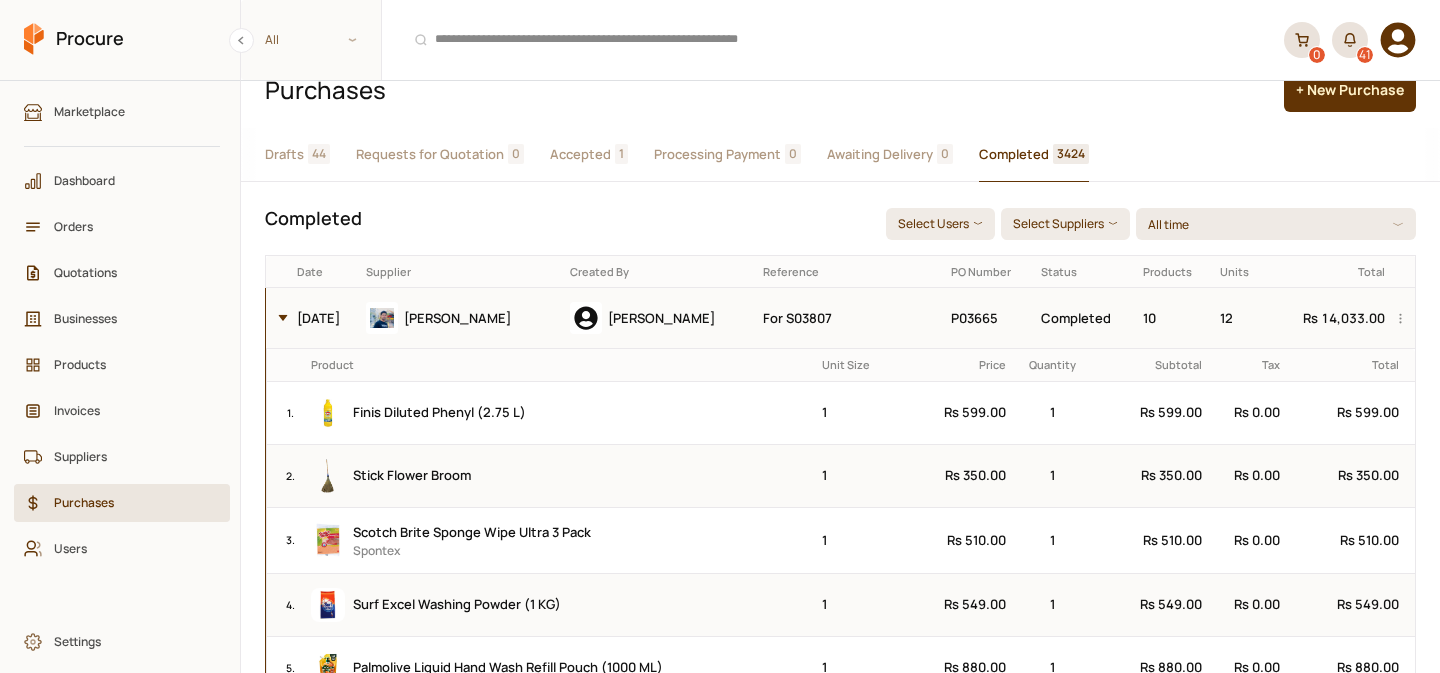 click at bounding box center (278, 318) 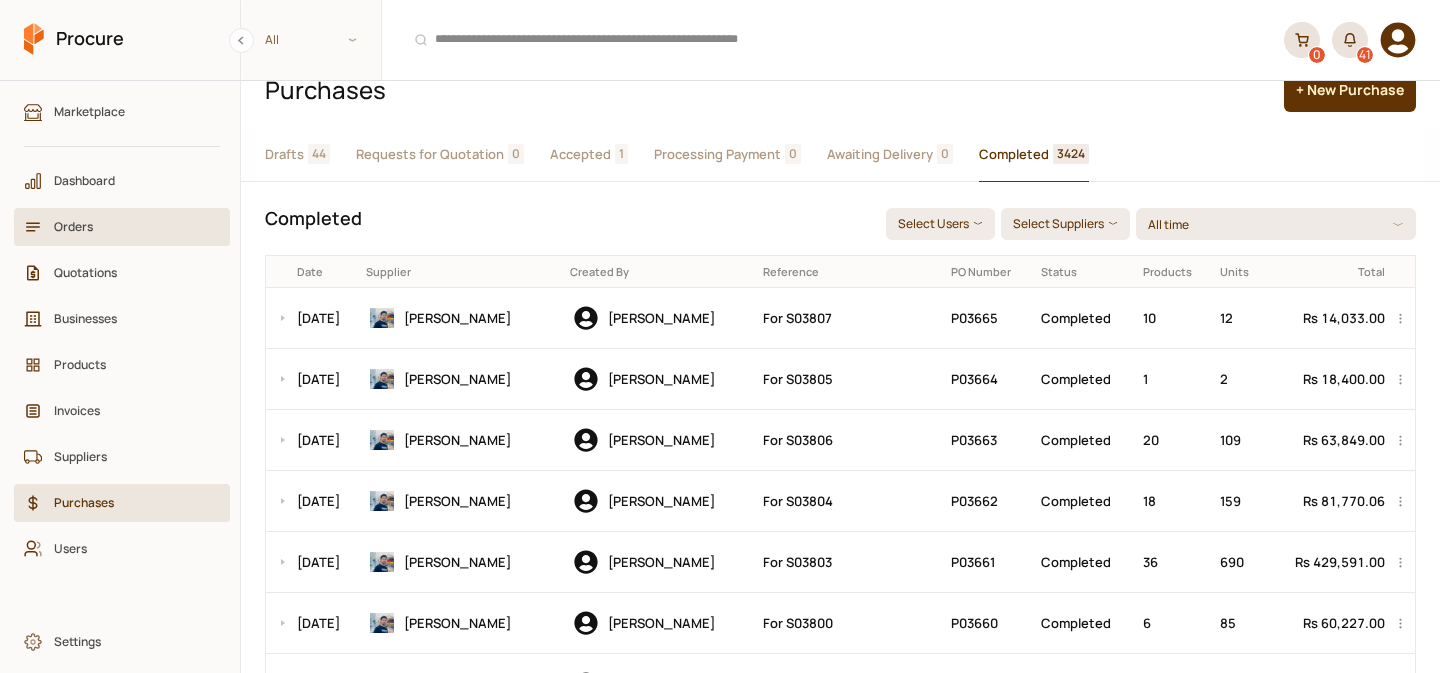 click on "Orders" at bounding box center [129, 226] 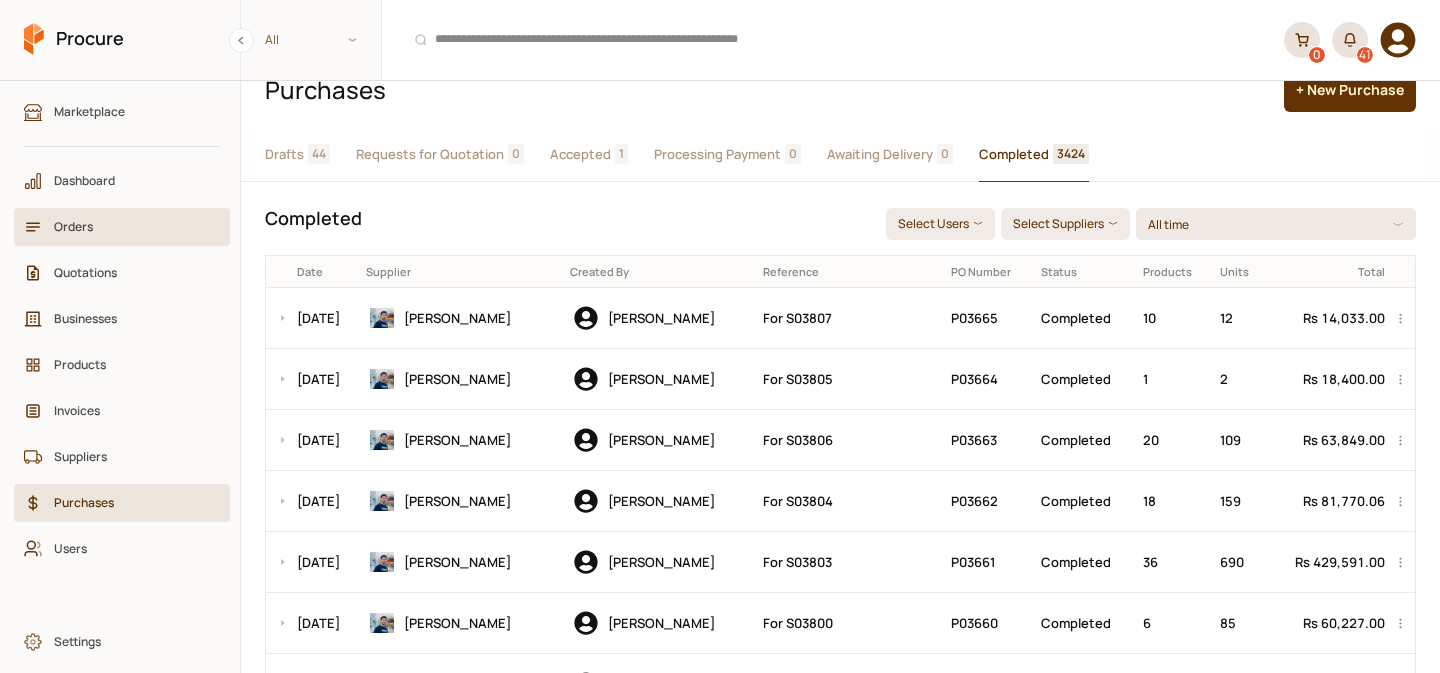 scroll, scrollTop: 0, scrollLeft: 0, axis: both 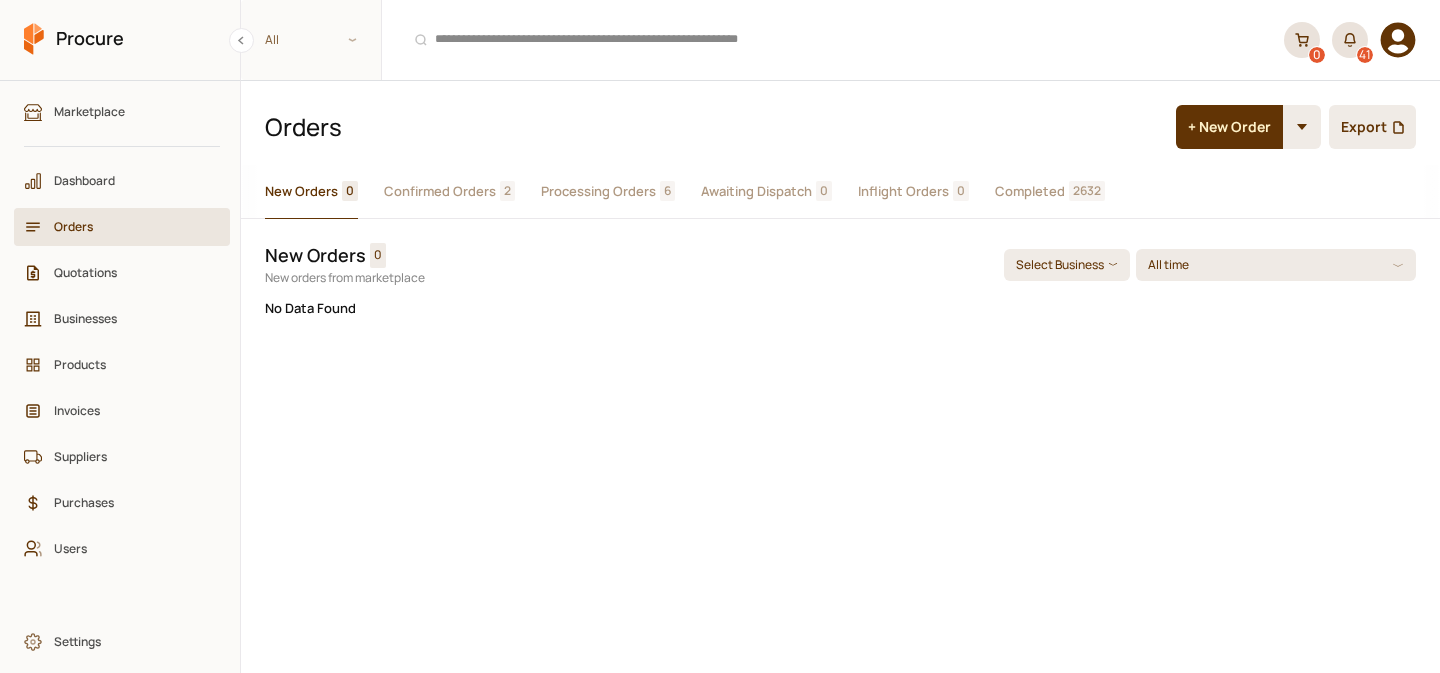 click on "Processing Orders" at bounding box center [598, 191] 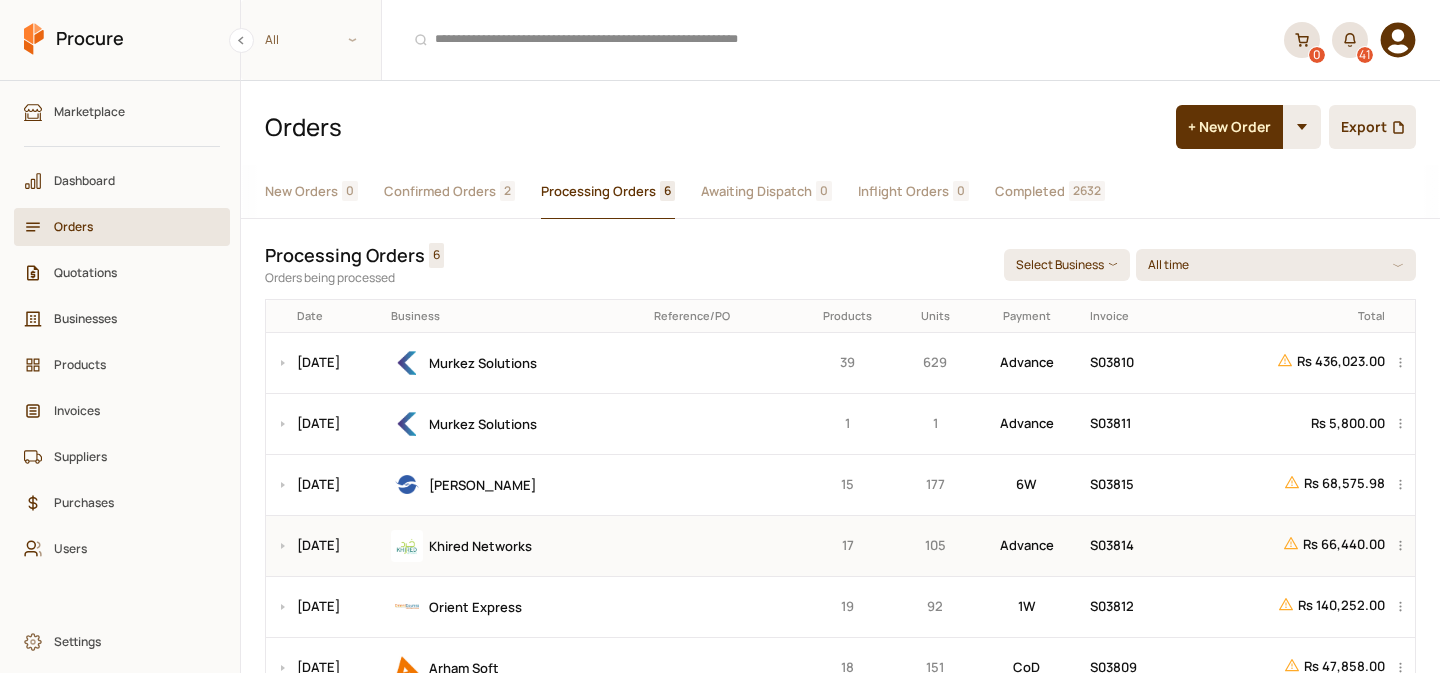 click at bounding box center [721, 545] 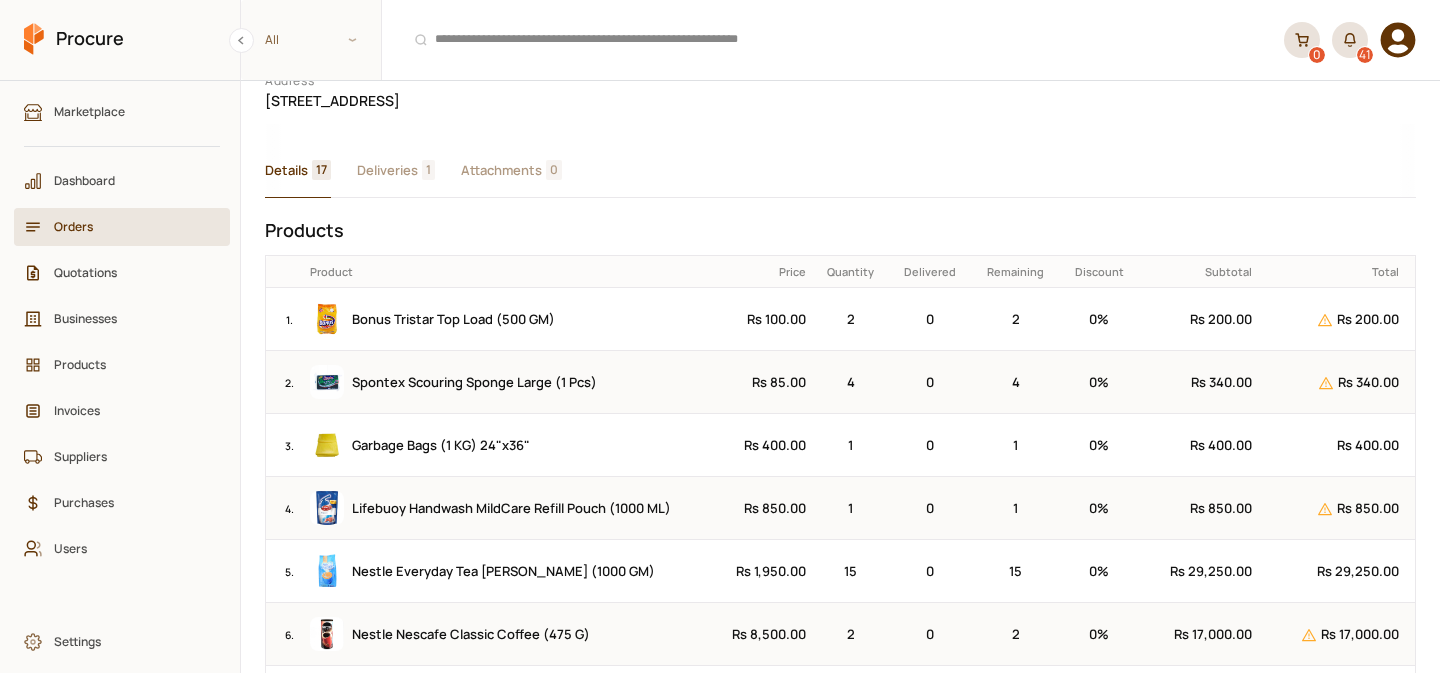 scroll, scrollTop: 0, scrollLeft: 0, axis: both 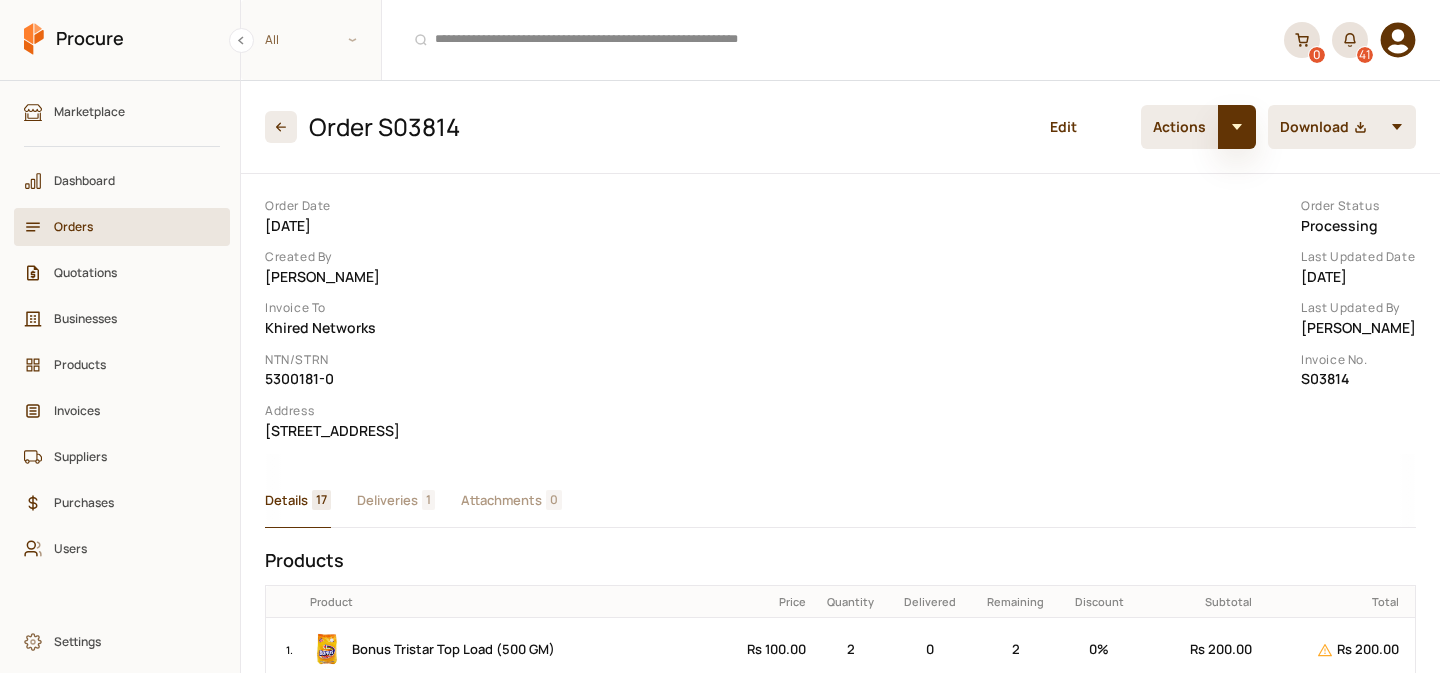 click at bounding box center [1237, 127] 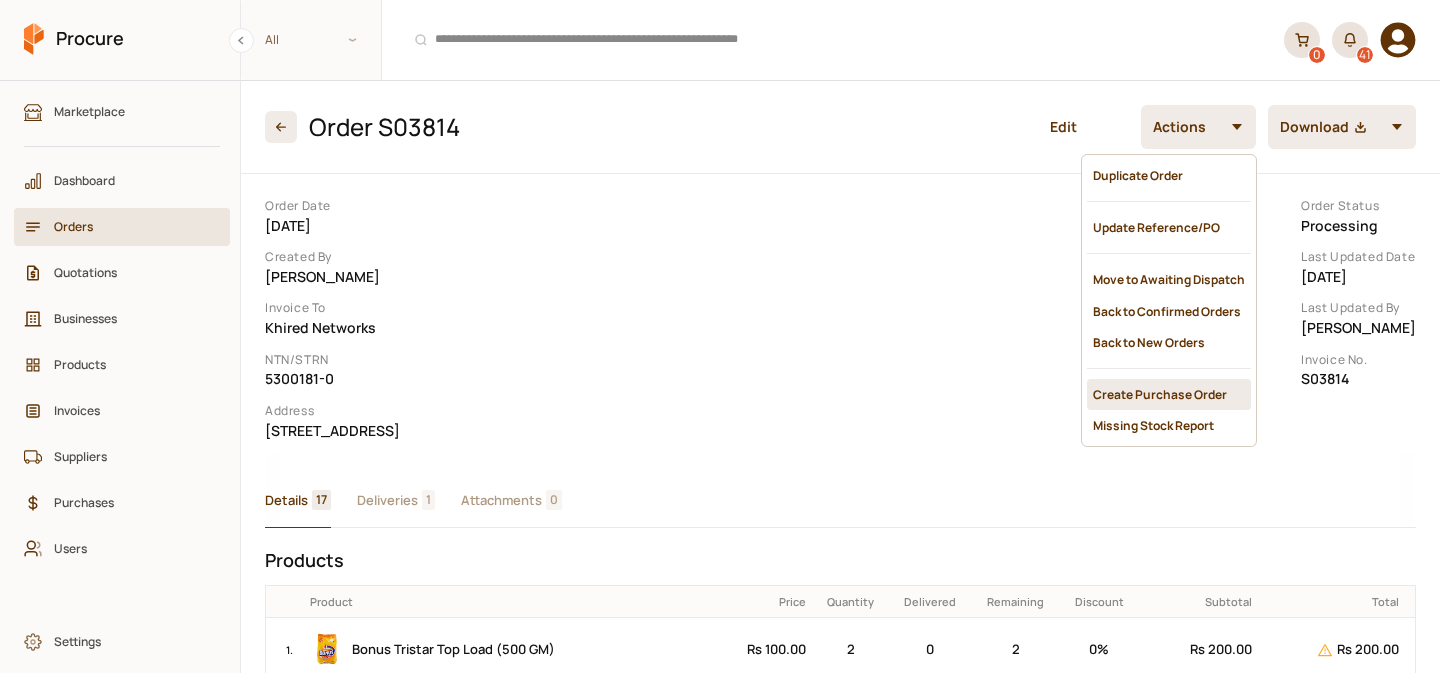 click on "Create Purchase Order" at bounding box center (1169, 394) 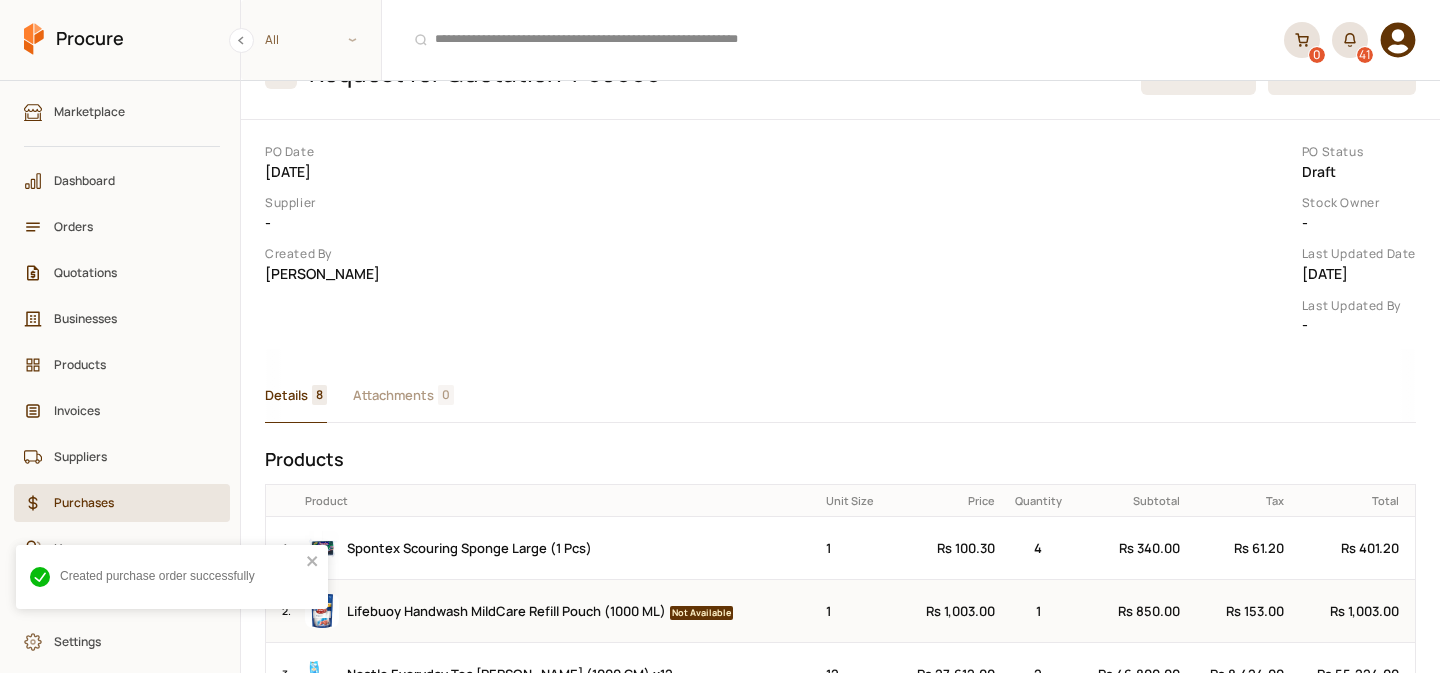 scroll, scrollTop: 0, scrollLeft: 0, axis: both 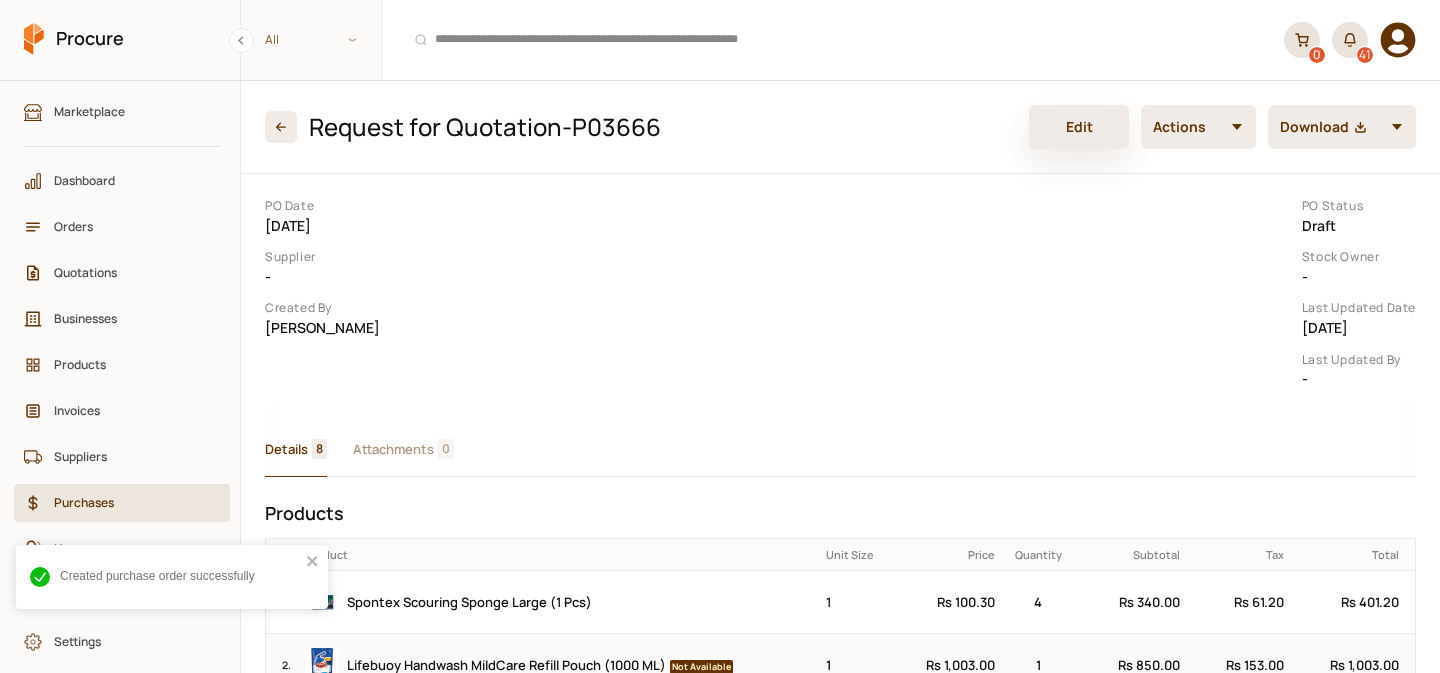 click on "Edit" at bounding box center (1079, 127) 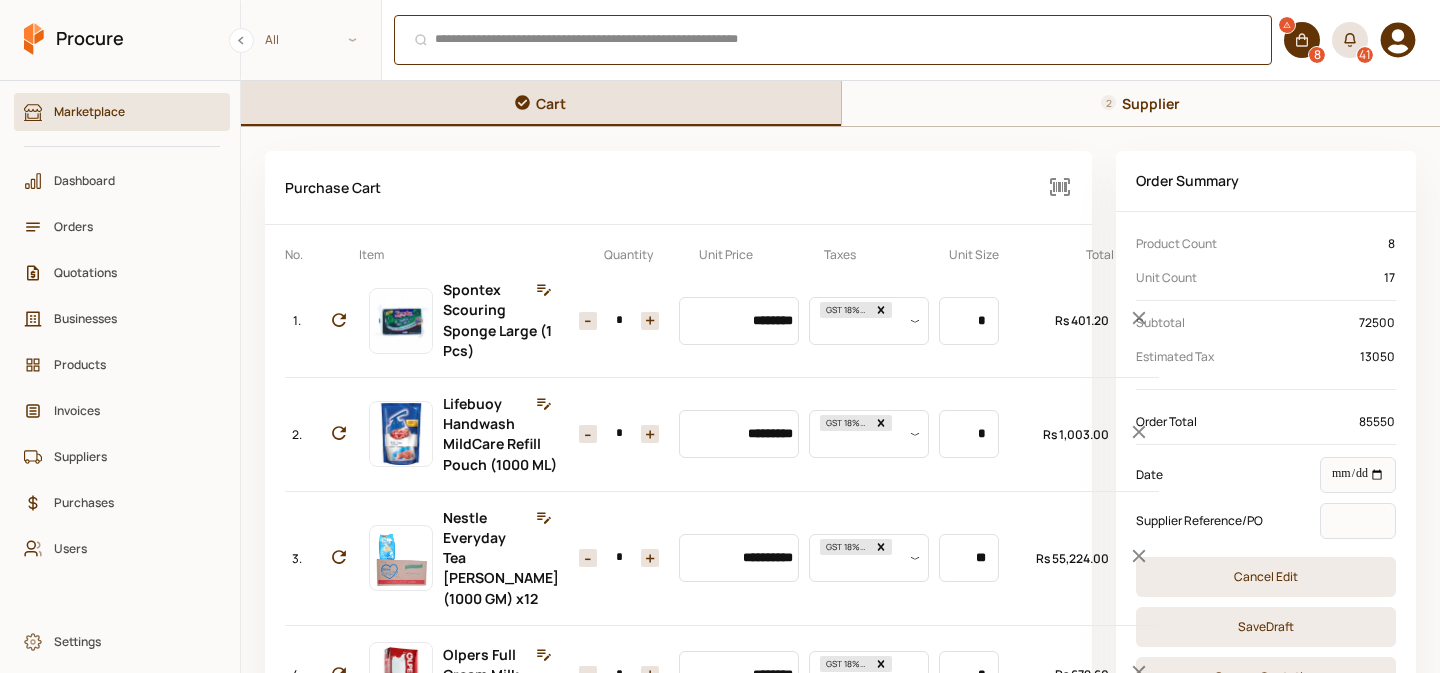 click on "⌘  + K" at bounding box center (833, 40) 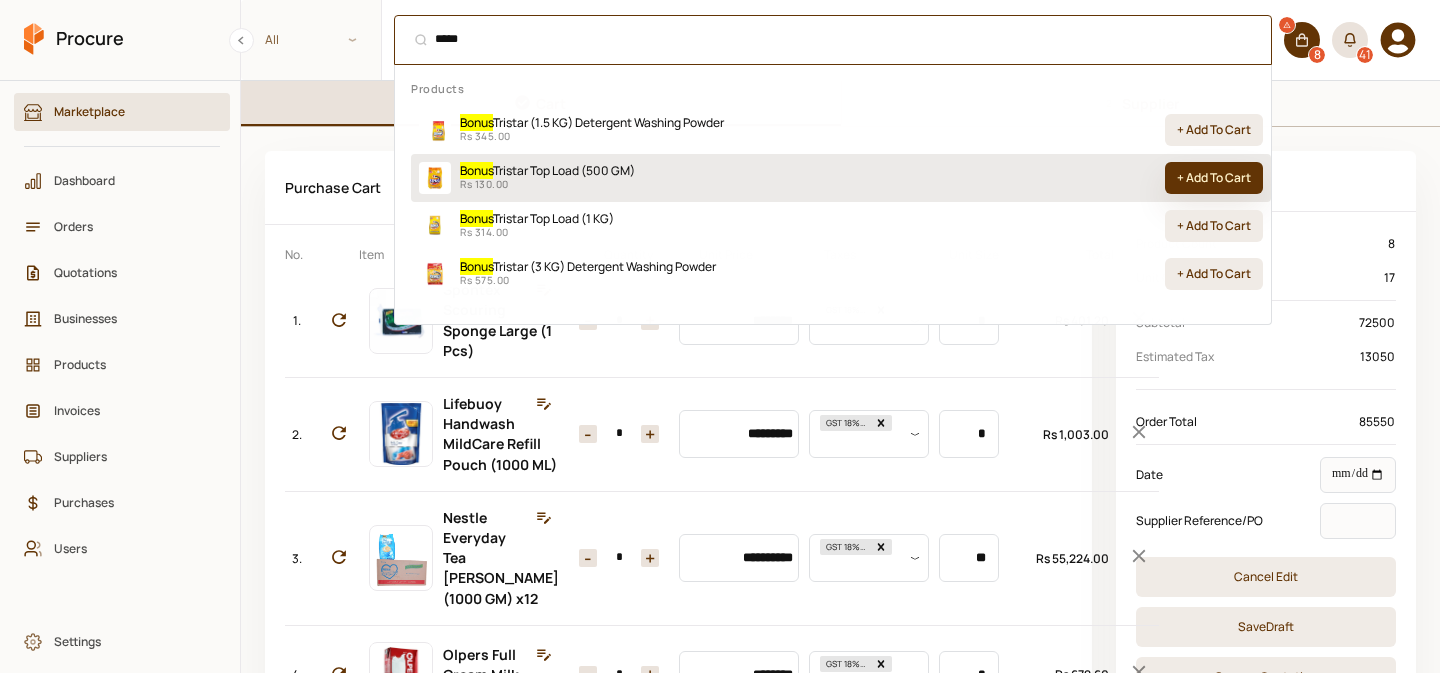 type on "*****" 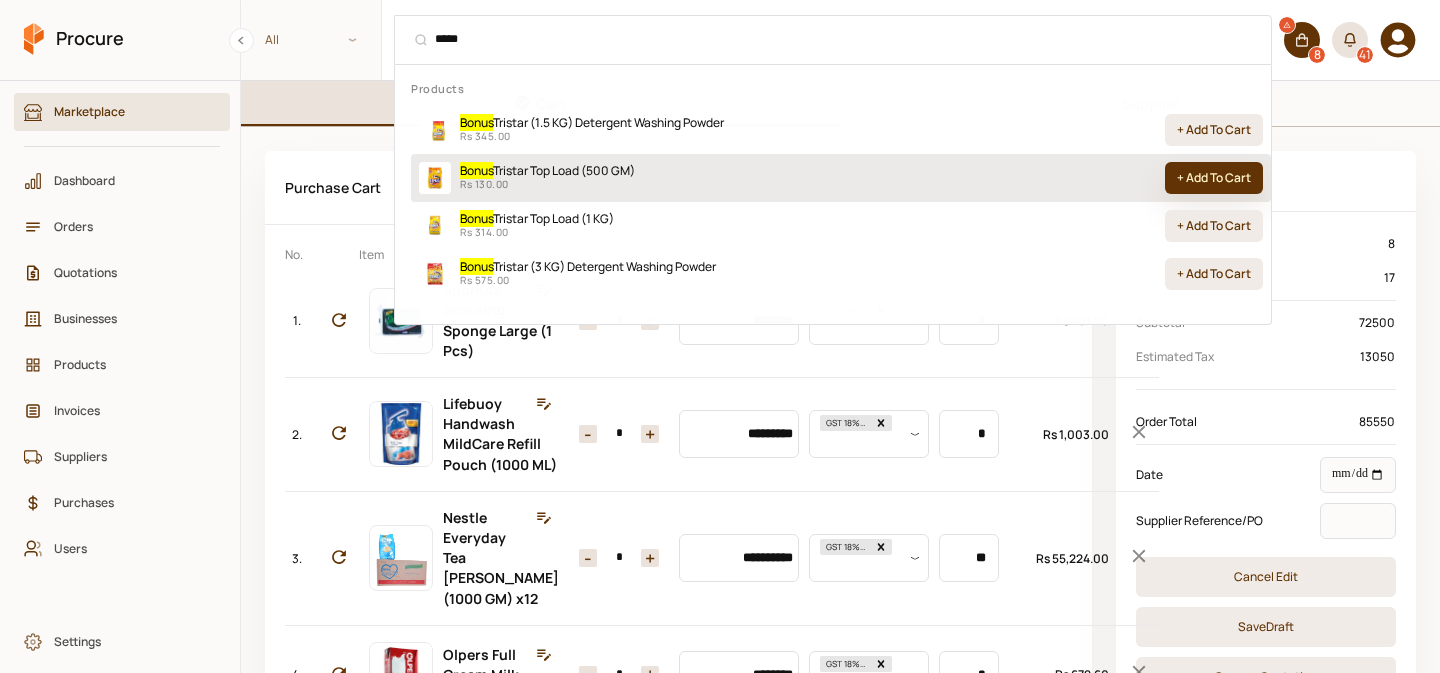 click on "+ Add To Cart" at bounding box center (1214, 178) 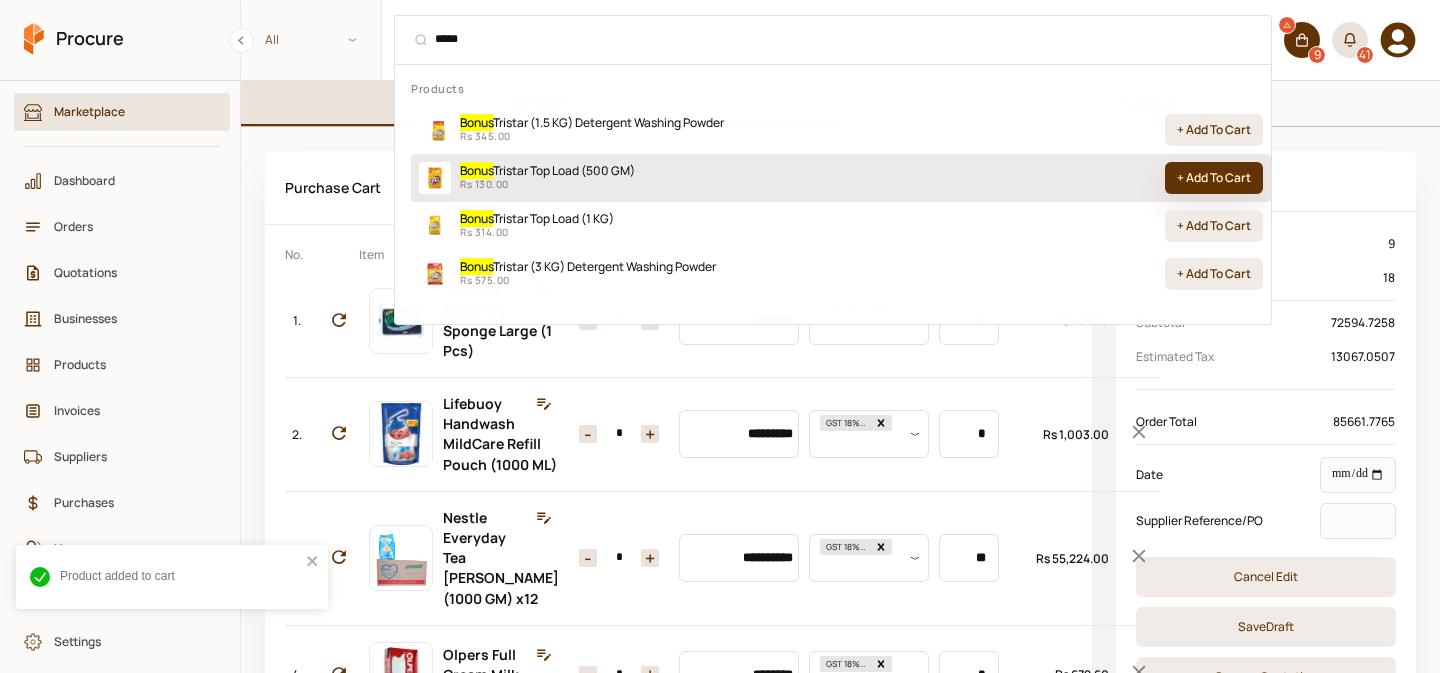 click on "+ Add To Cart" at bounding box center (1214, 178) 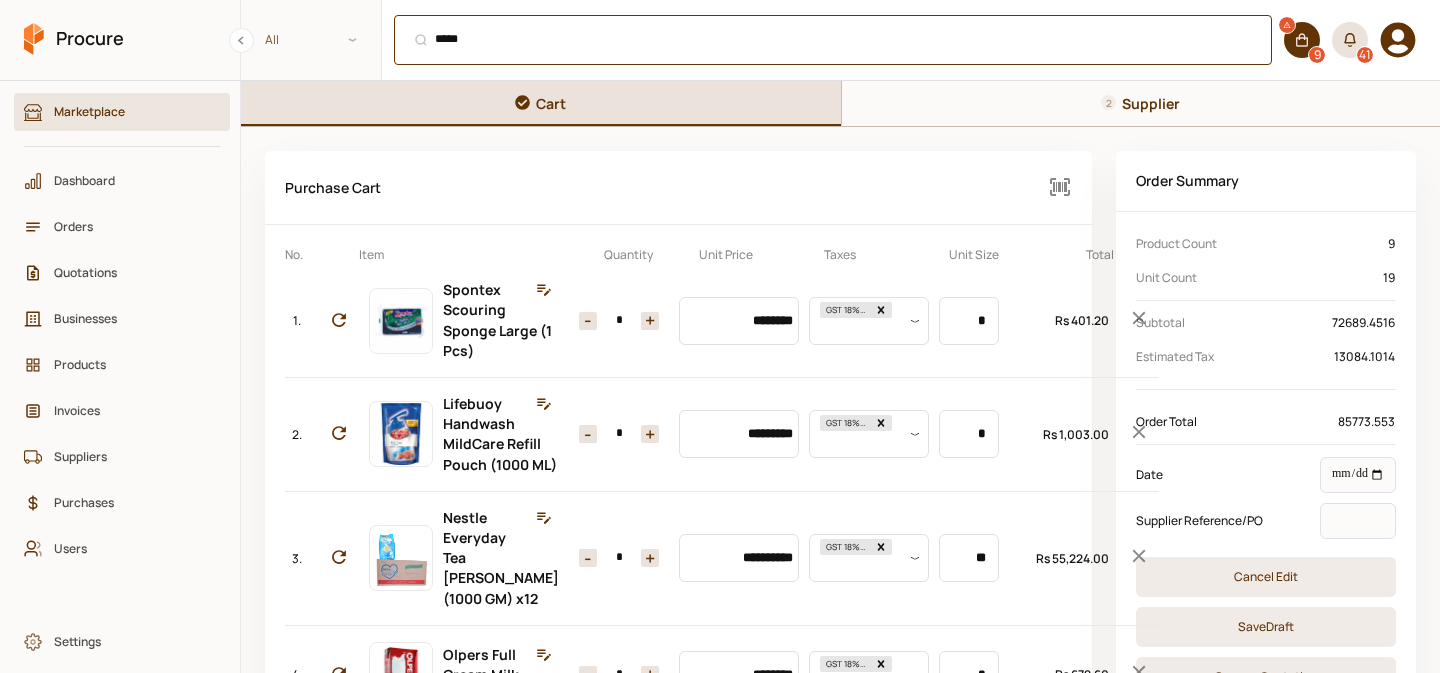 click on "***** ⌘  + K" at bounding box center (833, 40) 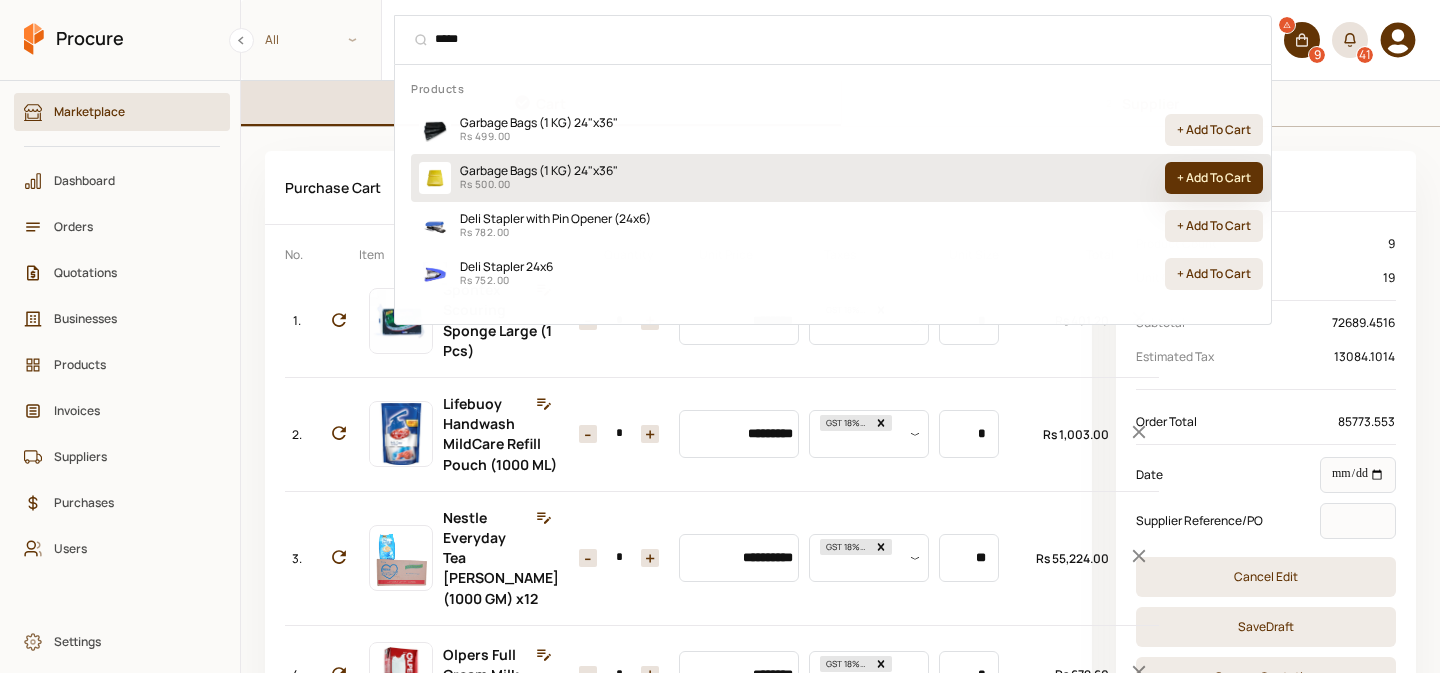 click on "+ Add To Cart" at bounding box center [1214, 178] 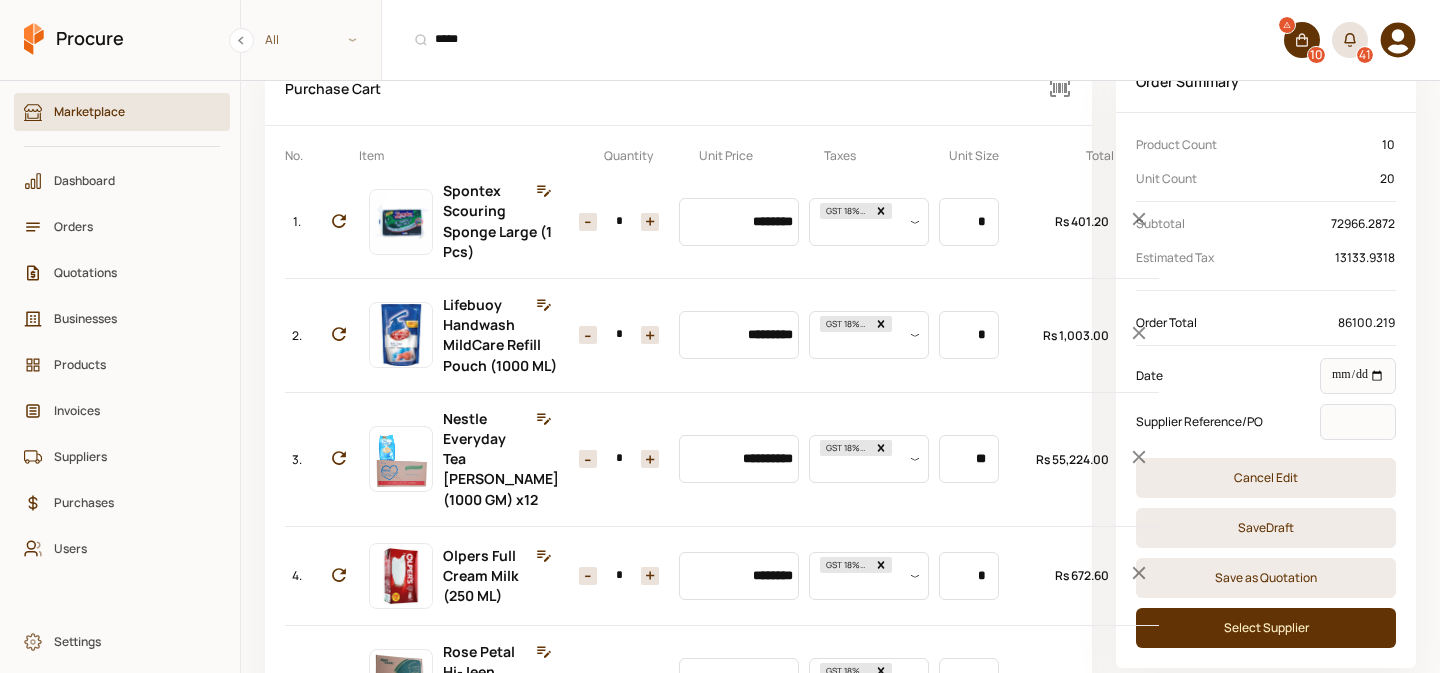 scroll, scrollTop: 118, scrollLeft: 0, axis: vertical 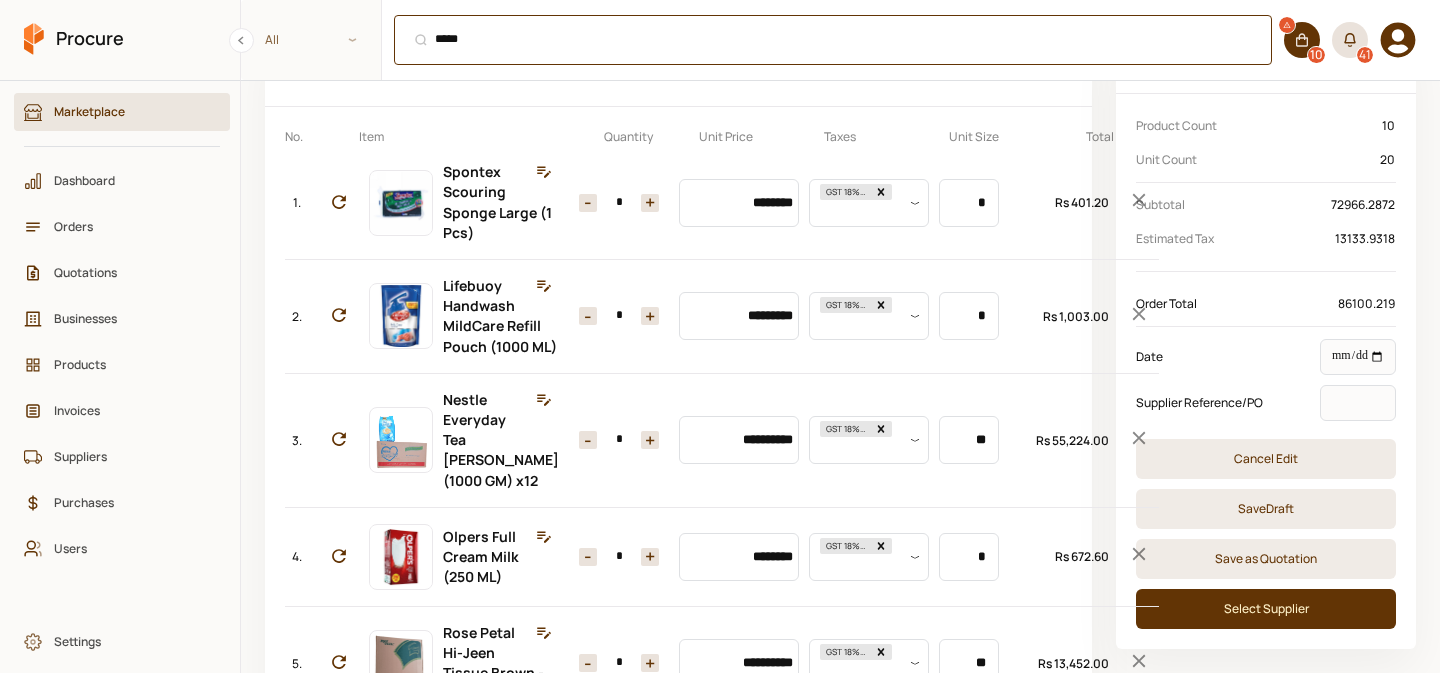 click on "***** ⌘  + K" at bounding box center (833, 40) 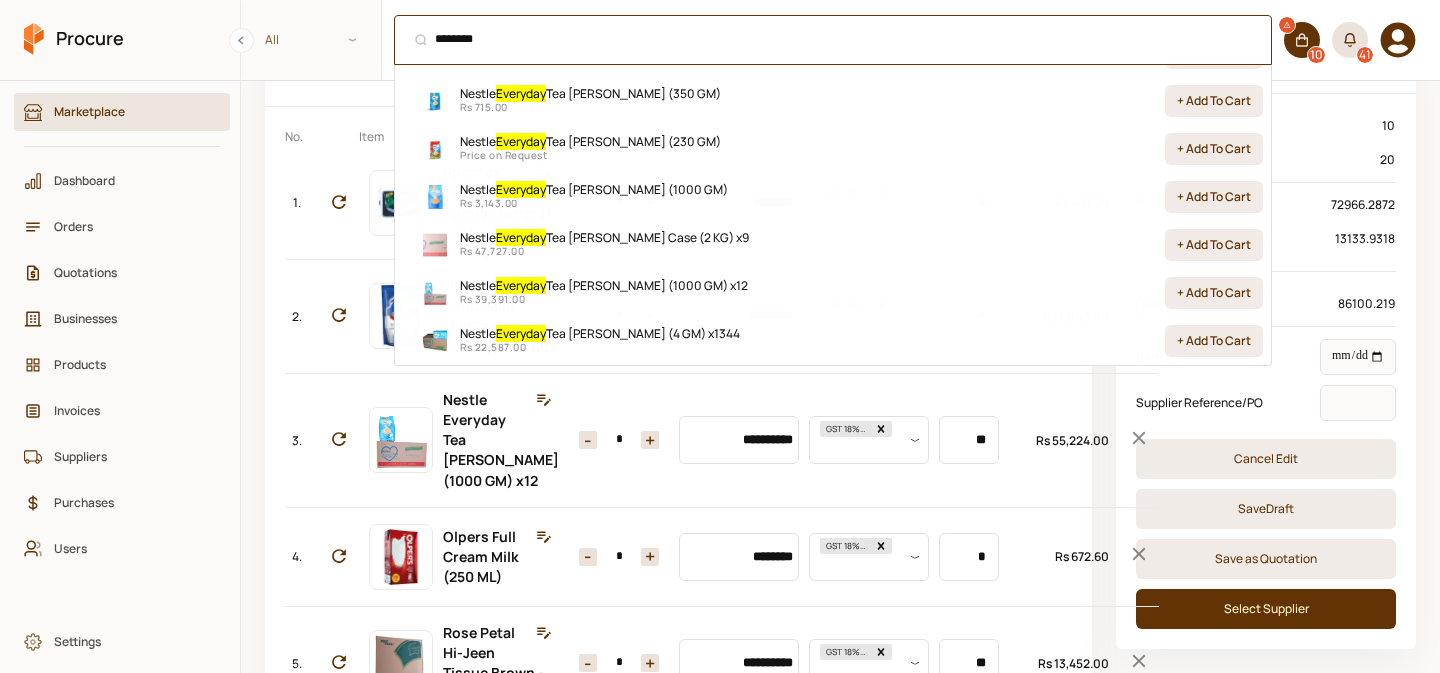 scroll, scrollTop: 224, scrollLeft: 0, axis: vertical 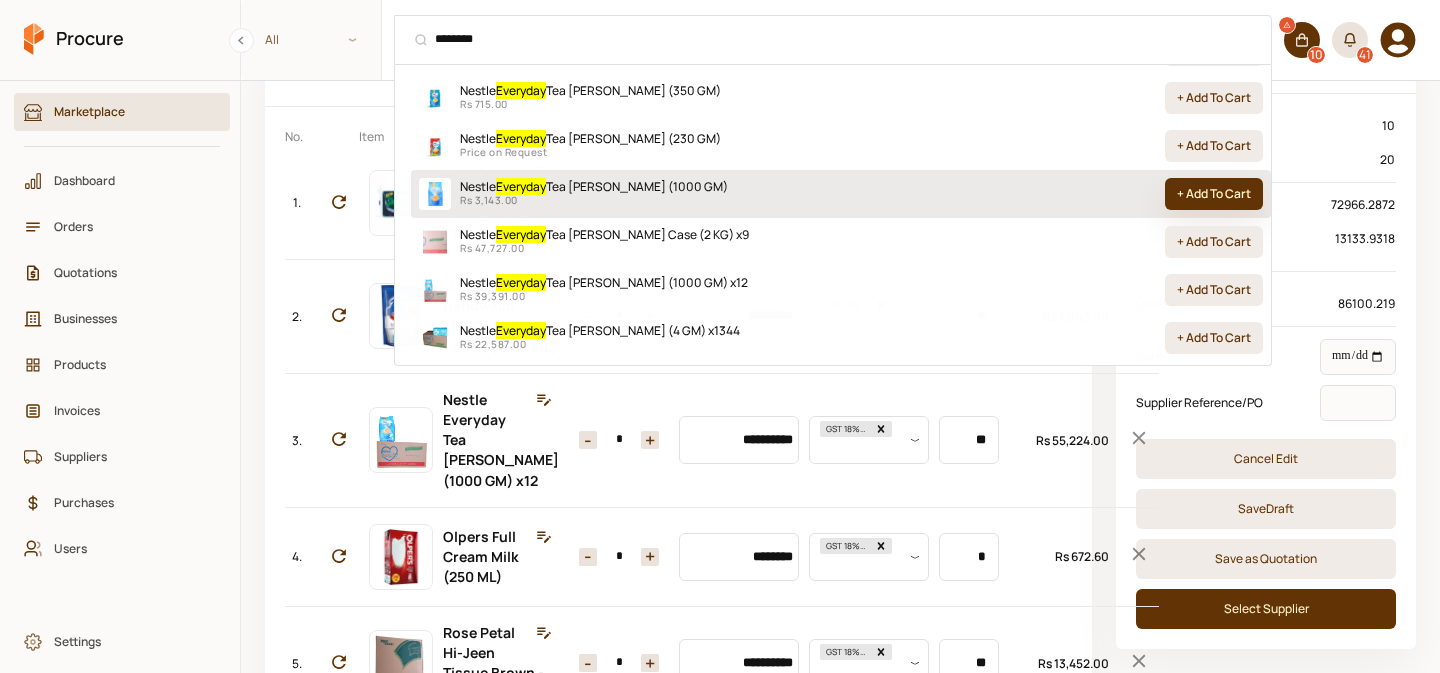 click on "+ Add To Cart" at bounding box center (1214, 194) 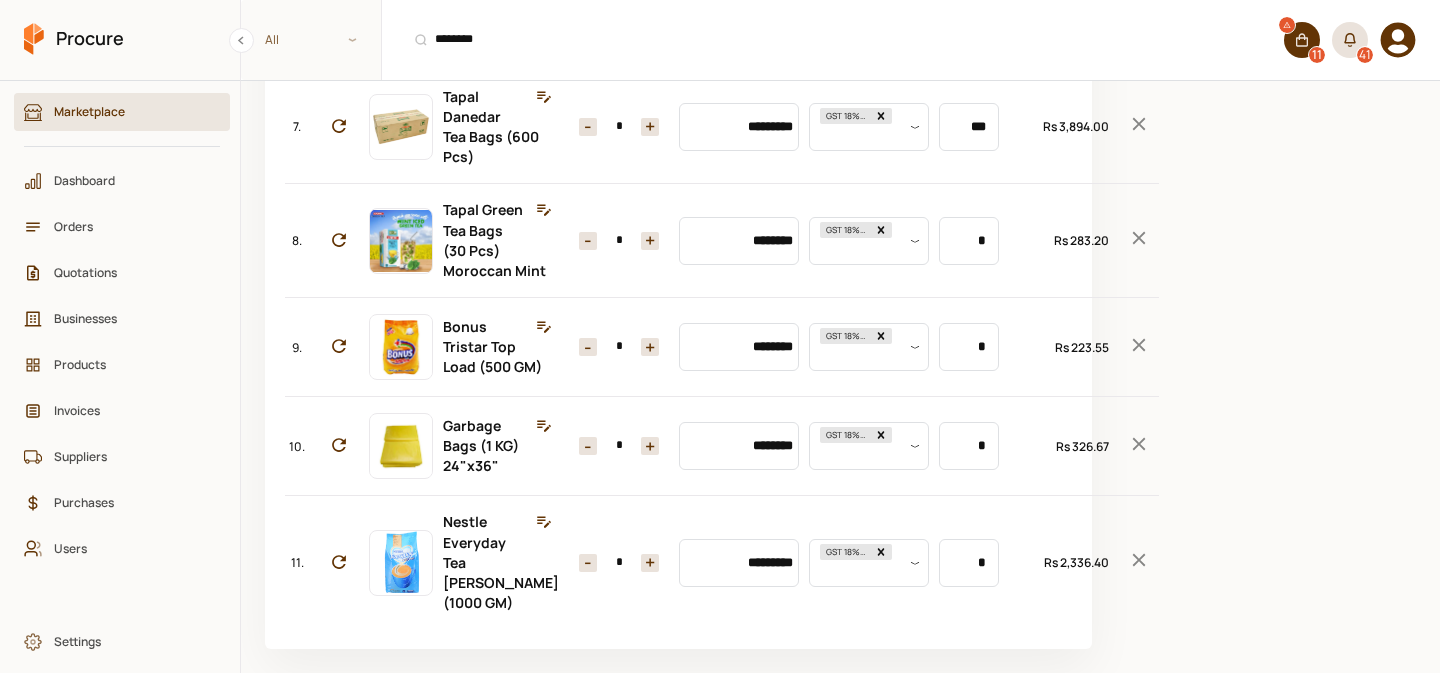 scroll, scrollTop: 1391, scrollLeft: 0, axis: vertical 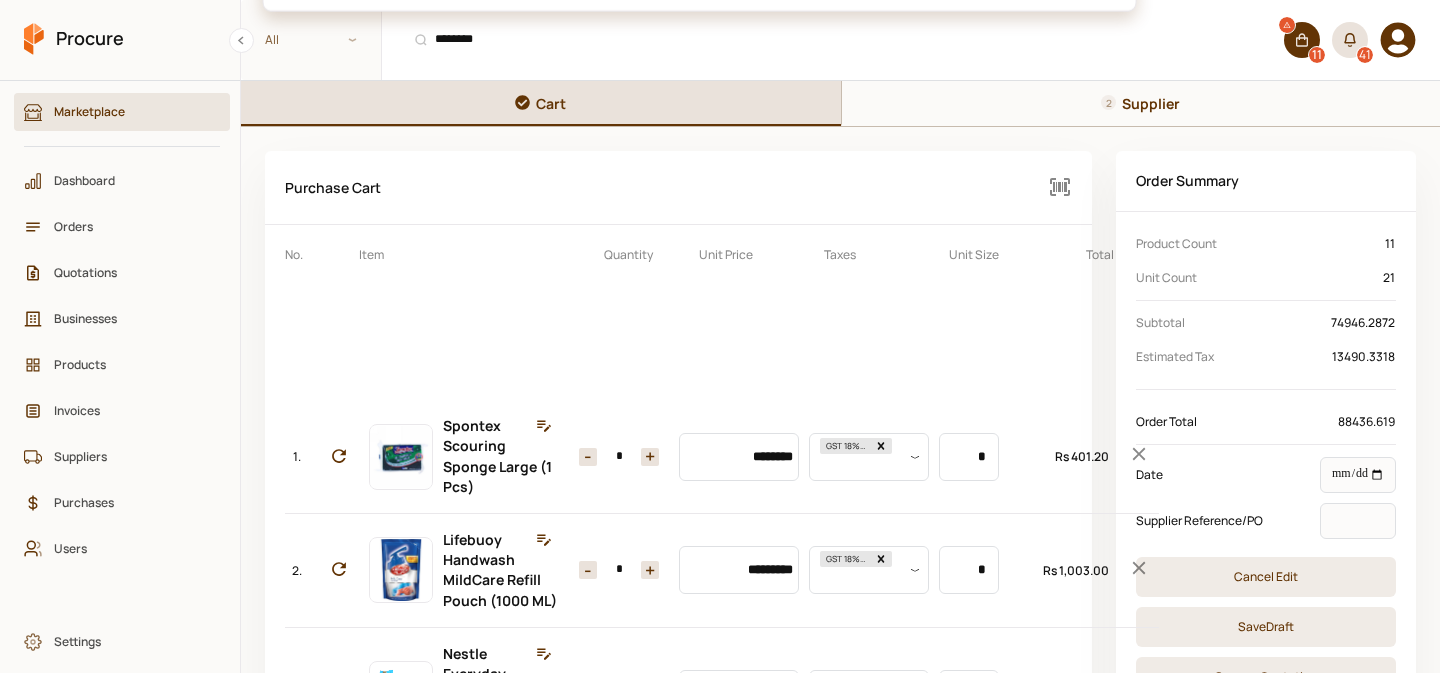 drag, startPoint x: 301, startPoint y: 264, endPoint x: 354, endPoint y: 361, distance: 110.535065 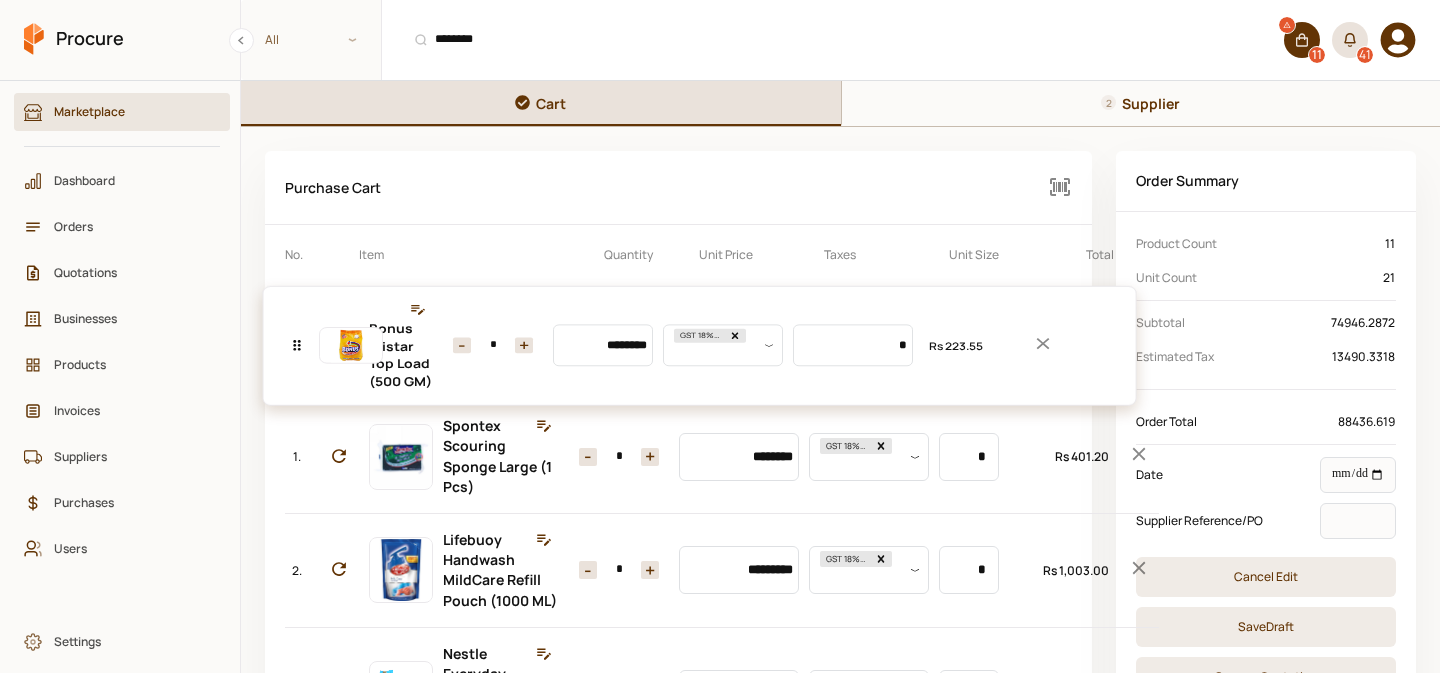 click on "**********" at bounding box center [678, 888] 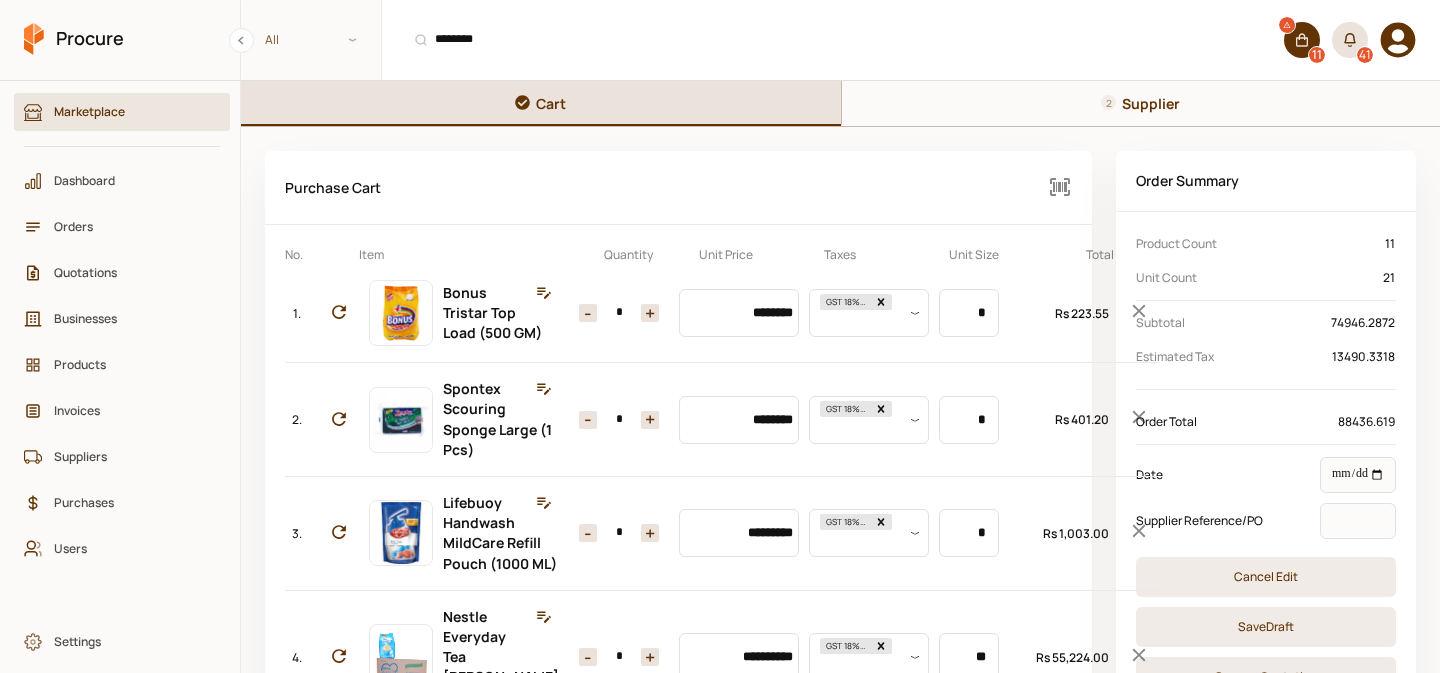 scroll, scrollTop: 1391, scrollLeft: 0, axis: vertical 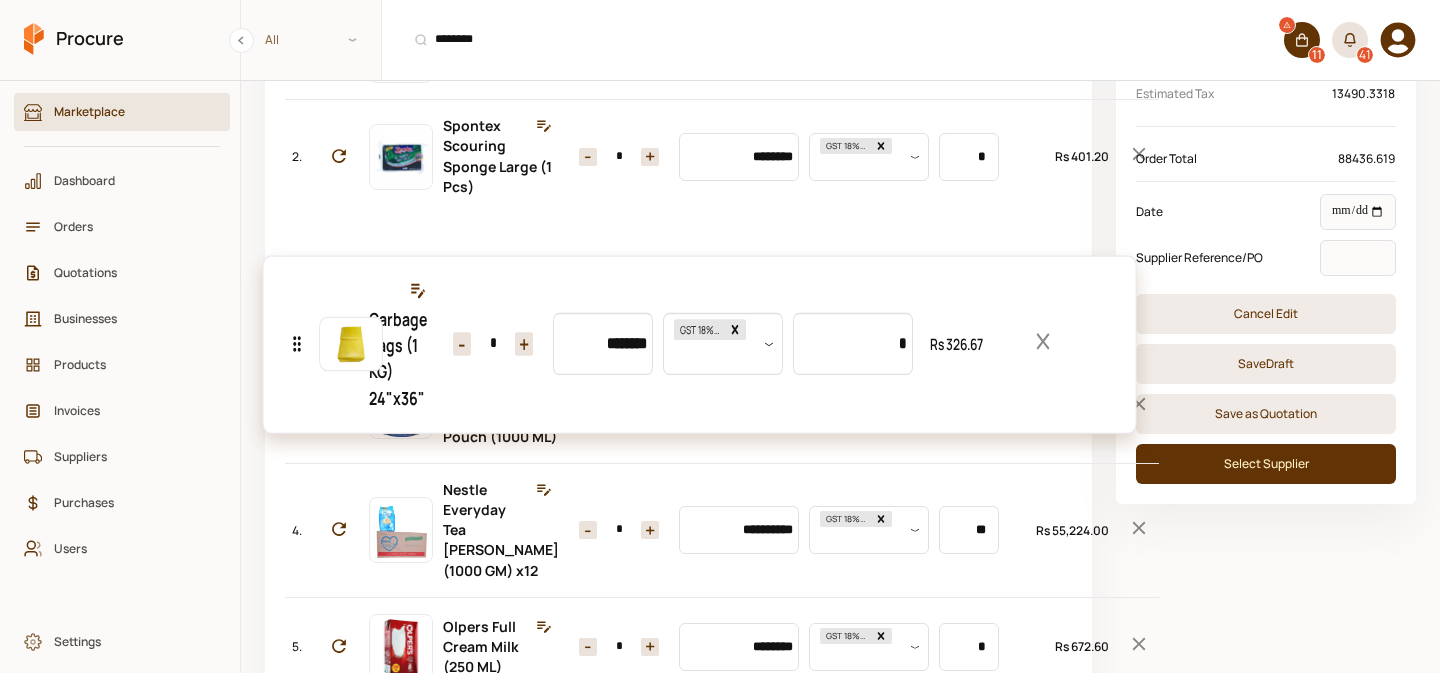 drag, startPoint x: 299, startPoint y: 386, endPoint x: 369, endPoint y: 353, distance: 77.388626 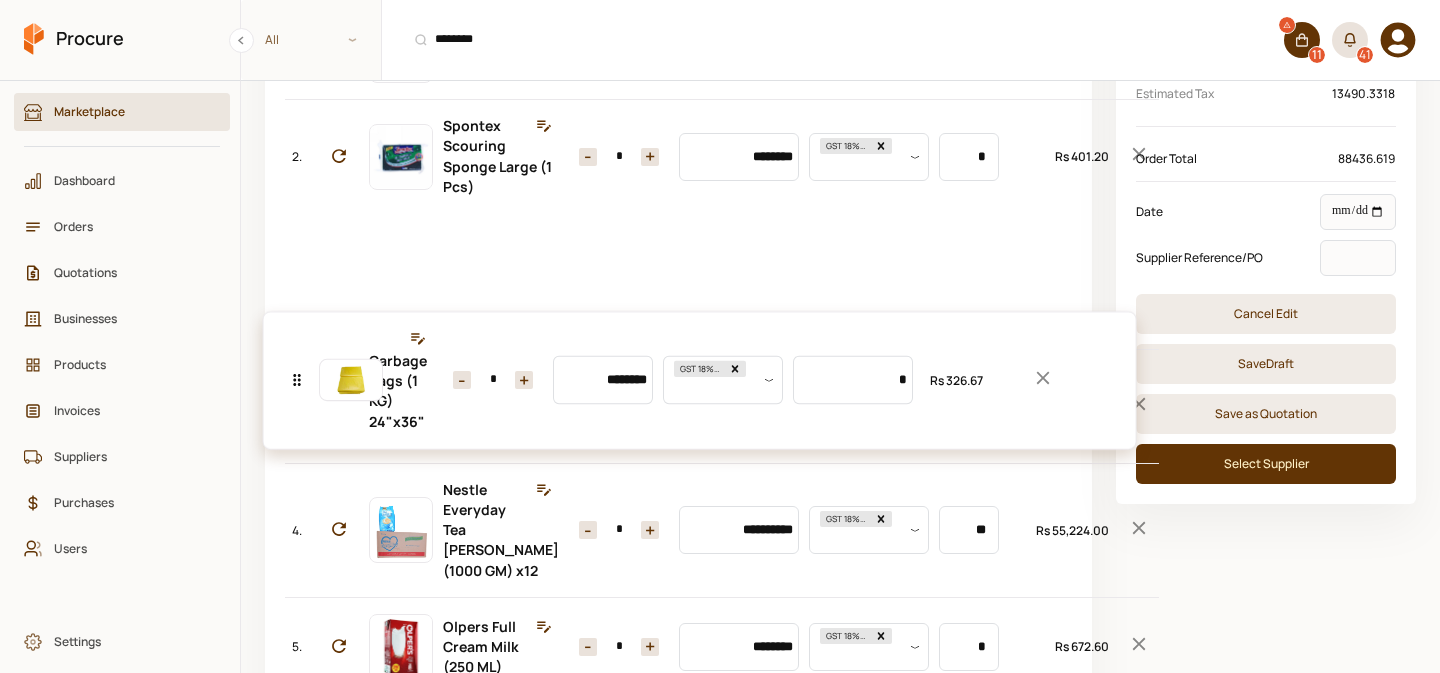 click on "**********" at bounding box center (678, 625) 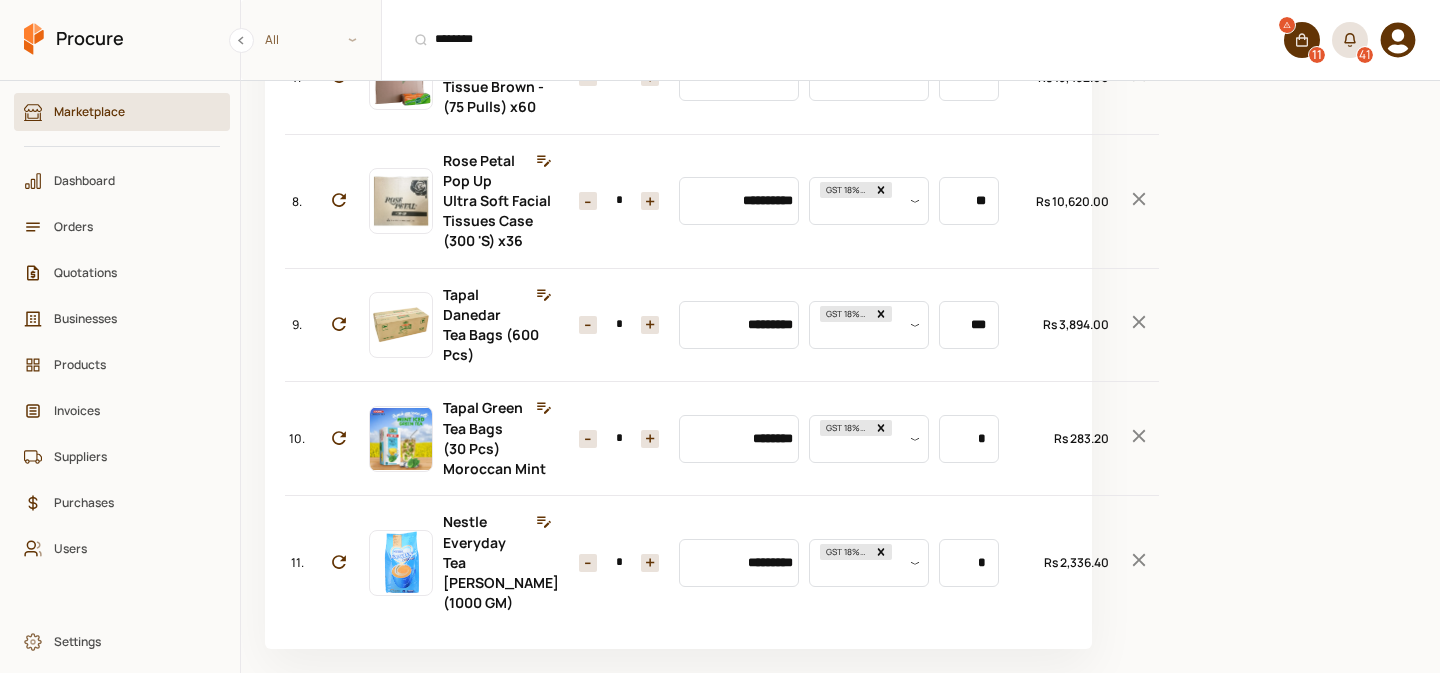 scroll, scrollTop: 1391, scrollLeft: 0, axis: vertical 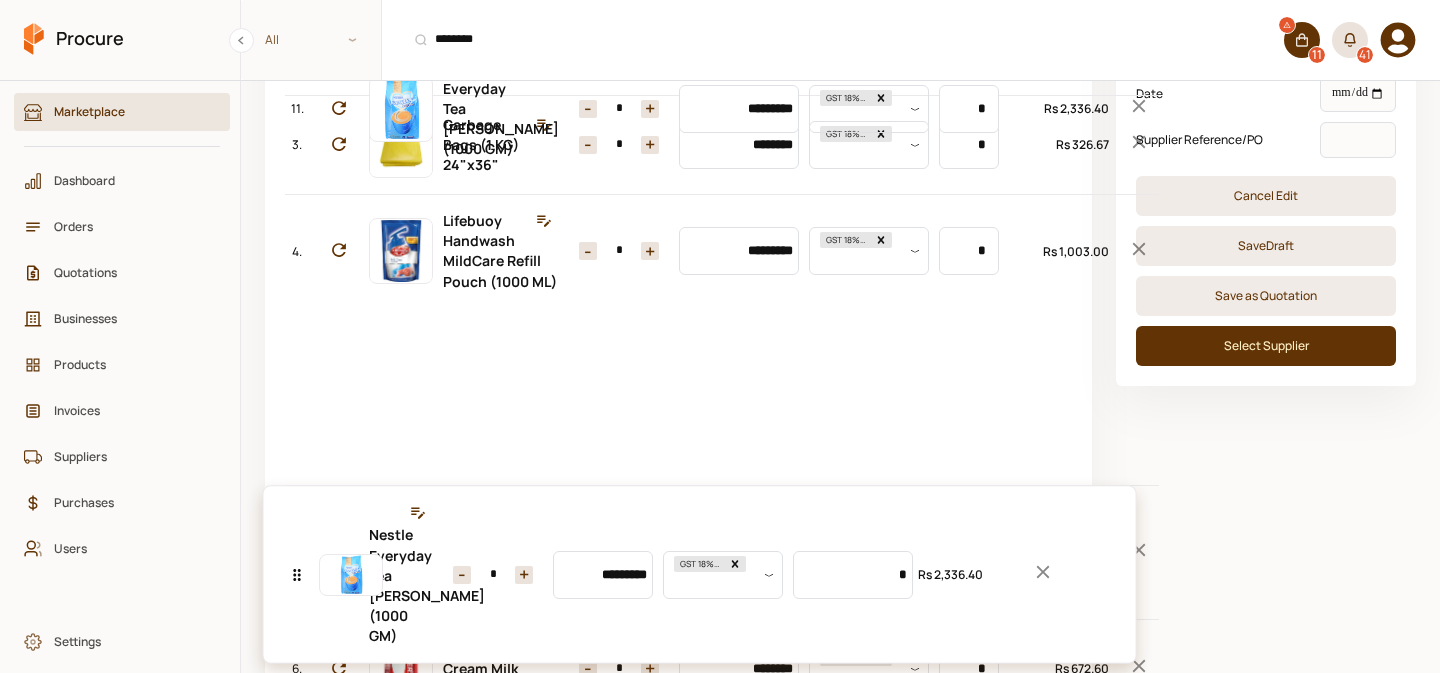 drag, startPoint x: 294, startPoint y: 539, endPoint x: 416, endPoint y: 500, distance: 128.082 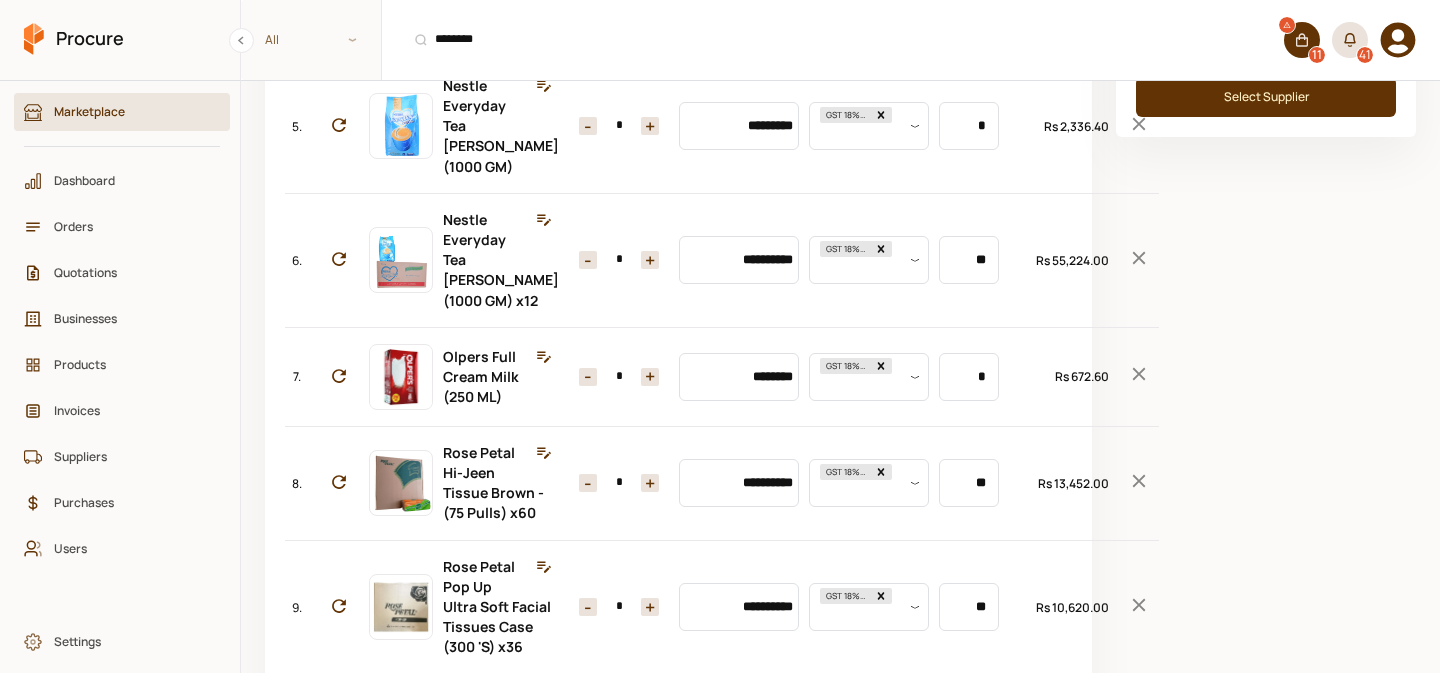 scroll, scrollTop: 631, scrollLeft: 0, axis: vertical 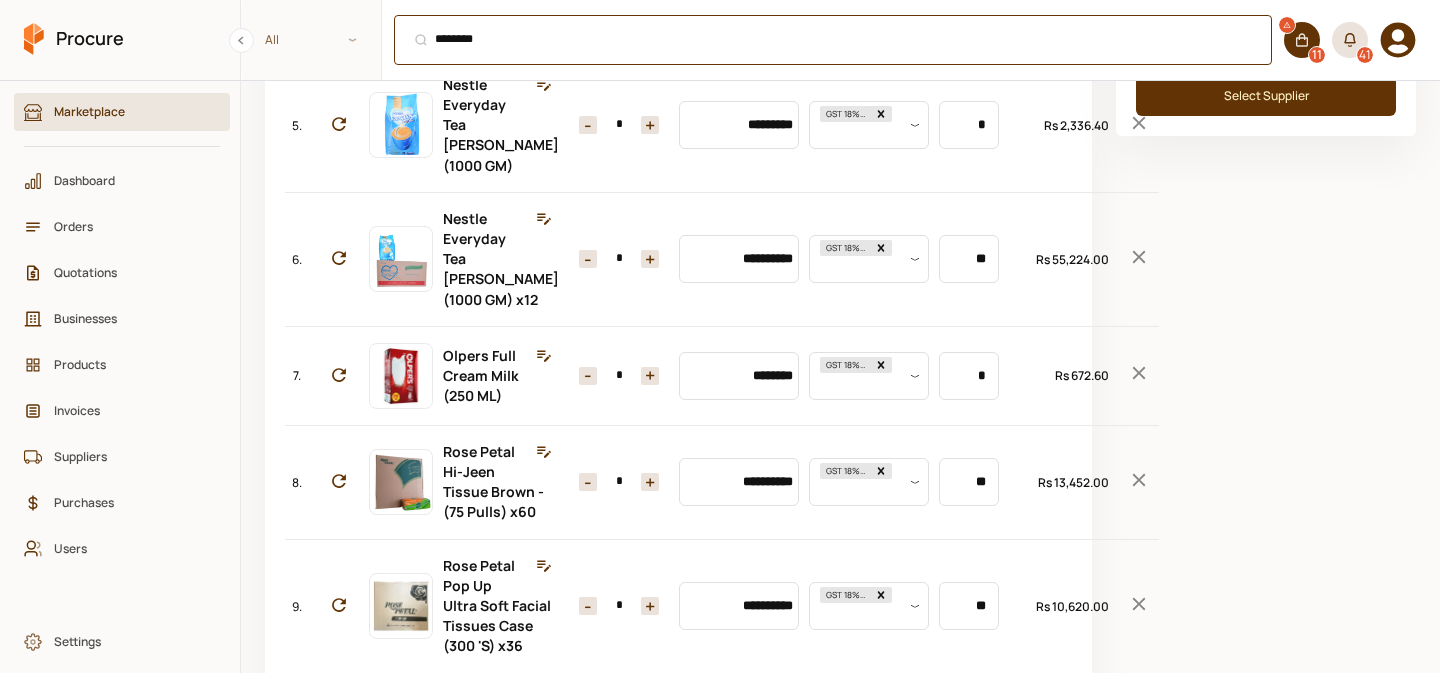 click on "******** ⌘  + K" at bounding box center [833, 40] 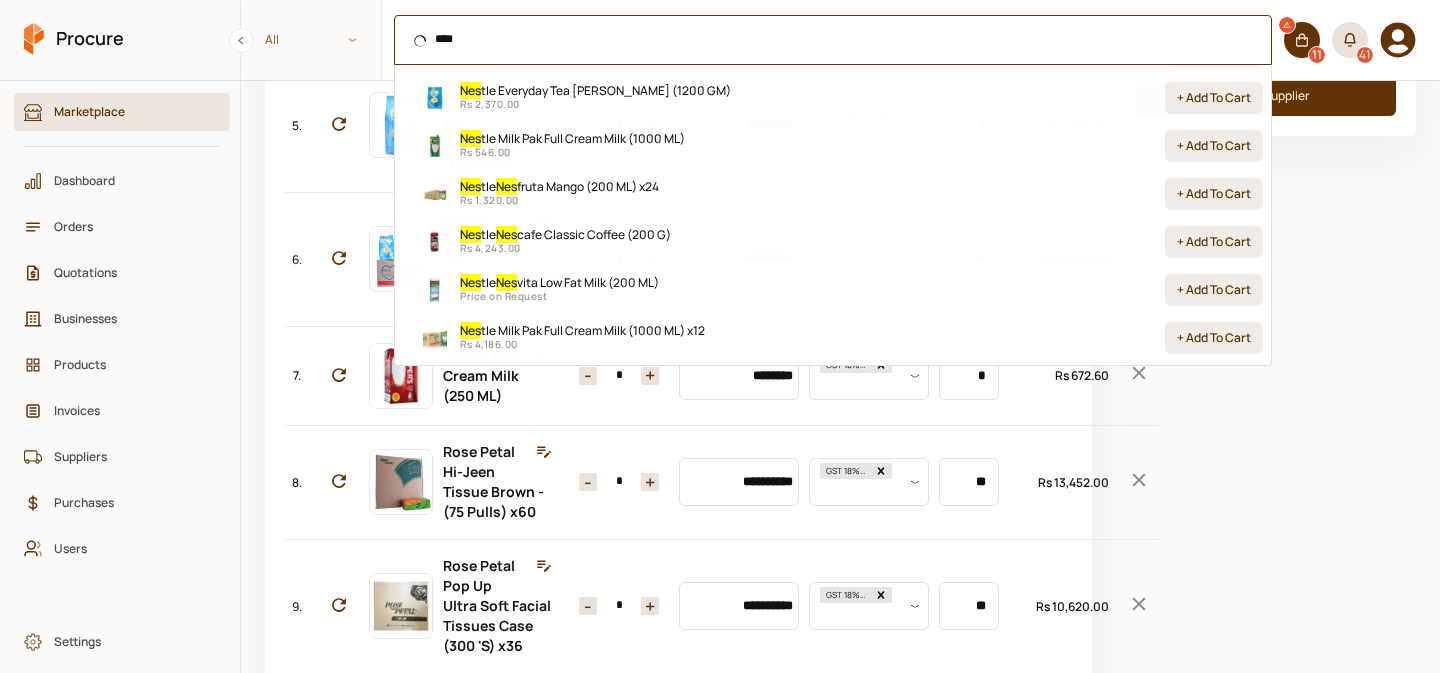 scroll, scrollTop: 32, scrollLeft: 0, axis: vertical 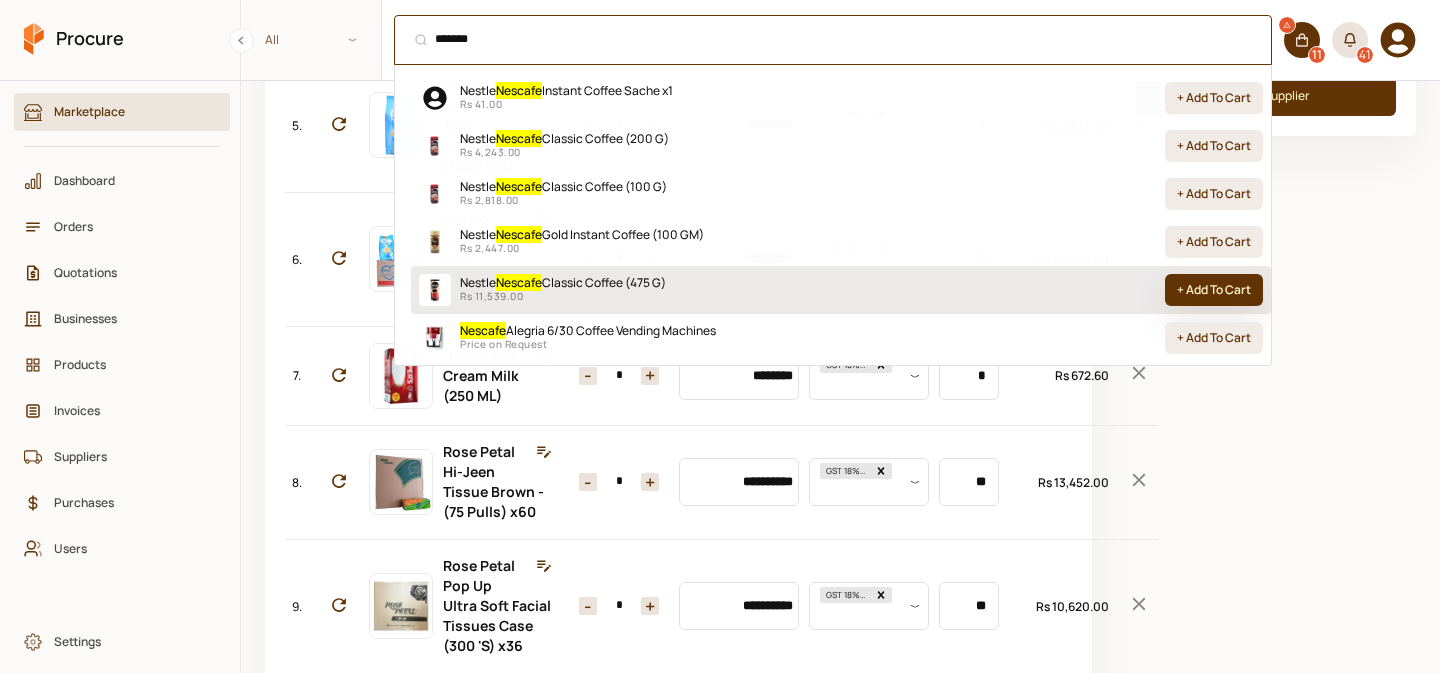 type on "*******" 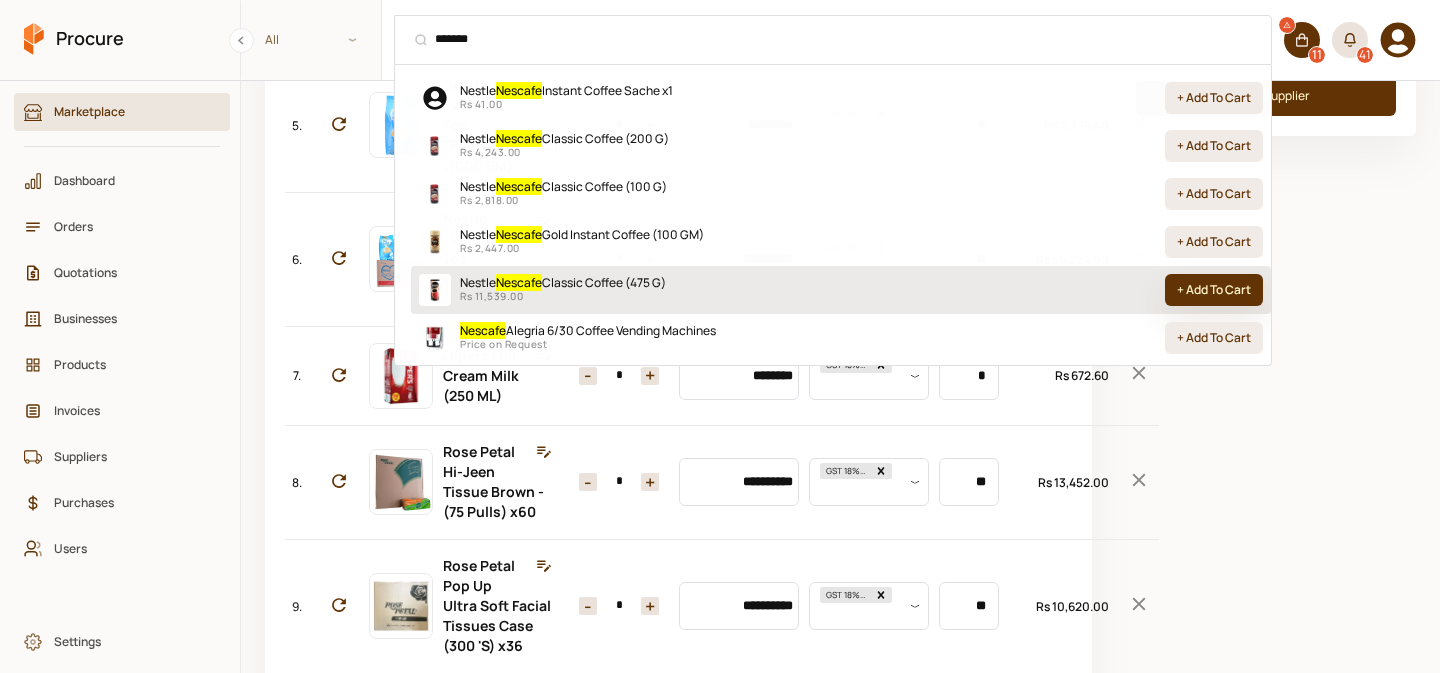 click on "+ Add To Cart" at bounding box center [1214, 290] 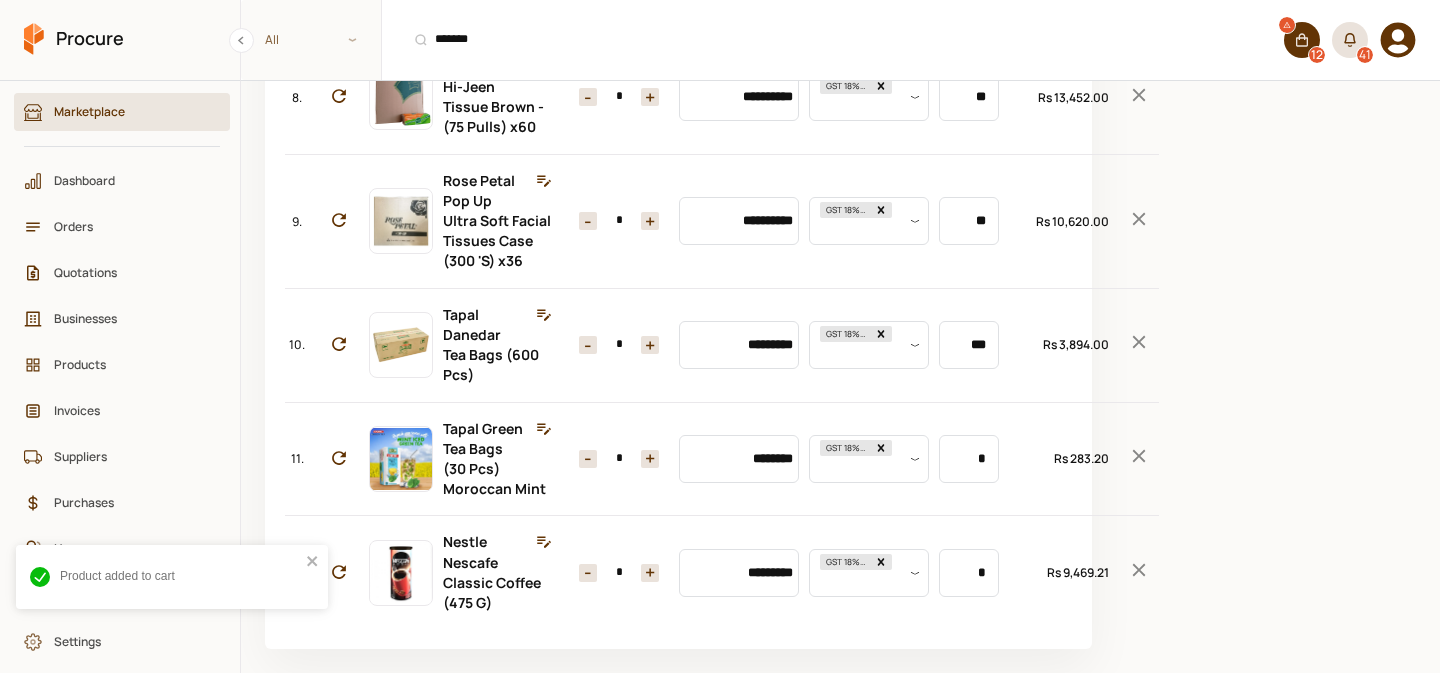 scroll, scrollTop: 1548, scrollLeft: 0, axis: vertical 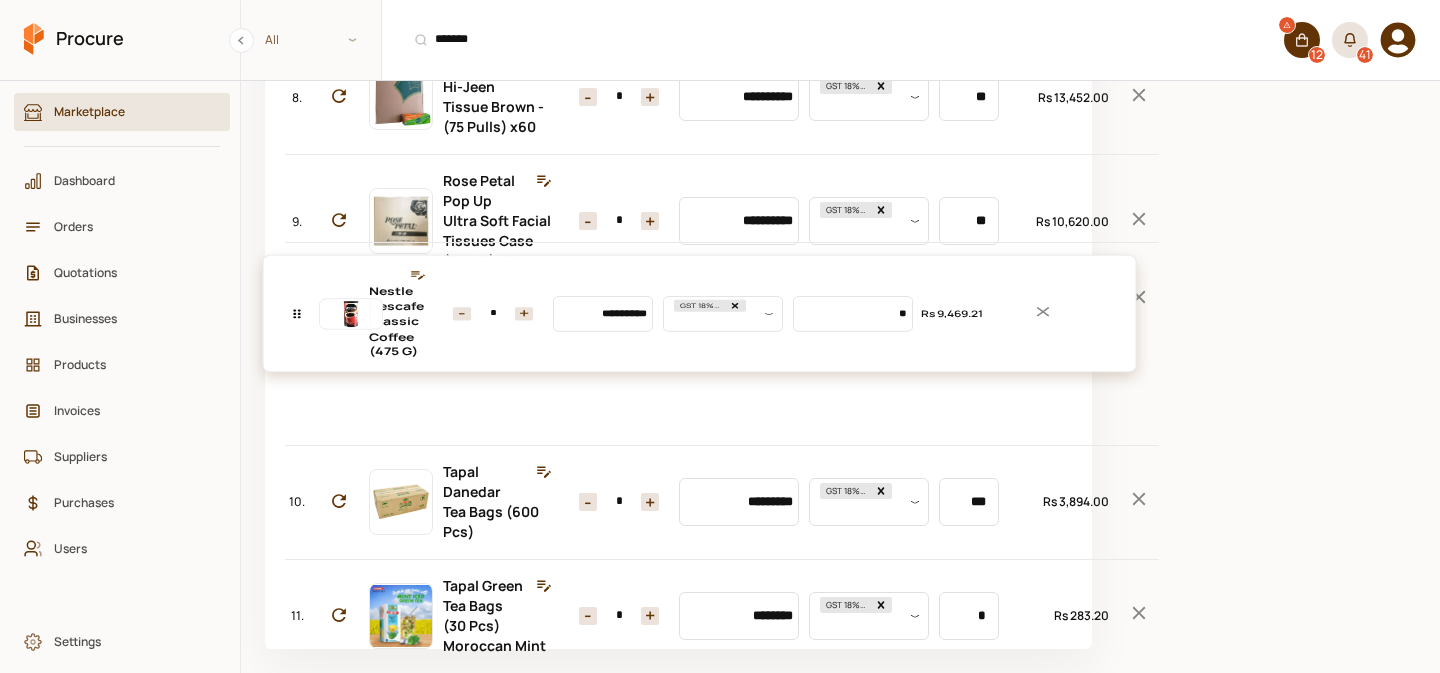 drag, startPoint x: 303, startPoint y: 546, endPoint x: 307, endPoint y: 293, distance: 253.03162 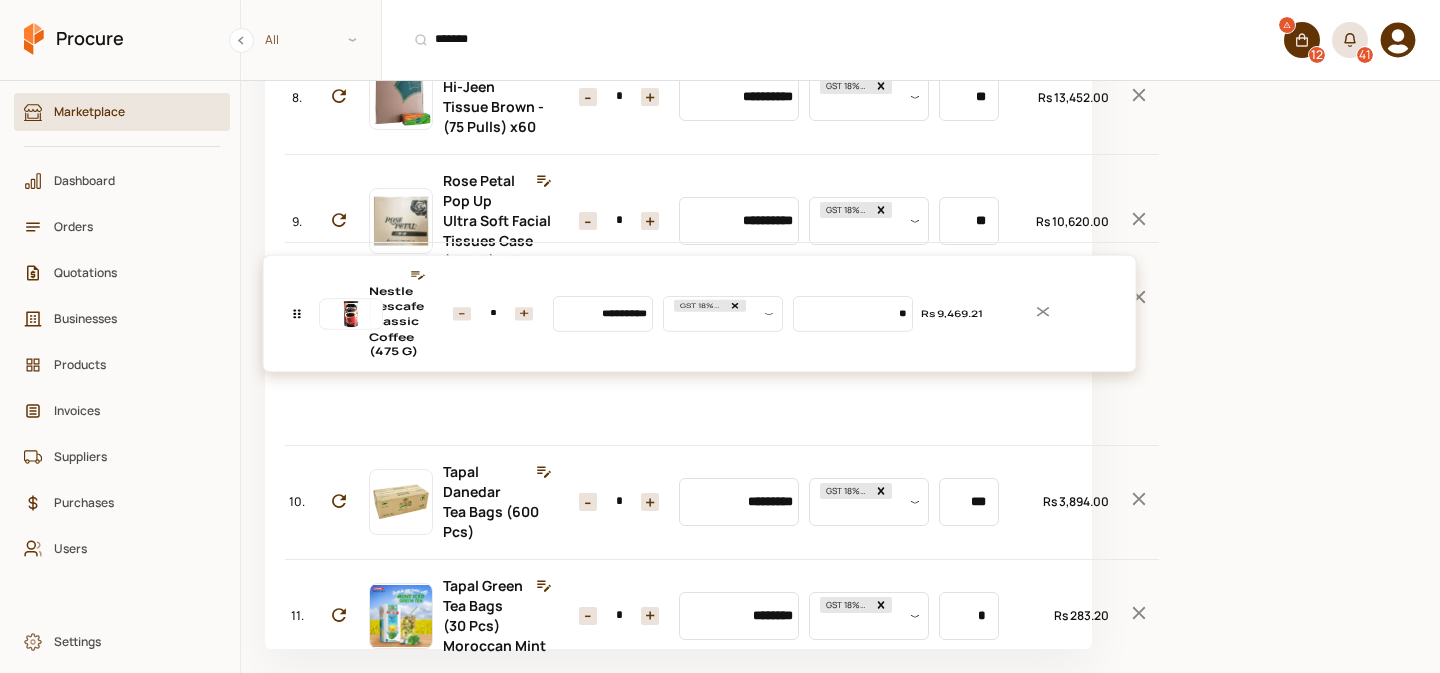 click on "**********" at bounding box center (678, -71) 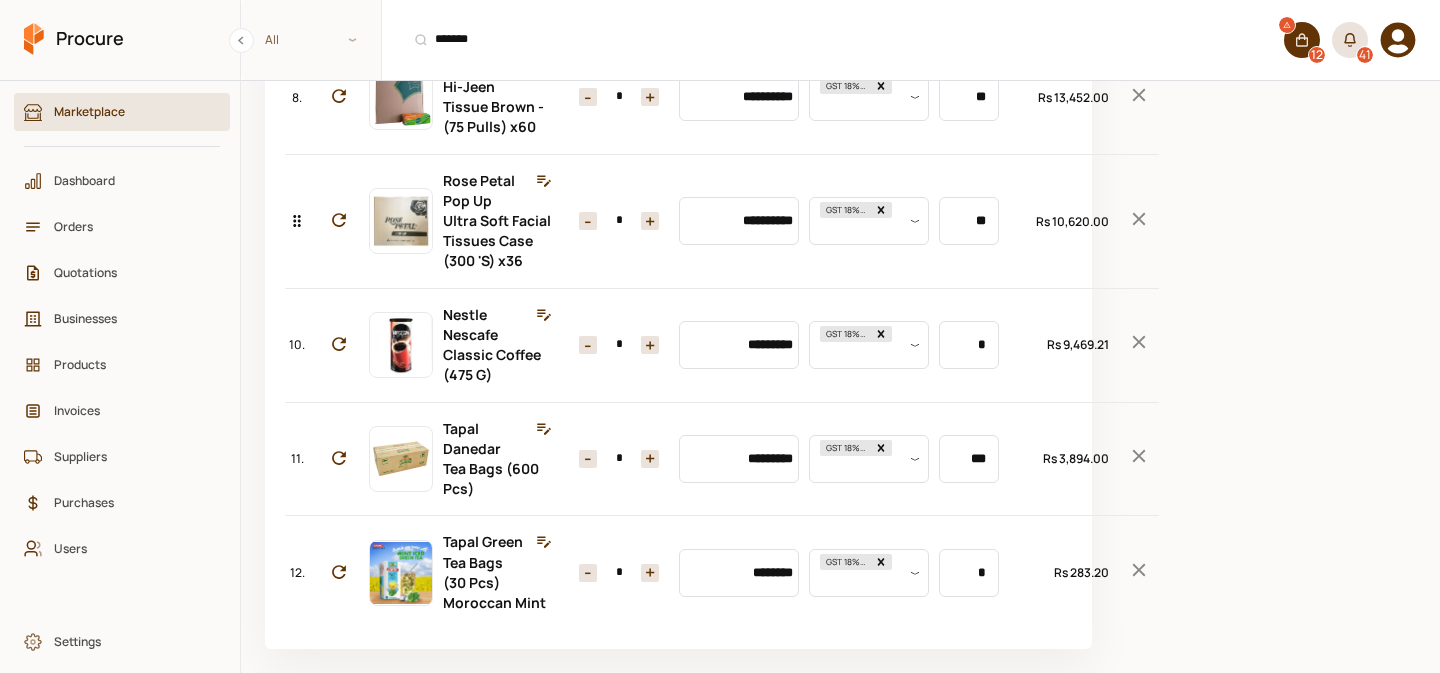 drag, startPoint x: 307, startPoint y: 293, endPoint x: 305, endPoint y: 100, distance: 193.01036 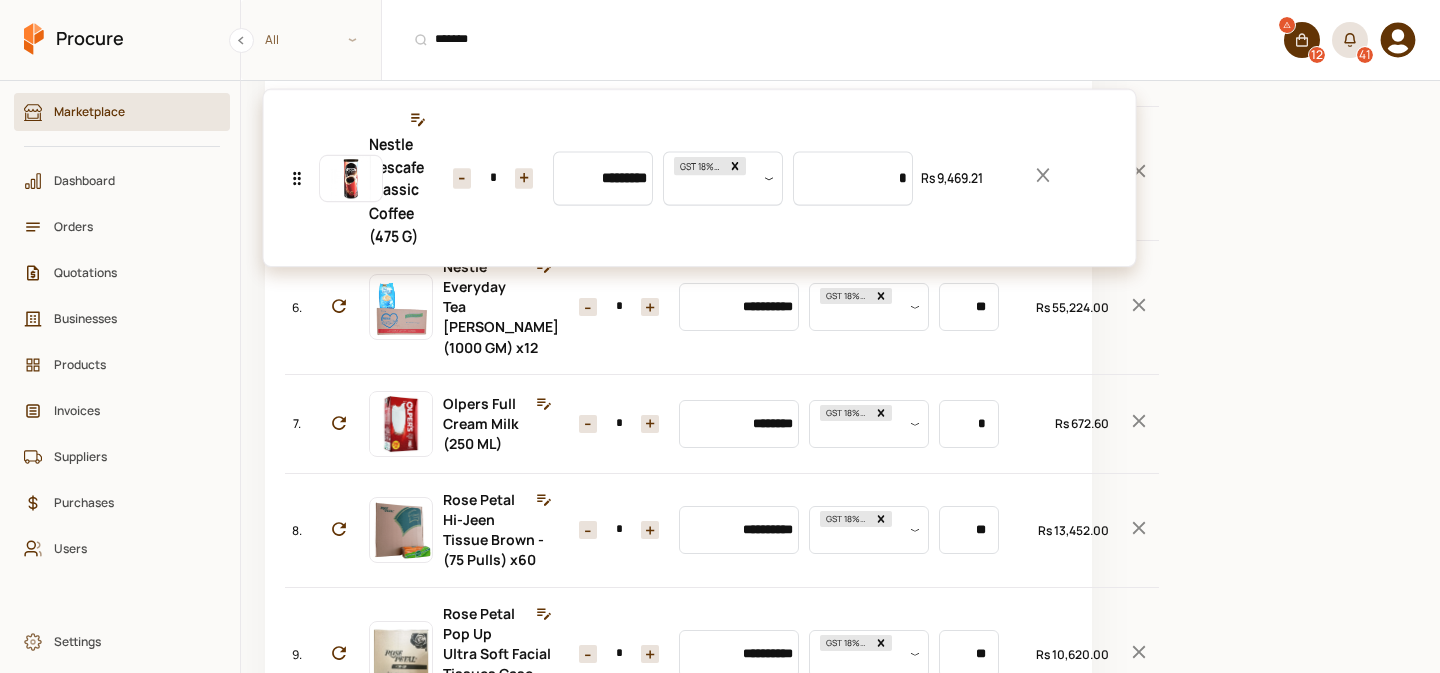 scroll, scrollTop: 735, scrollLeft: 0, axis: vertical 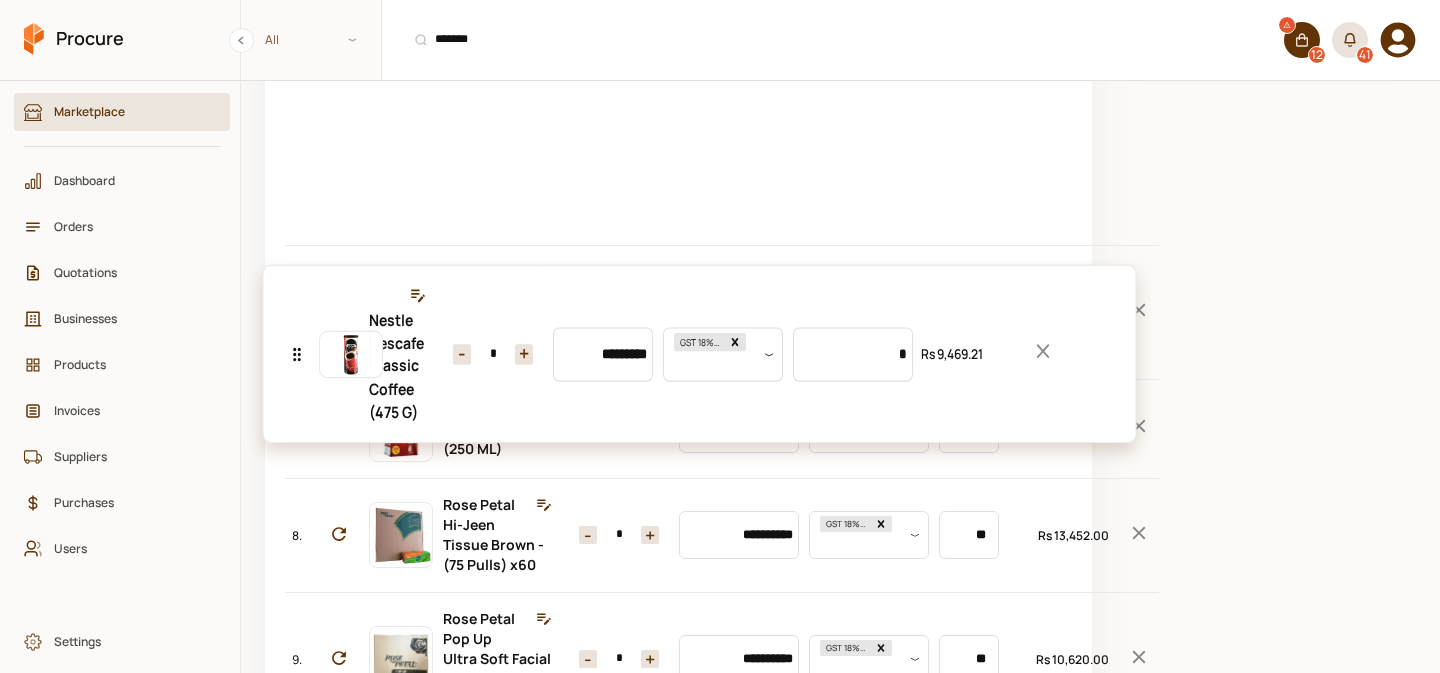 drag, startPoint x: 299, startPoint y: 273, endPoint x: 299, endPoint y: 350, distance: 77 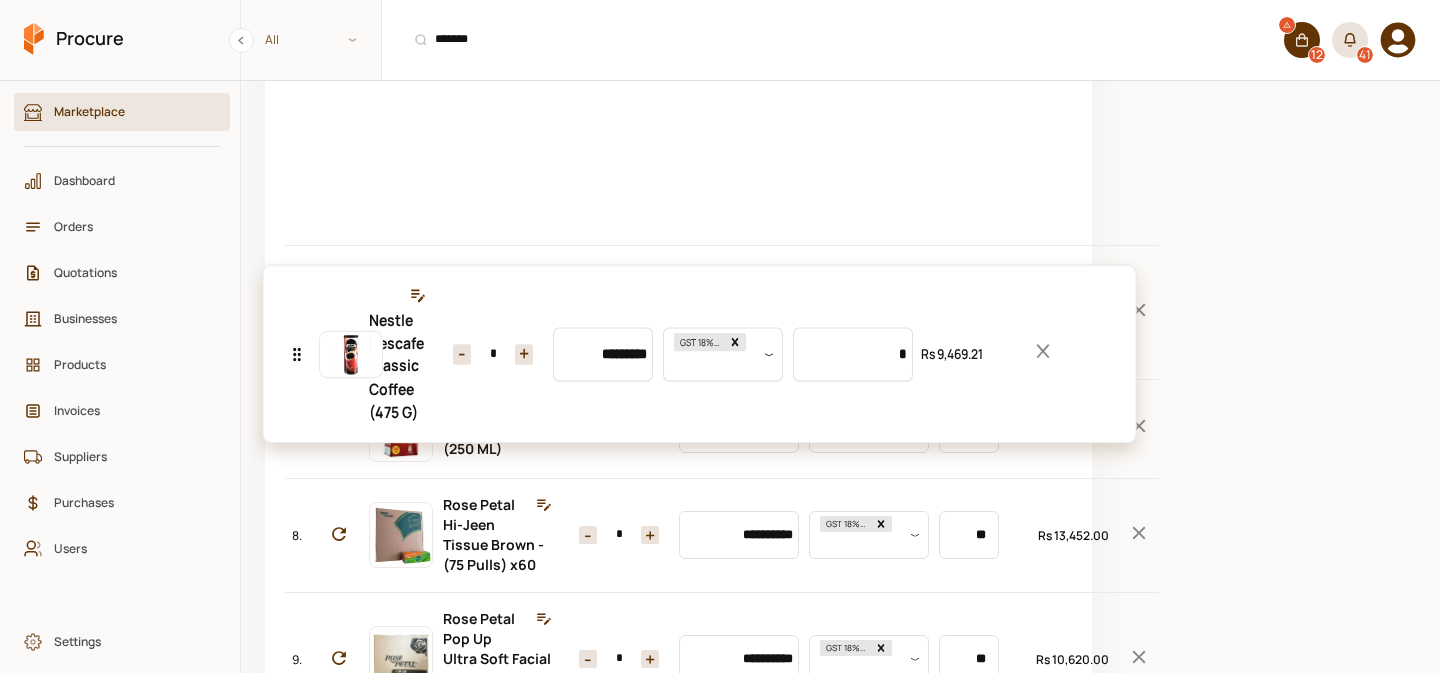 click on "**********" at bounding box center [678, 210] 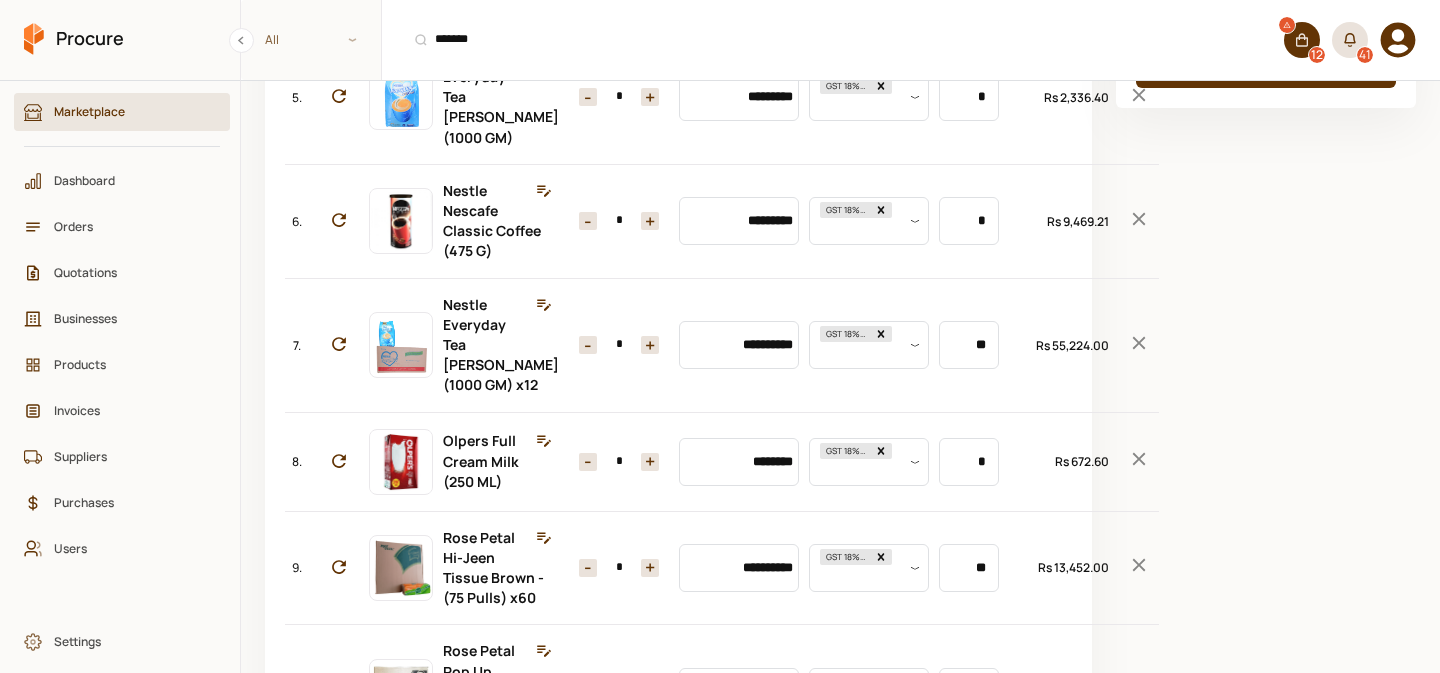 scroll, scrollTop: 0, scrollLeft: 0, axis: both 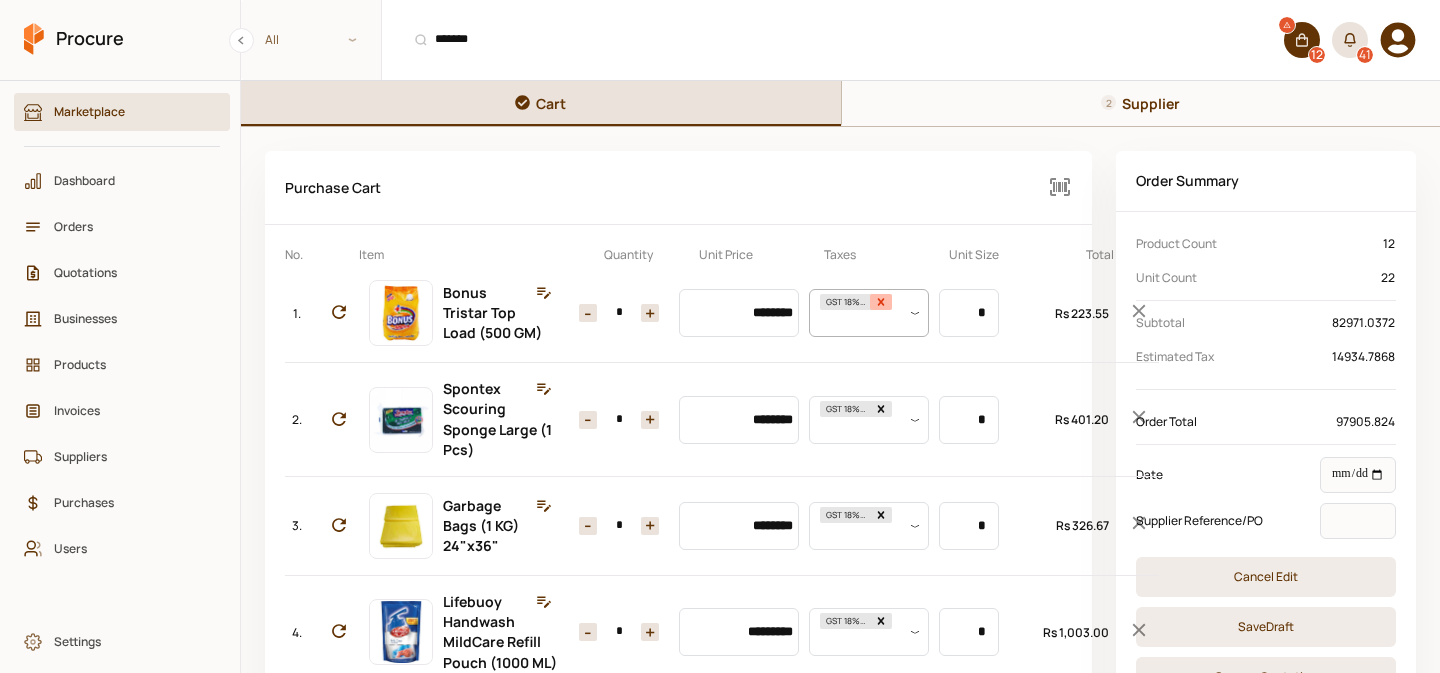click 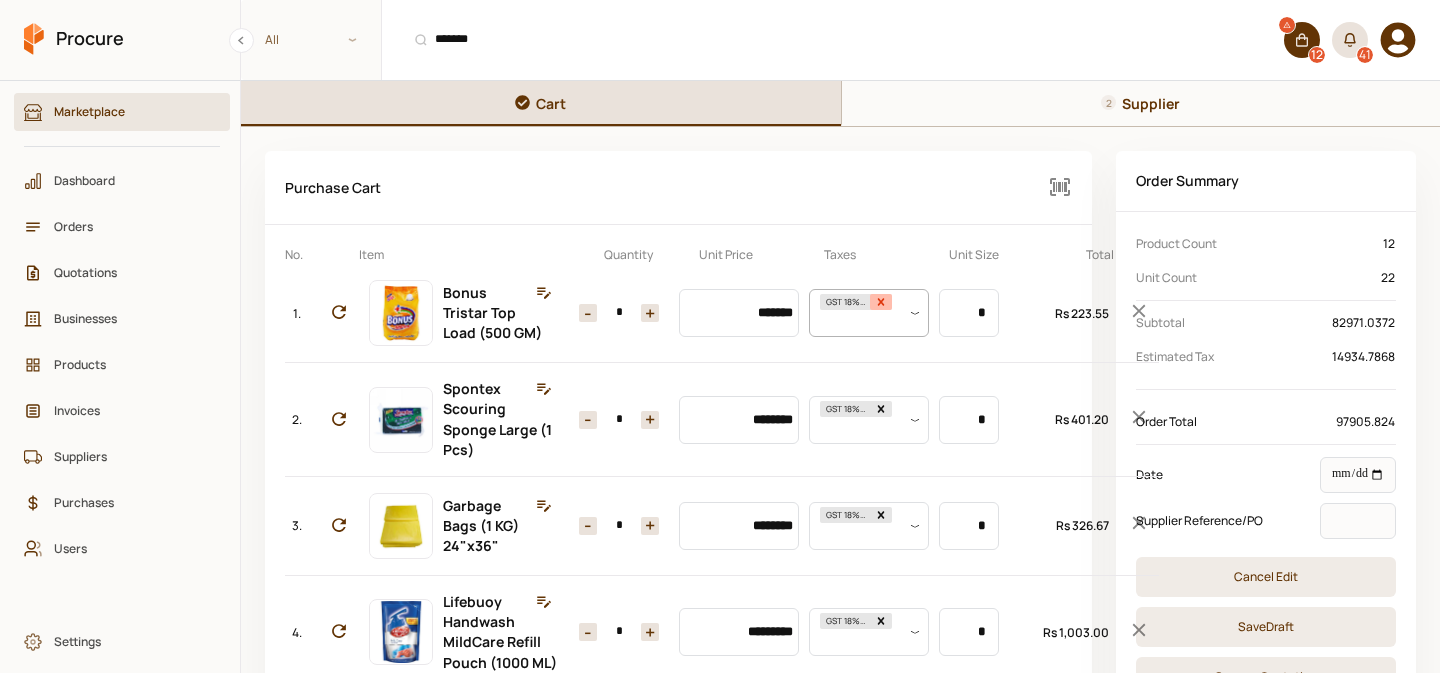 scroll, scrollTop: 0, scrollLeft: 0, axis: both 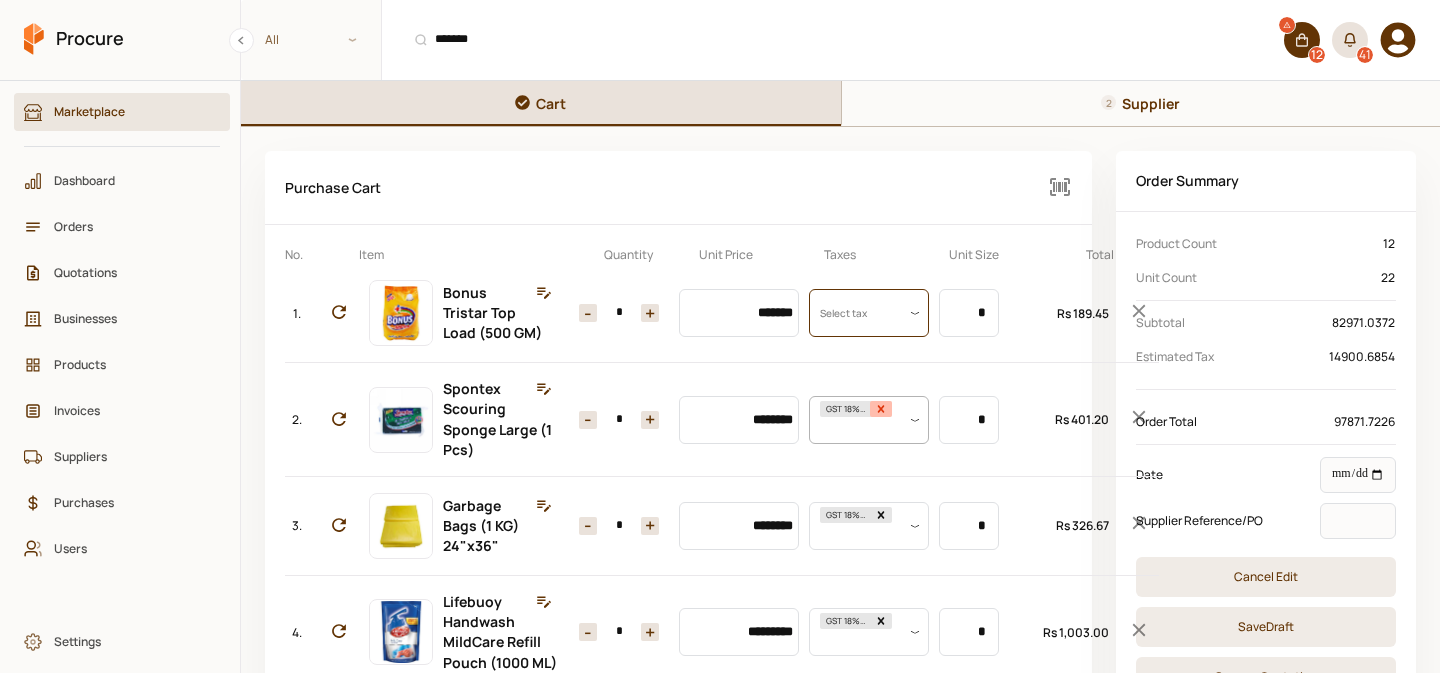click 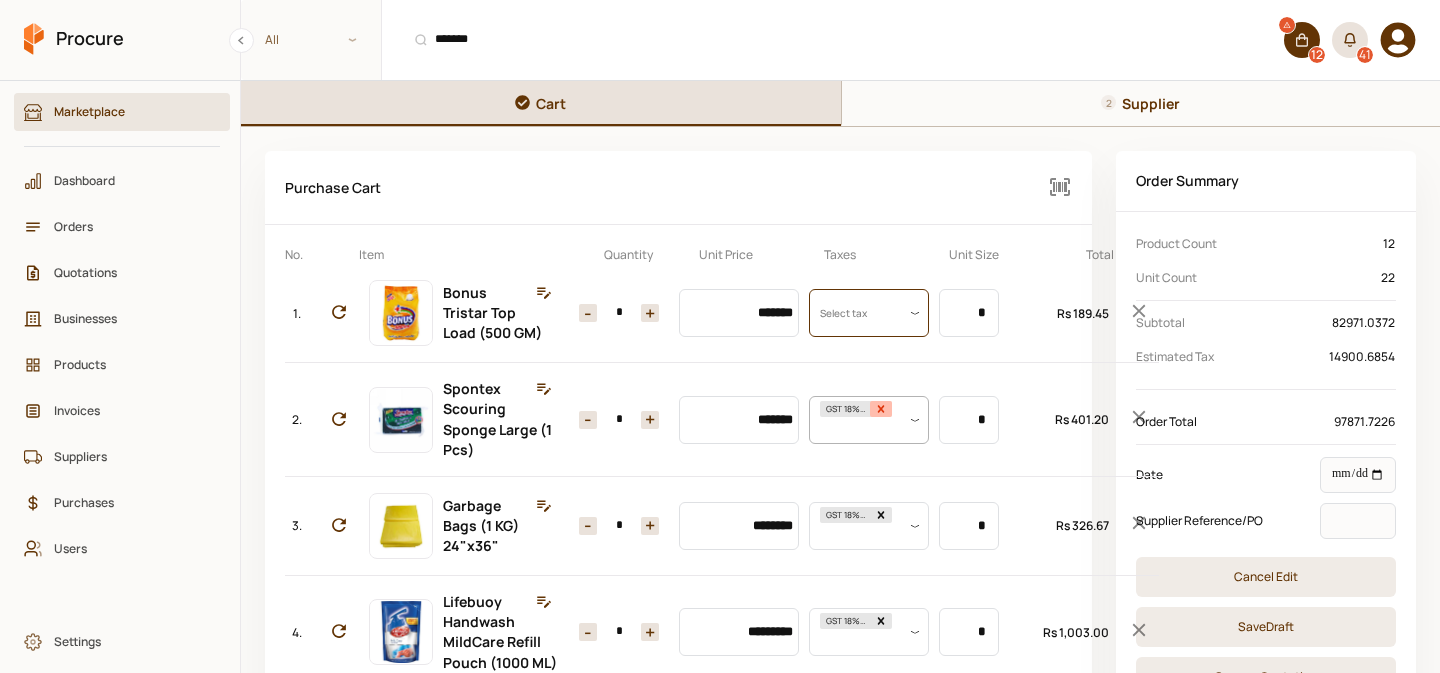 scroll, scrollTop: 0, scrollLeft: 0, axis: both 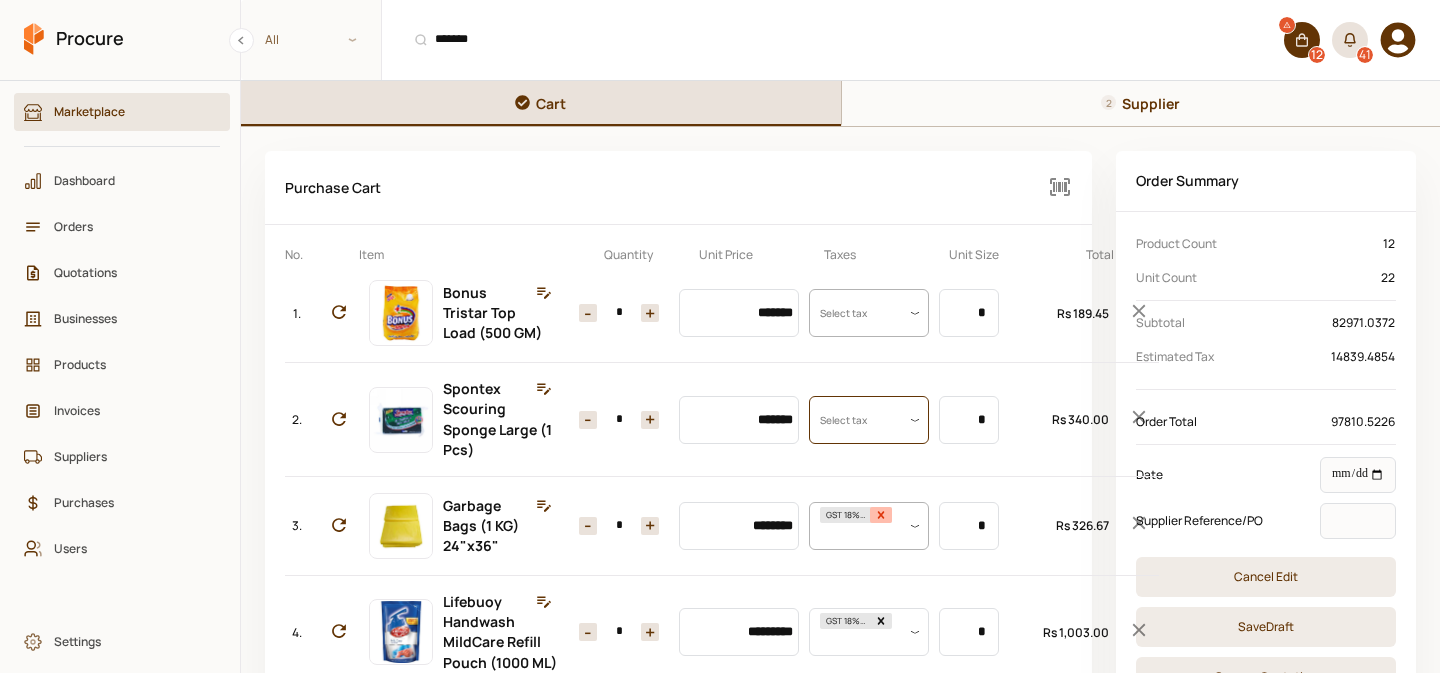 click 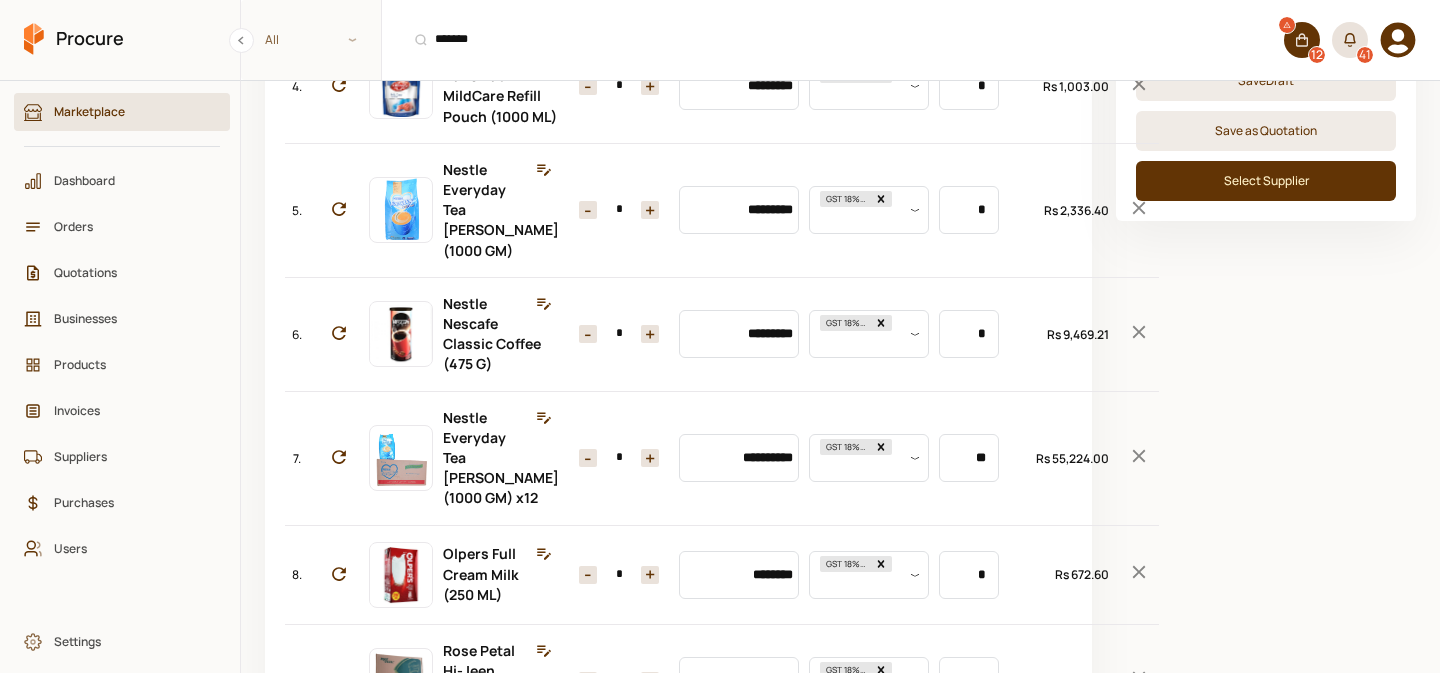 scroll, scrollTop: 530, scrollLeft: 0, axis: vertical 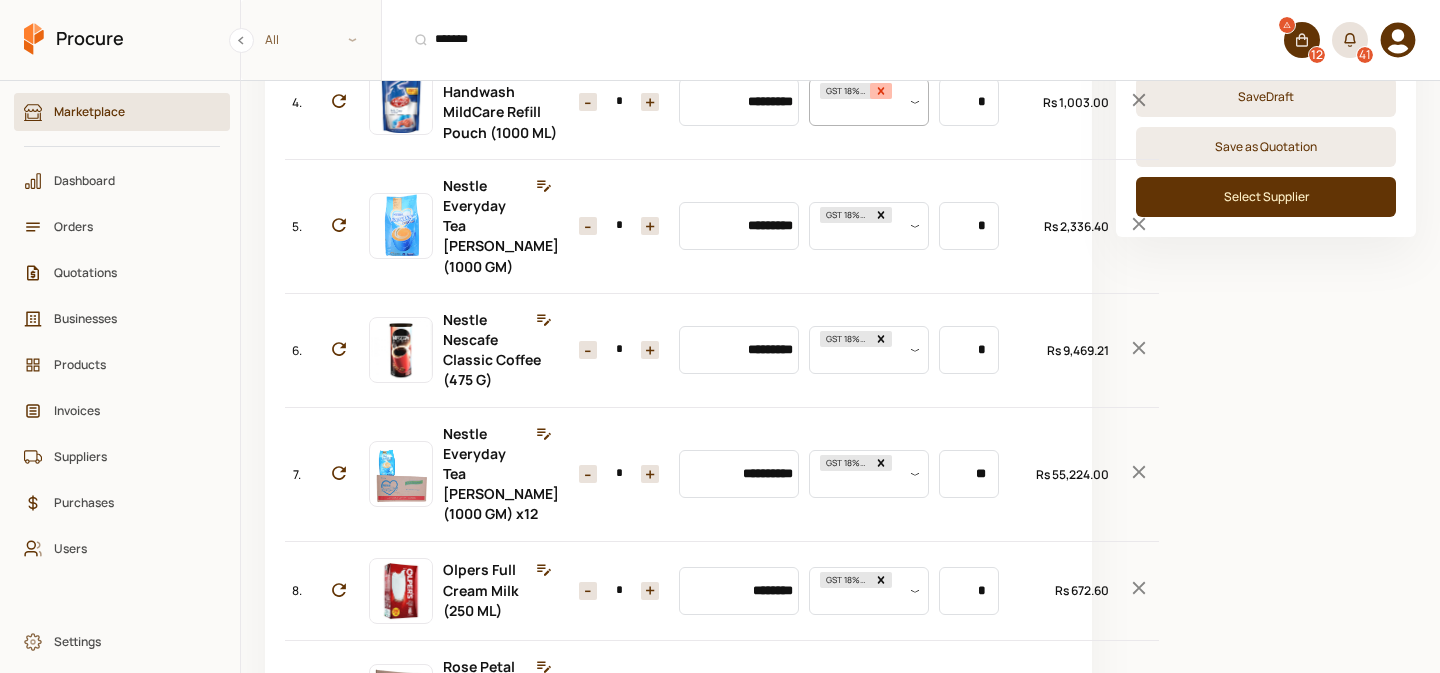 click 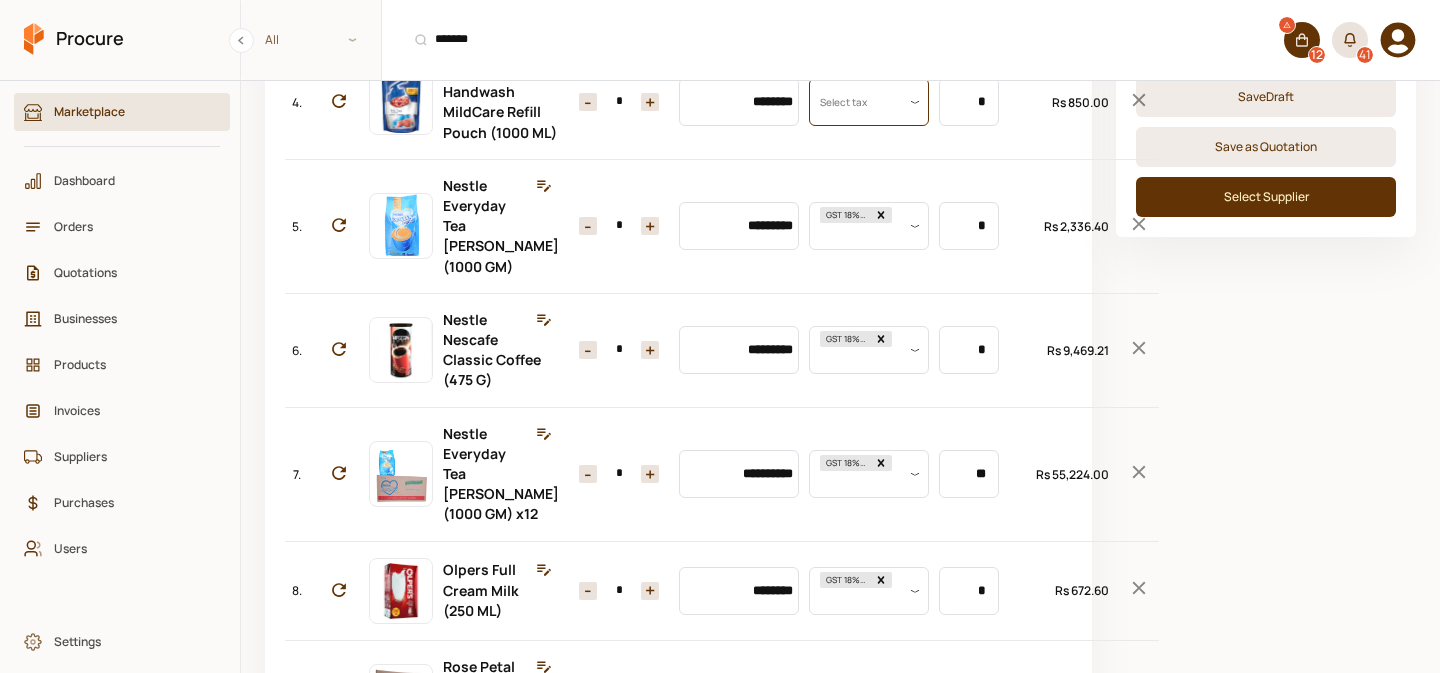 scroll, scrollTop: 0, scrollLeft: 0, axis: both 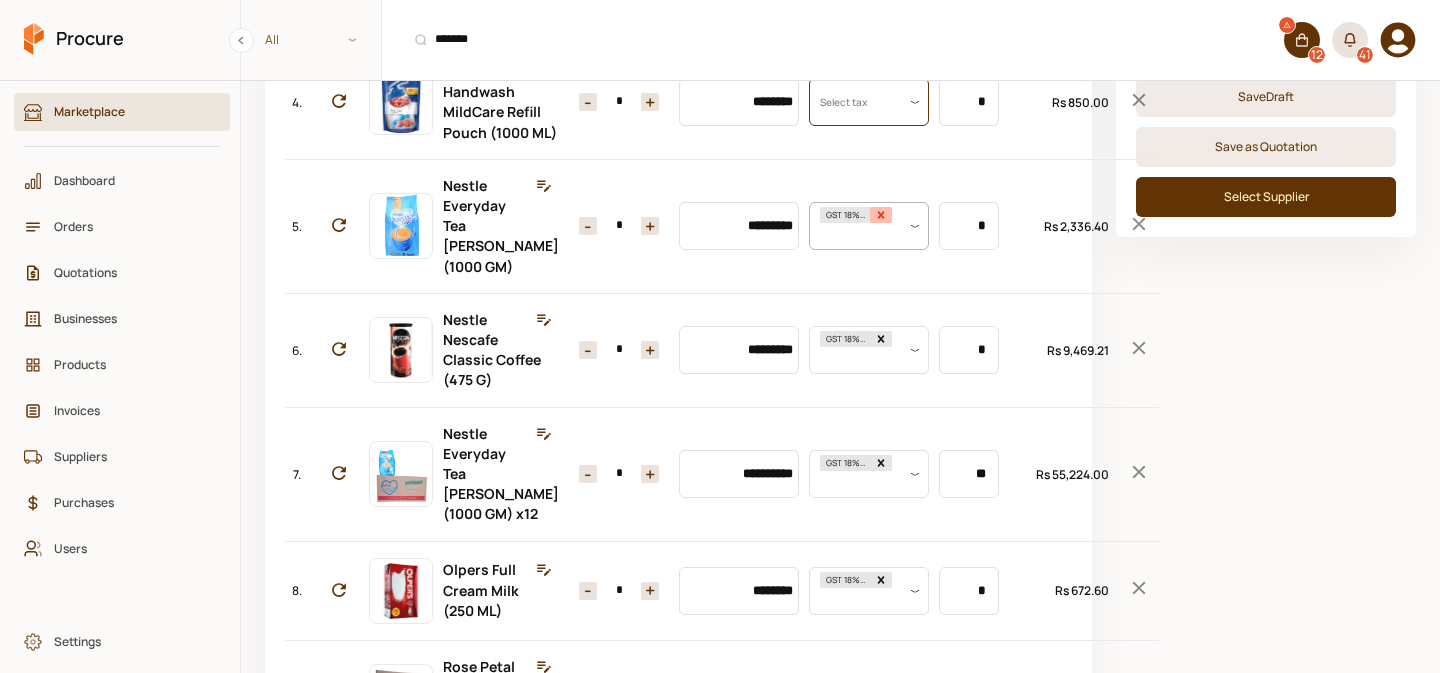 click 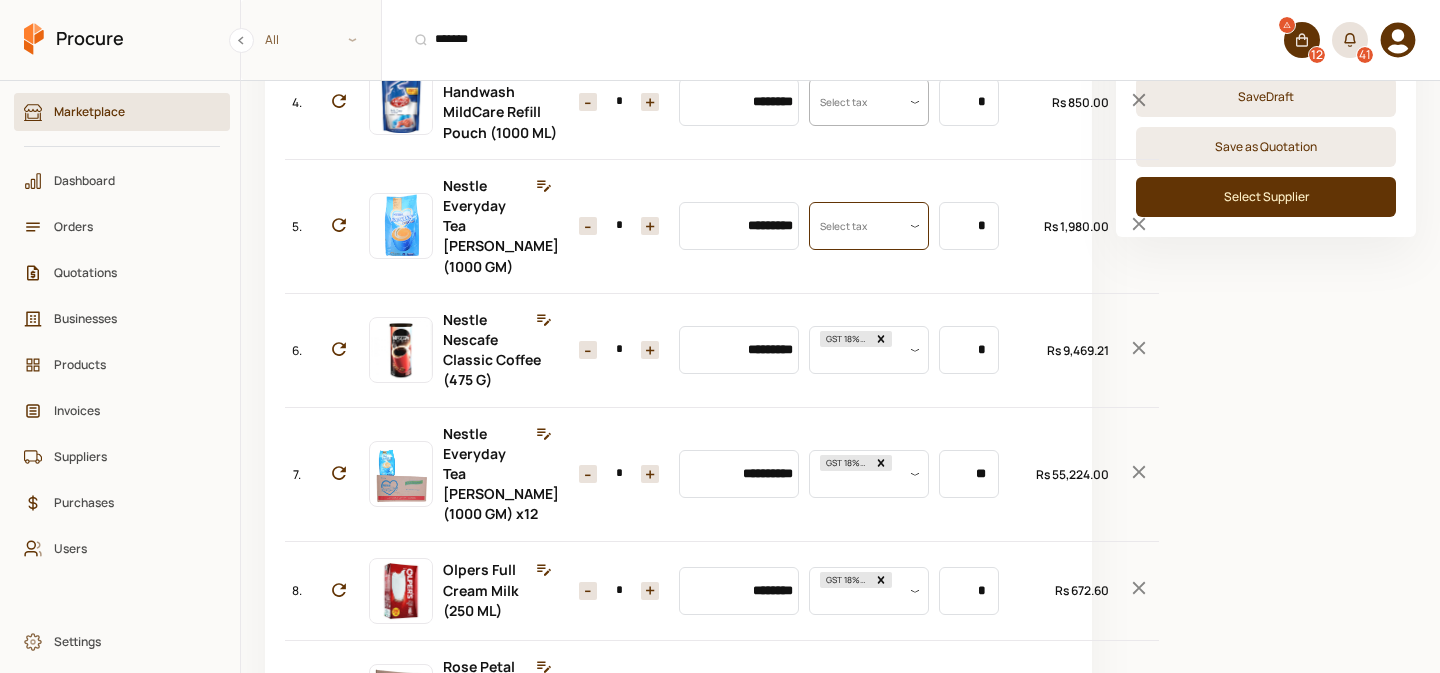 scroll, scrollTop: 0, scrollLeft: 0, axis: both 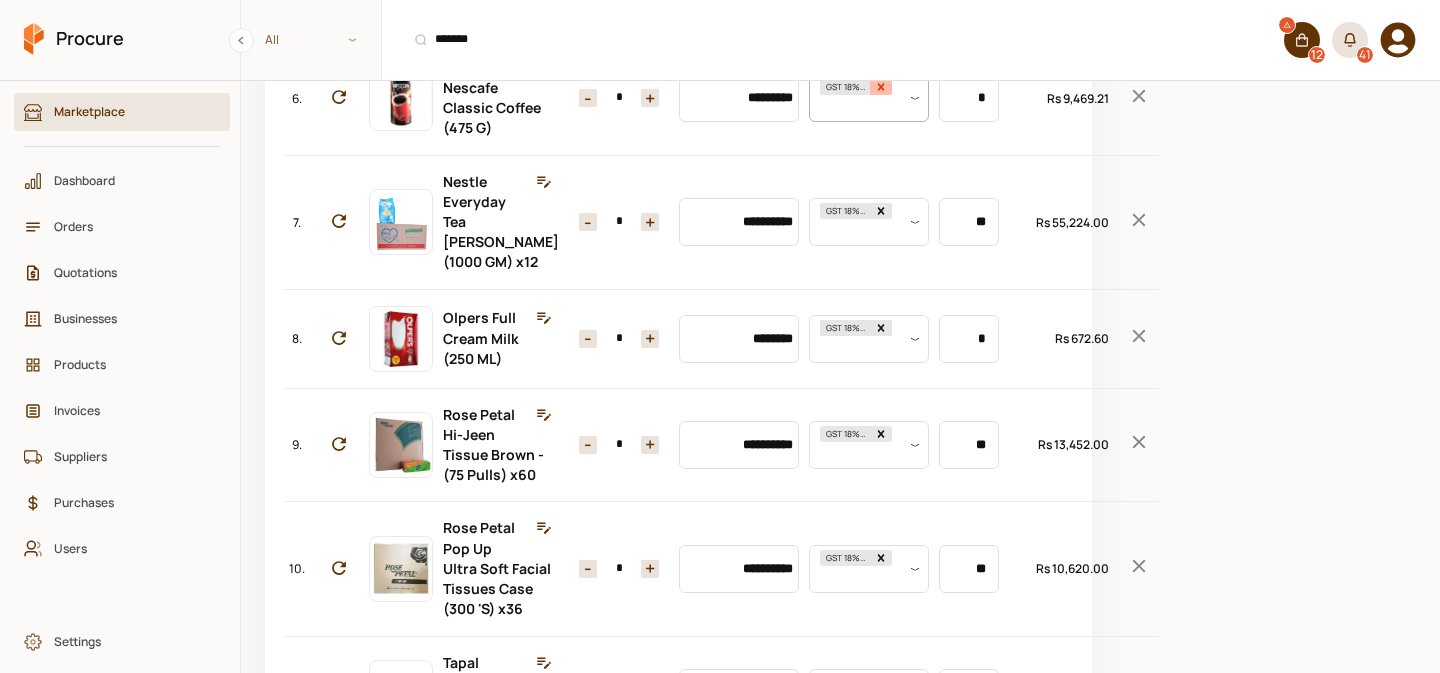 click 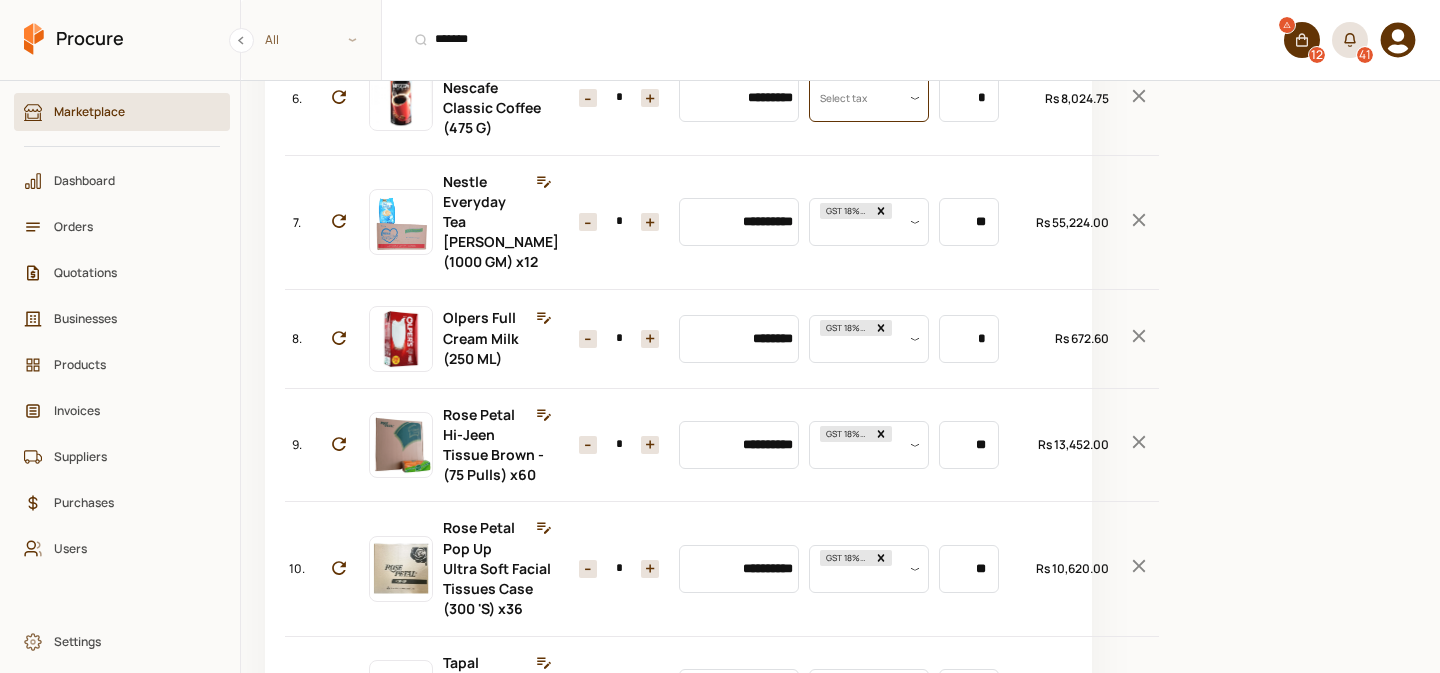 click 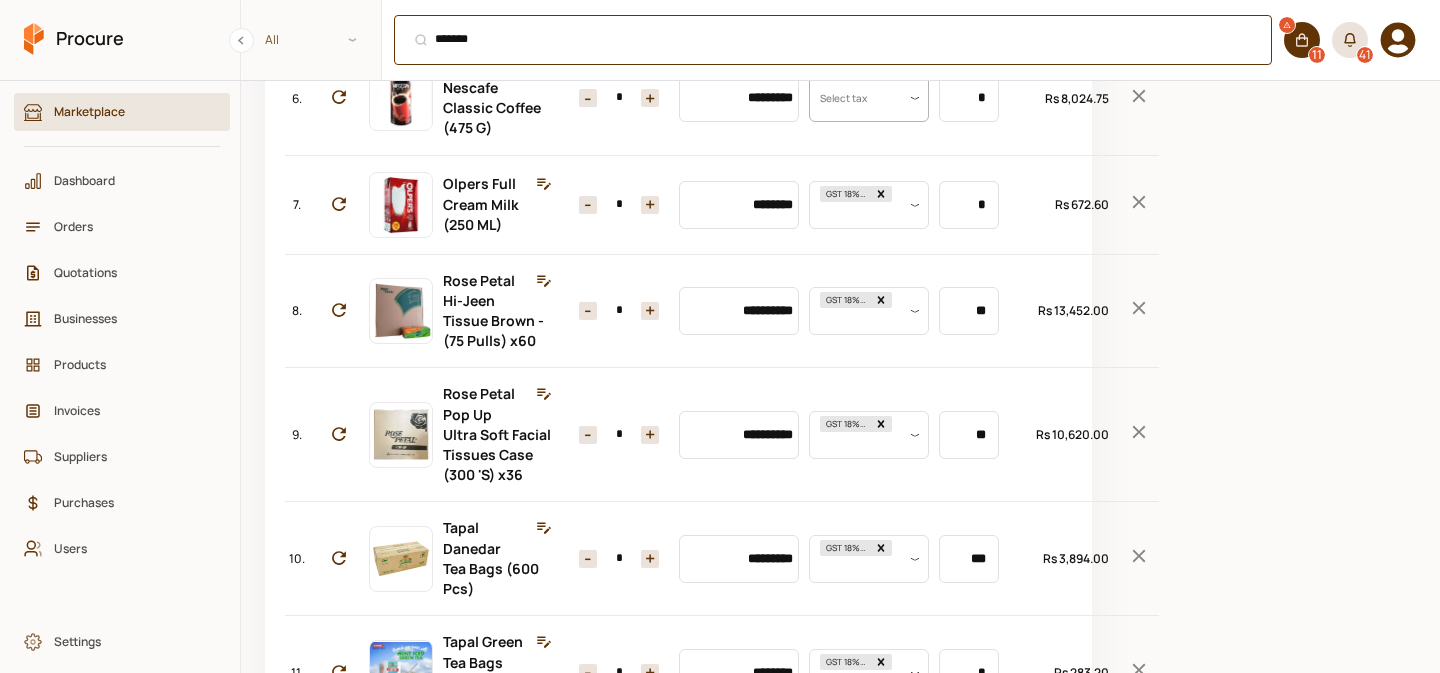 click on "******* ⌘  + K" at bounding box center [833, 40] 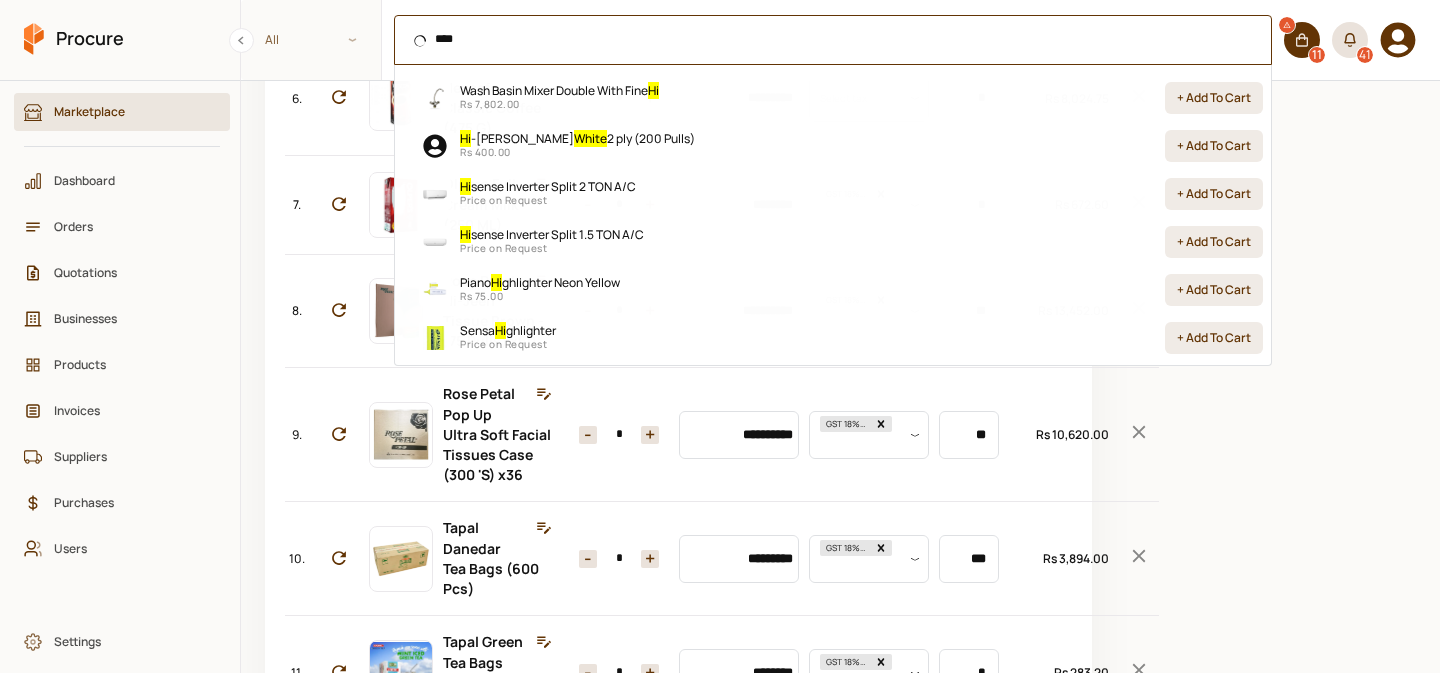 scroll, scrollTop: 80, scrollLeft: 0, axis: vertical 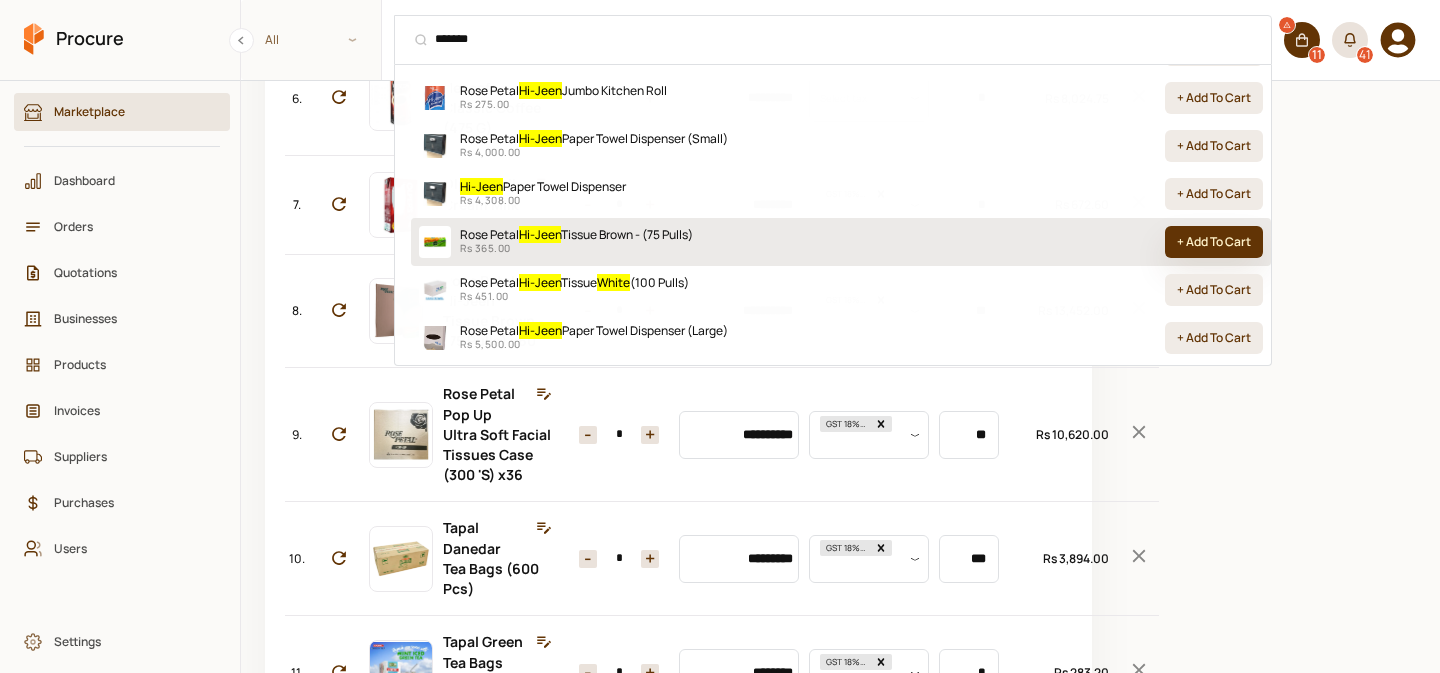 click on "+ Add To Cart" at bounding box center (1214, 242) 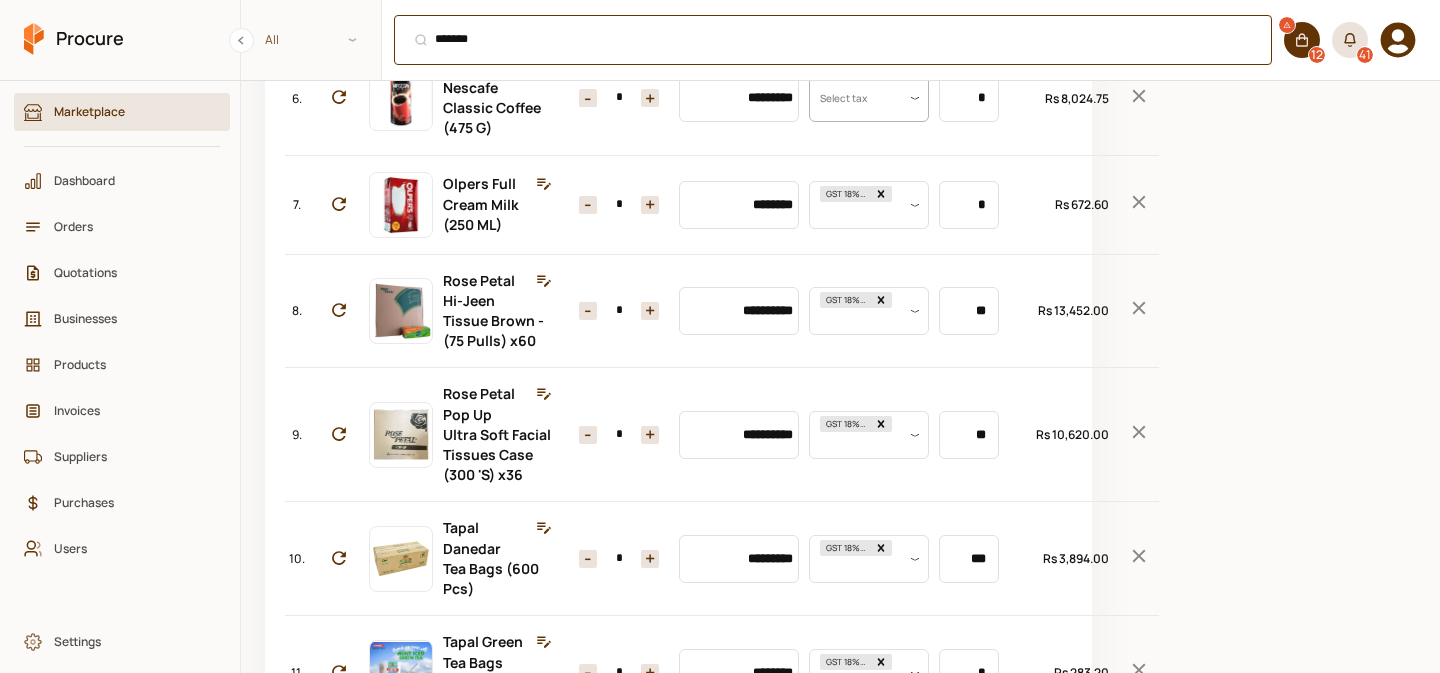 click on "******* ⌘  + K" at bounding box center [833, 40] 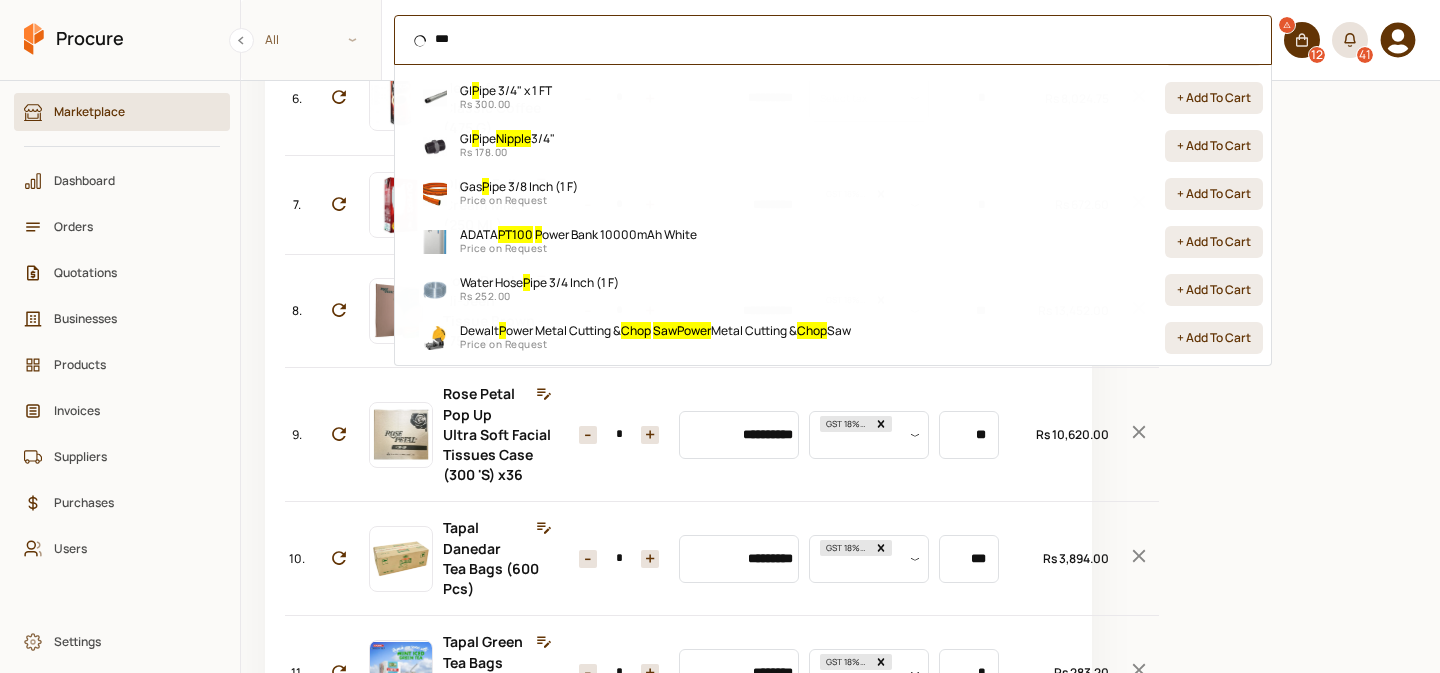 scroll, scrollTop: 0, scrollLeft: 0, axis: both 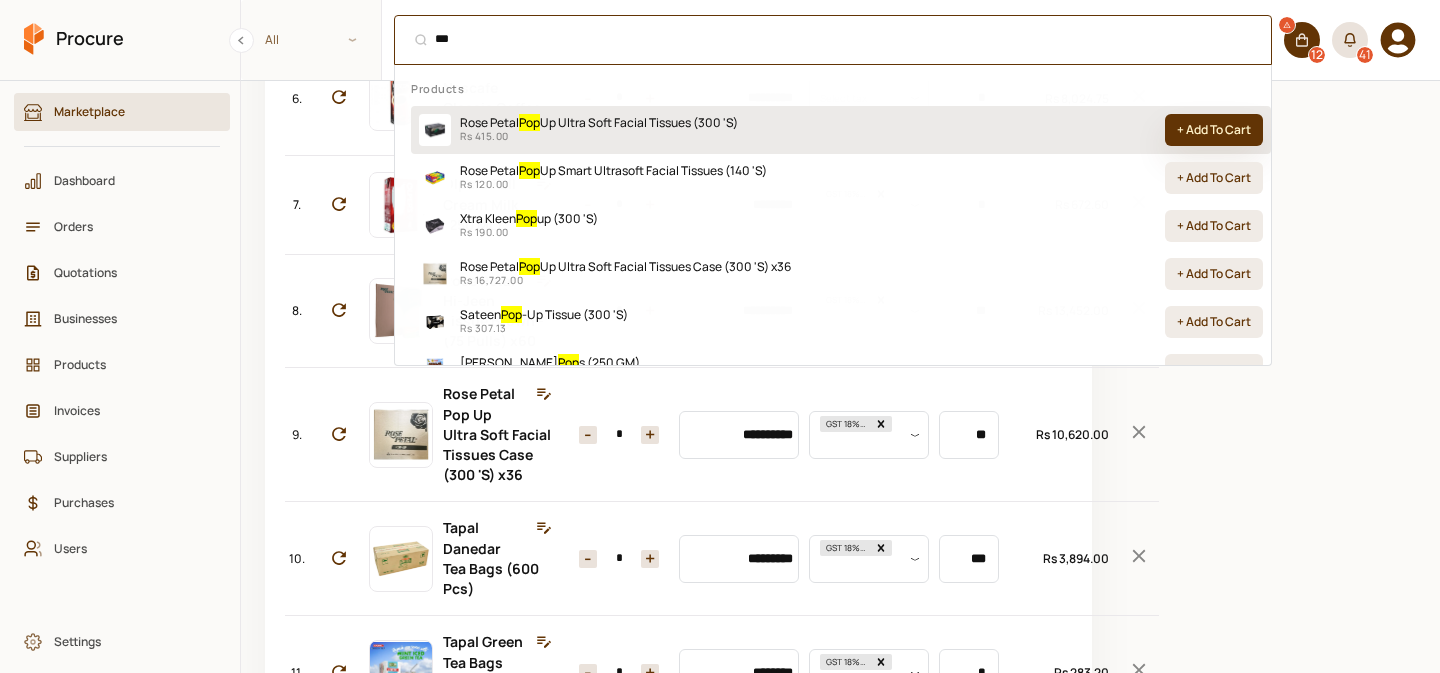 type on "***" 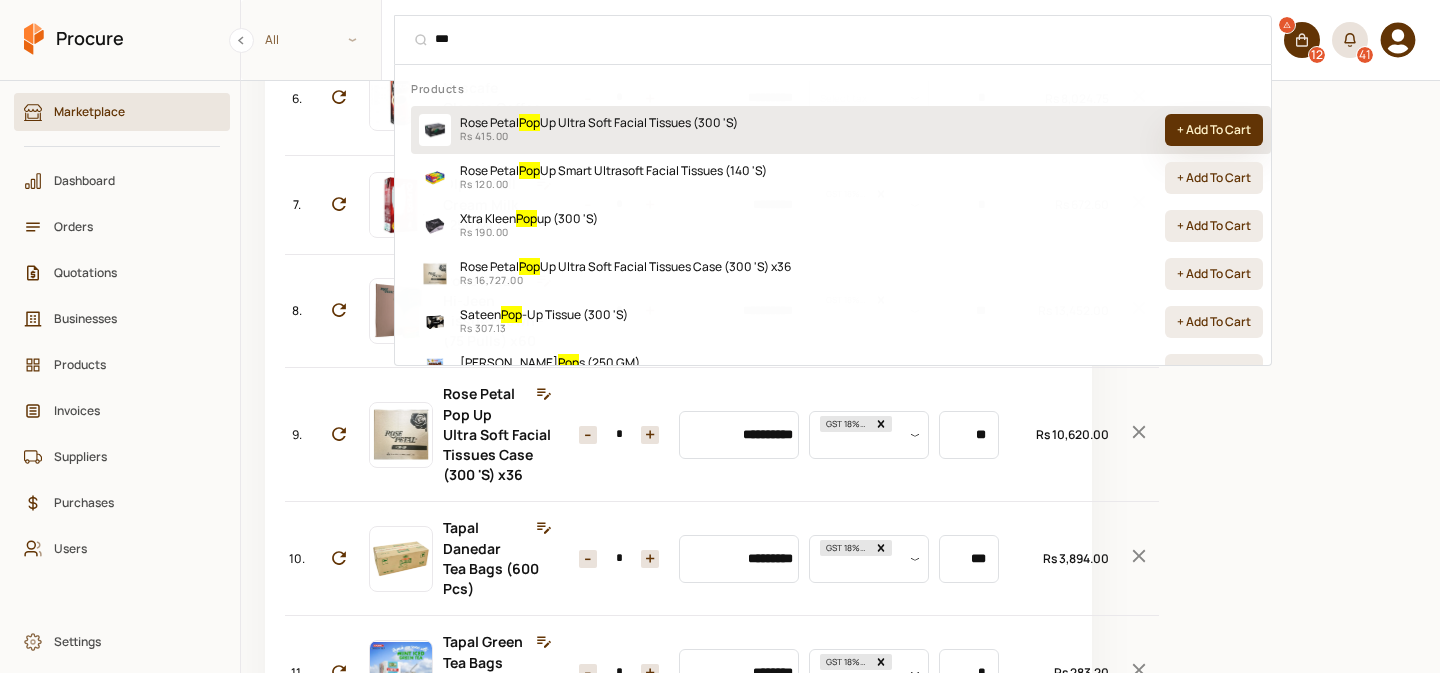click on "+ Add To Cart" at bounding box center (1214, 130) 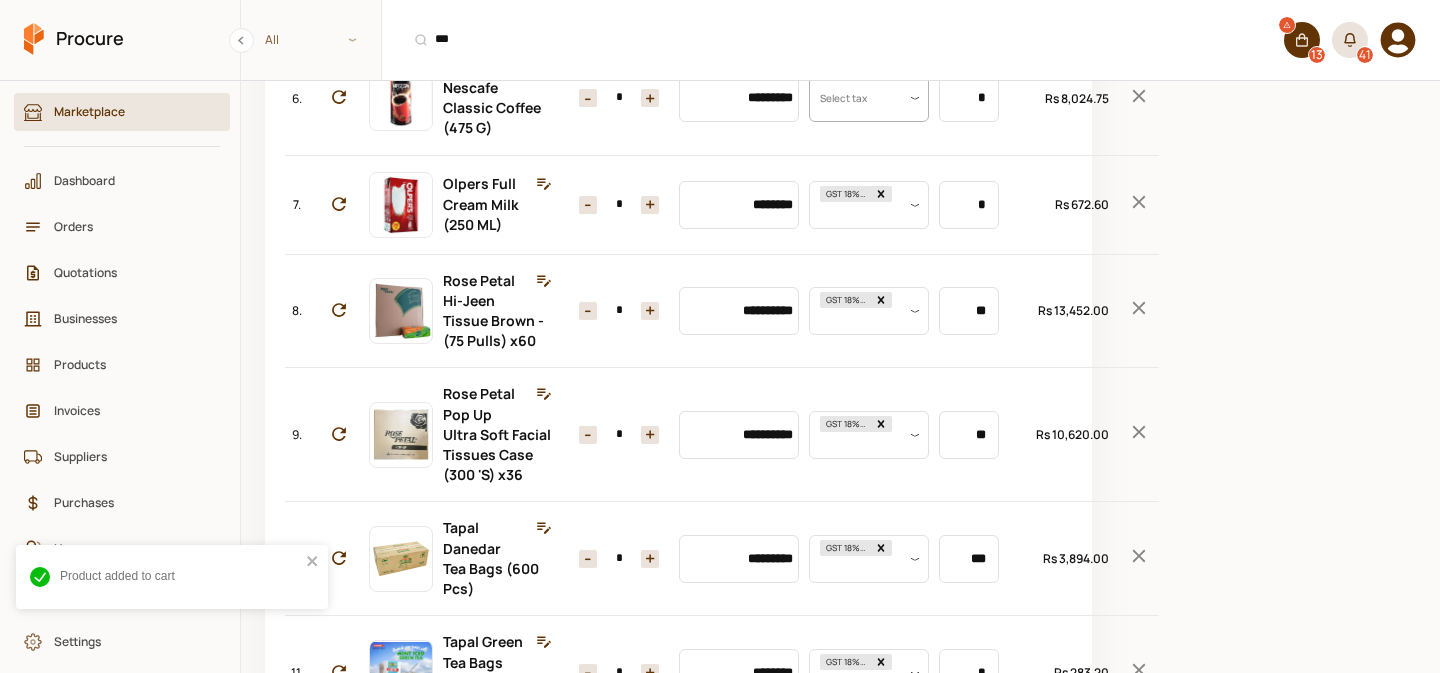 scroll, scrollTop: 1700, scrollLeft: 0, axis: vertical 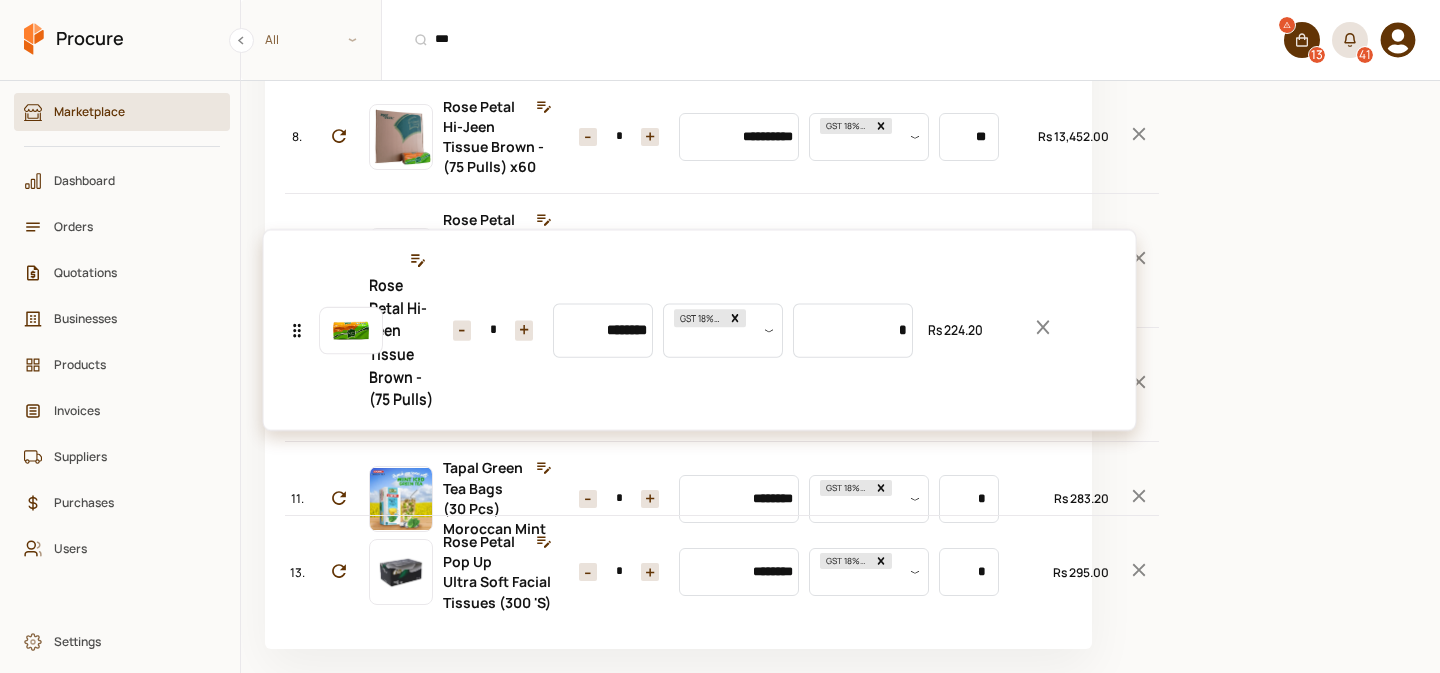 drag, startPoint x: 299, startPoint y: 383, endPoint x: 306, endPoint y: 328, distance: 55.443665 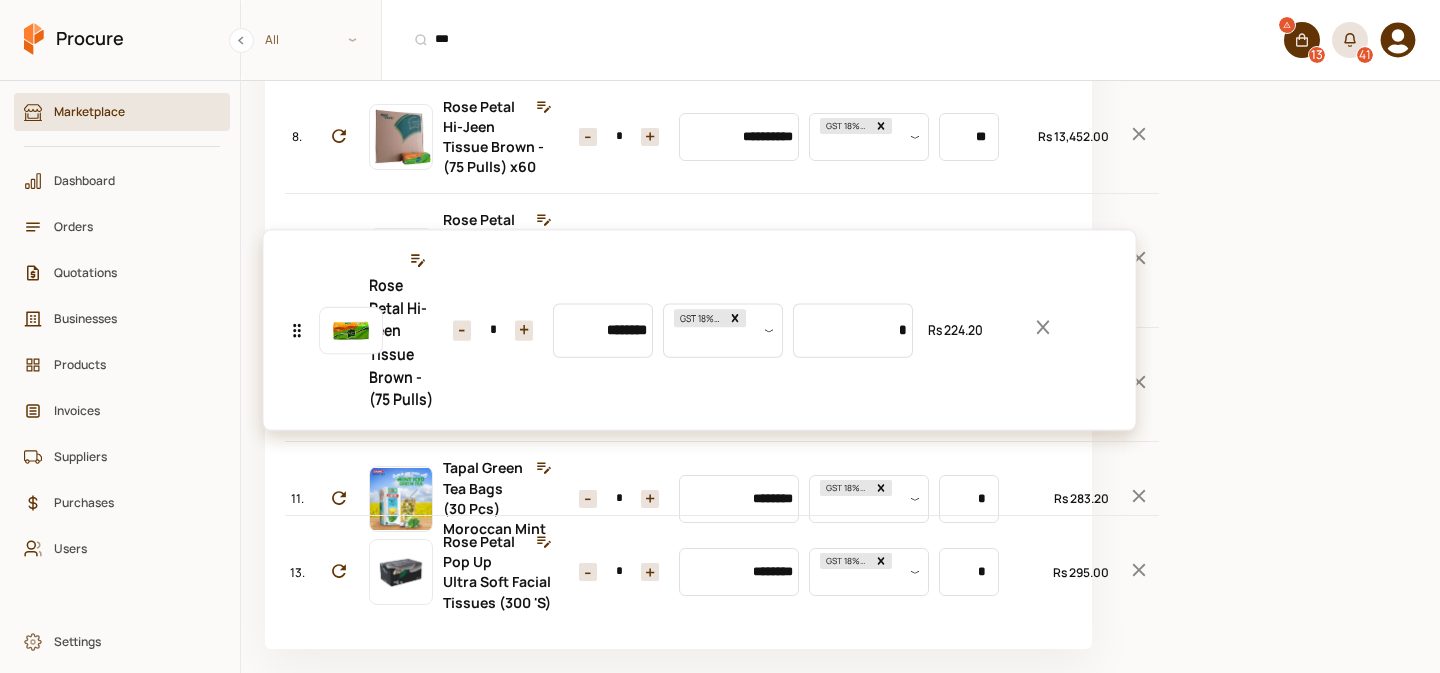 click on "**********" at bounding box center [678, -118] 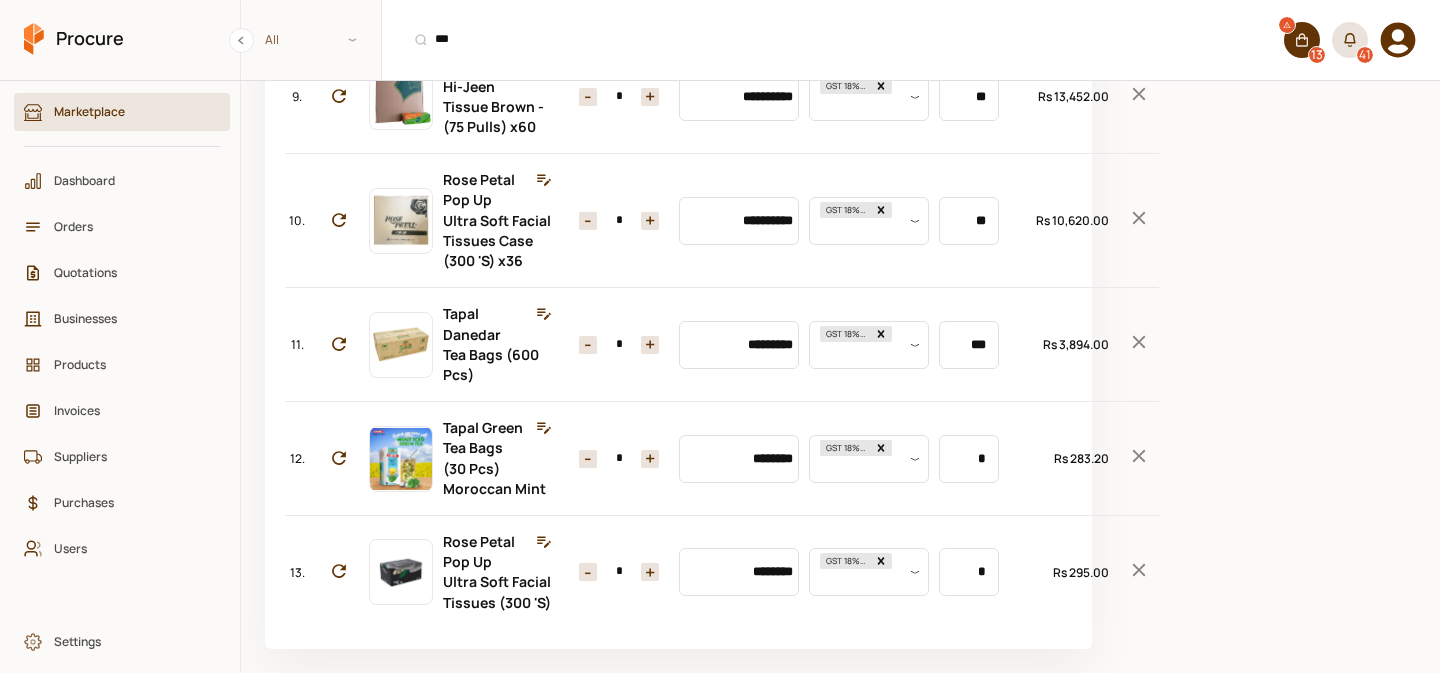 scroll, scrollTop: 1700, scrollLeft: 0, axis: vertical 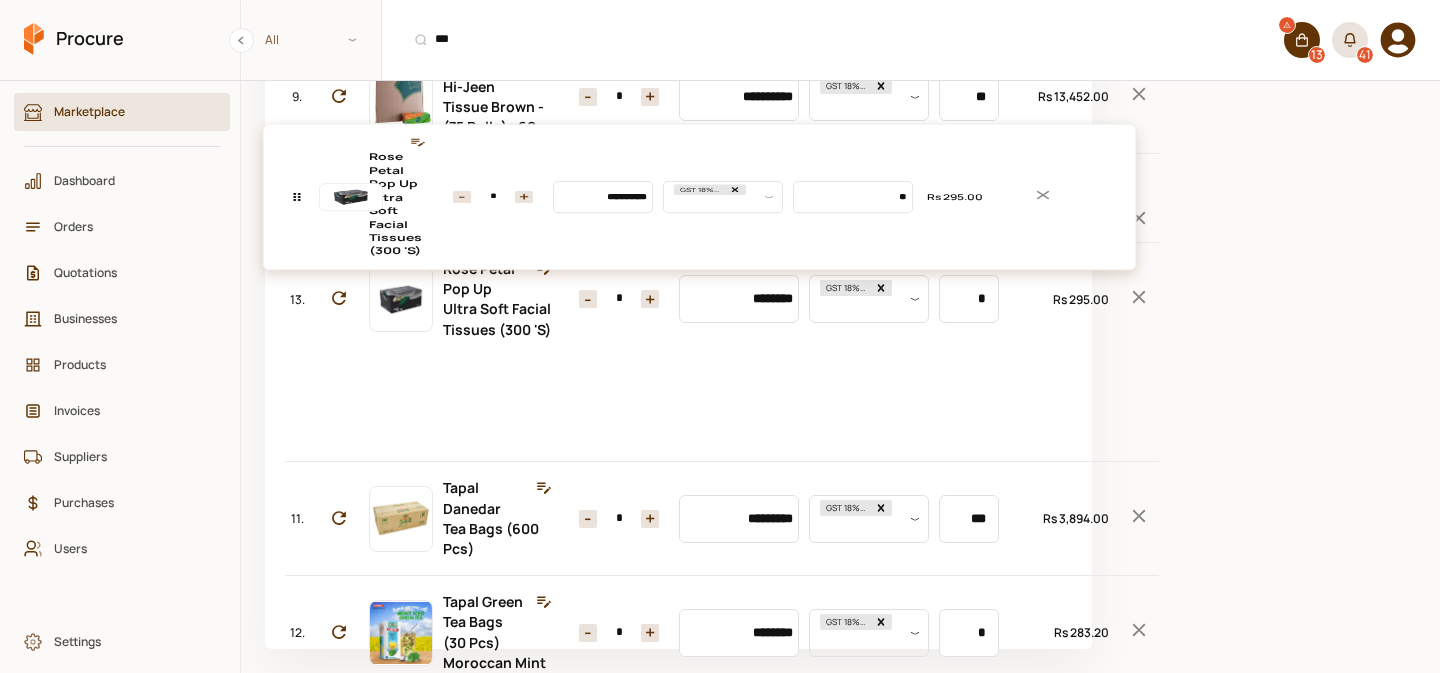 drag, startPoint x: 297, startPoint y: 530, endPoint x: 284, endPoint y: 166, distance: 364.23206 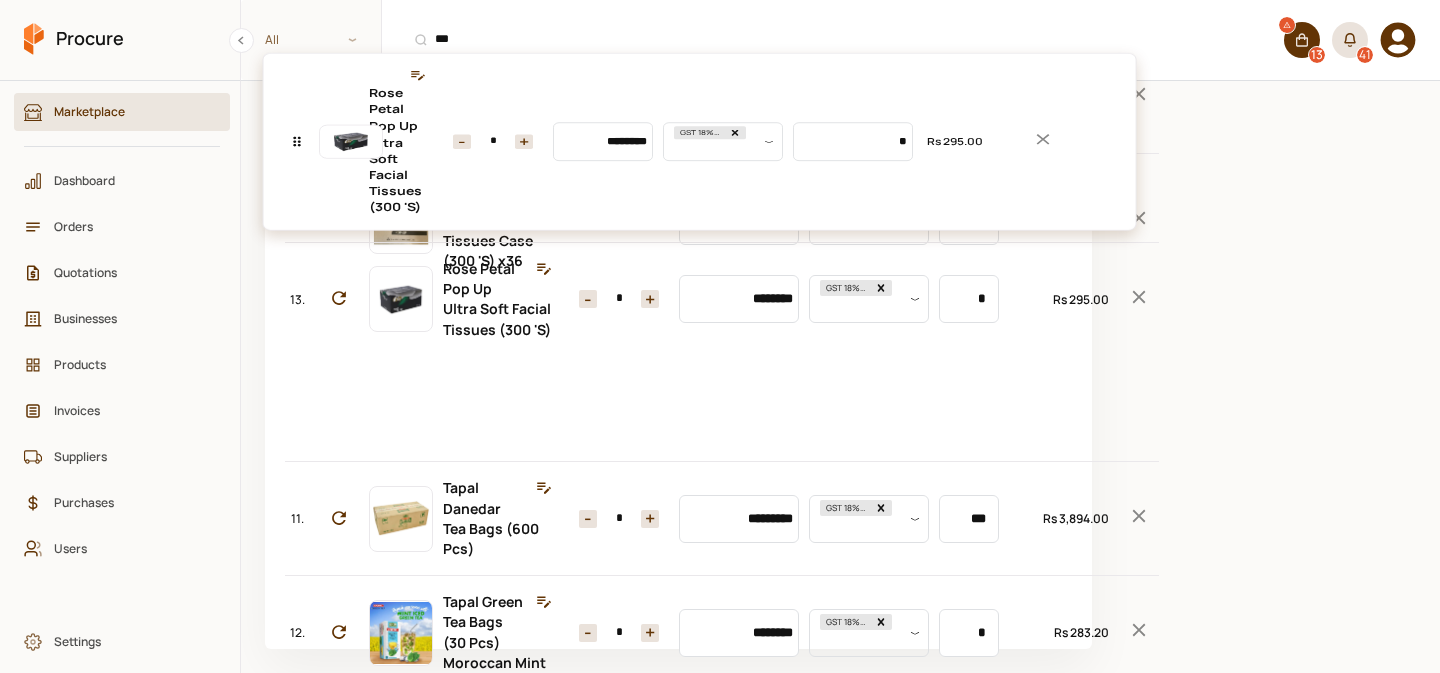 click on "**********" at bounding box center [678, -118] 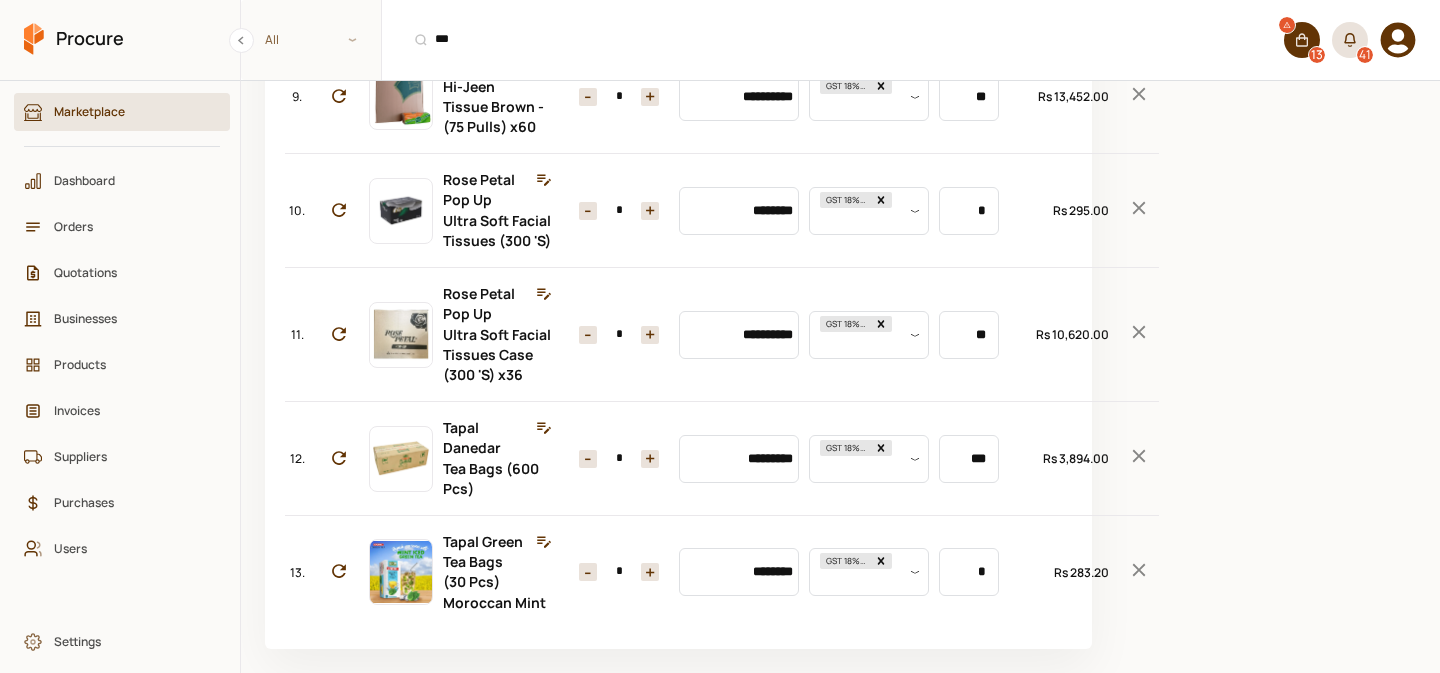 scroll, scrollTop: 1436, scrollLeft: 0, axis: vertical 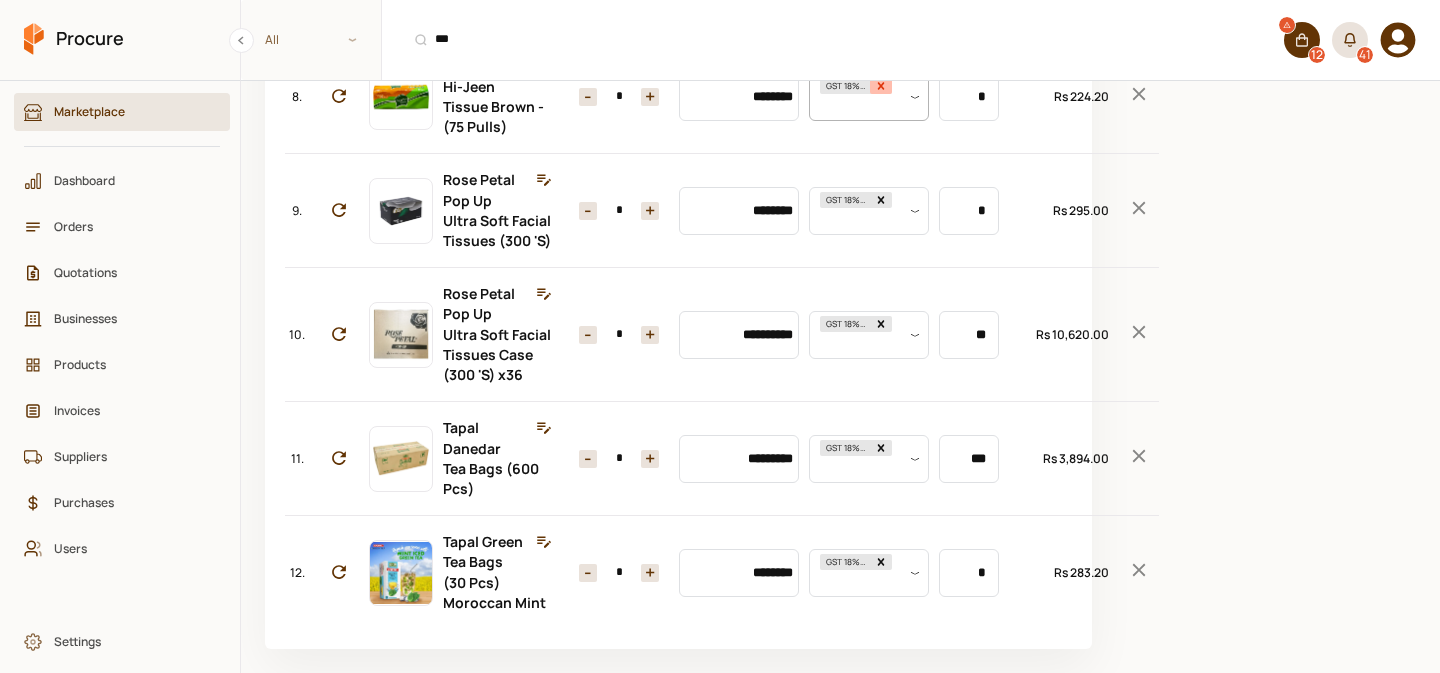 click 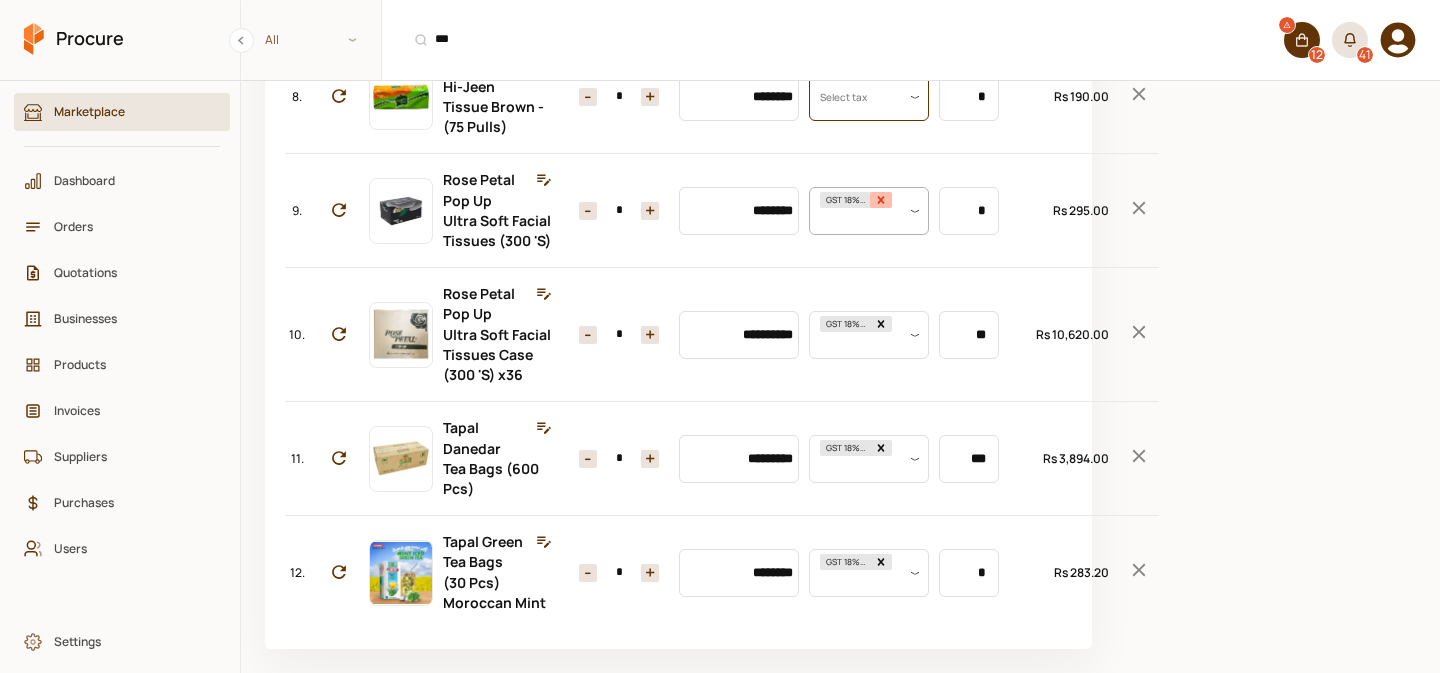 click 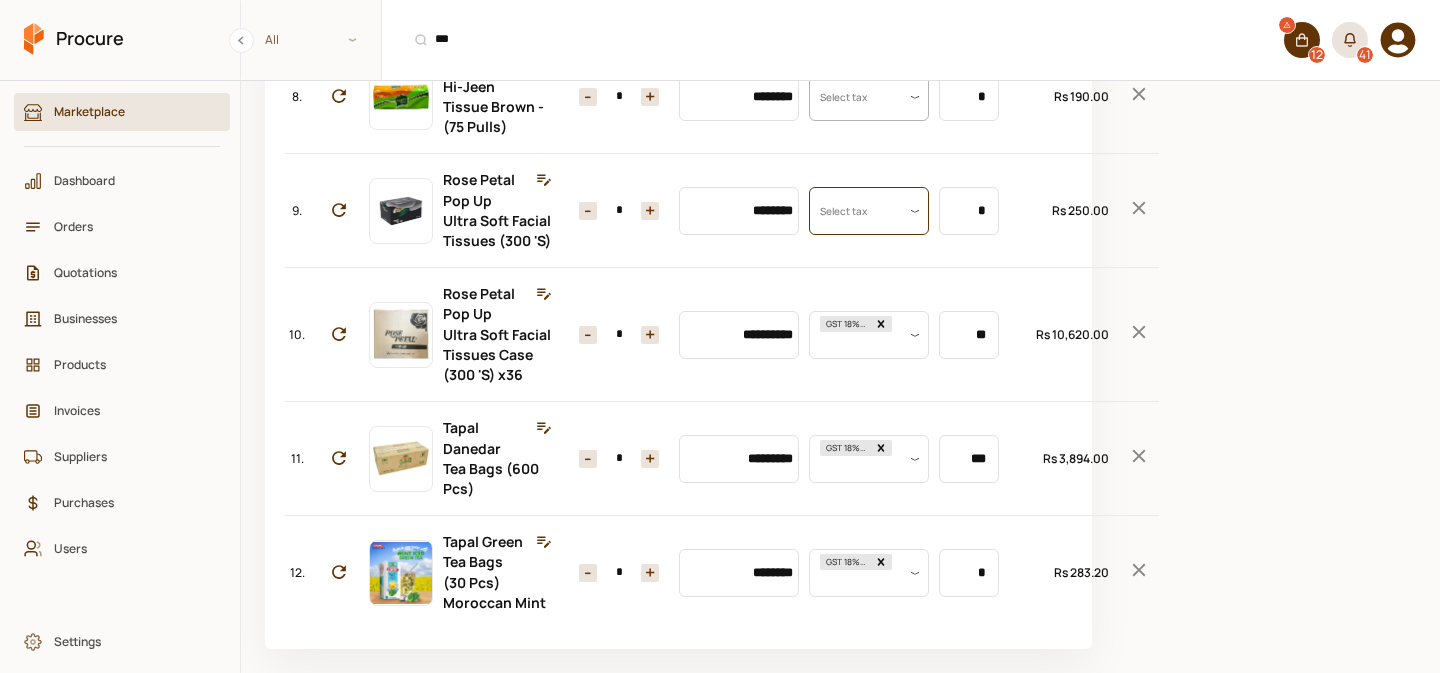 scroll, scrollTop: 1136, scrollLeft: 0, axis: vertical 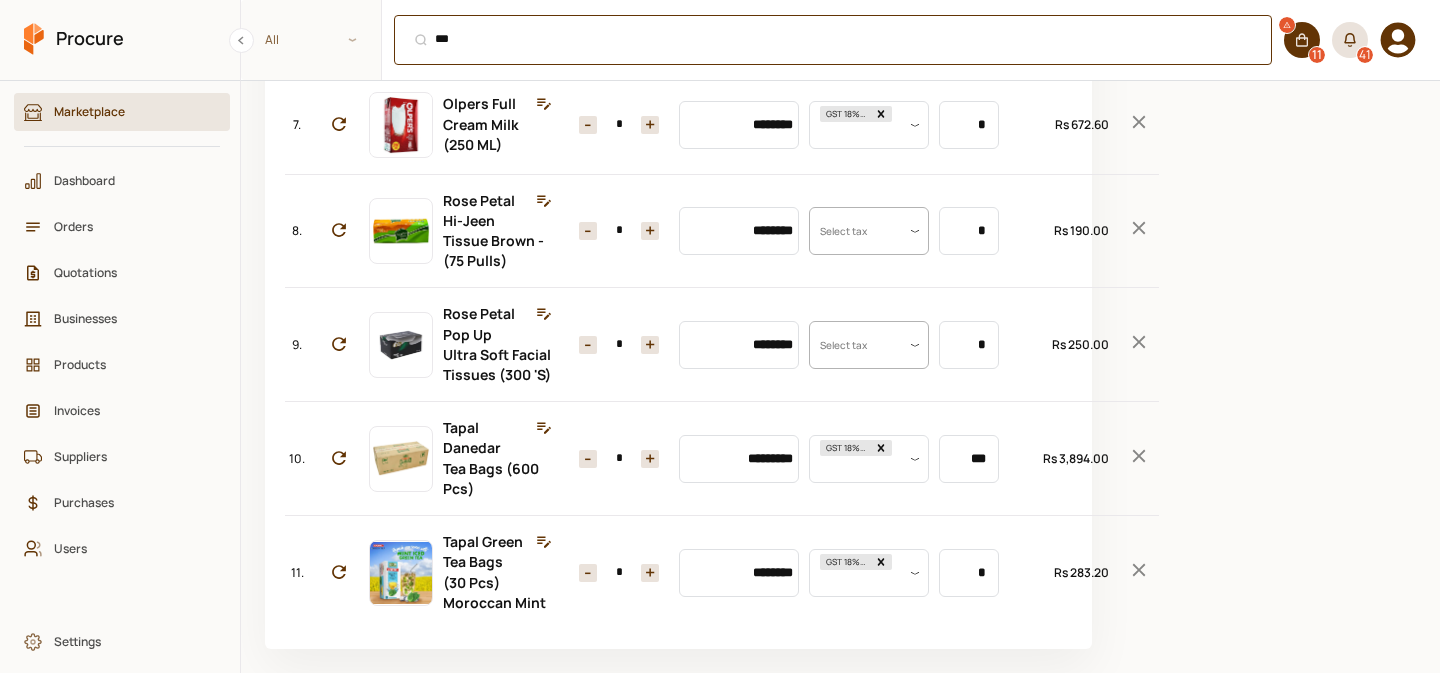 click on "*** ⌘  + K" at bounding box center [833, 40] 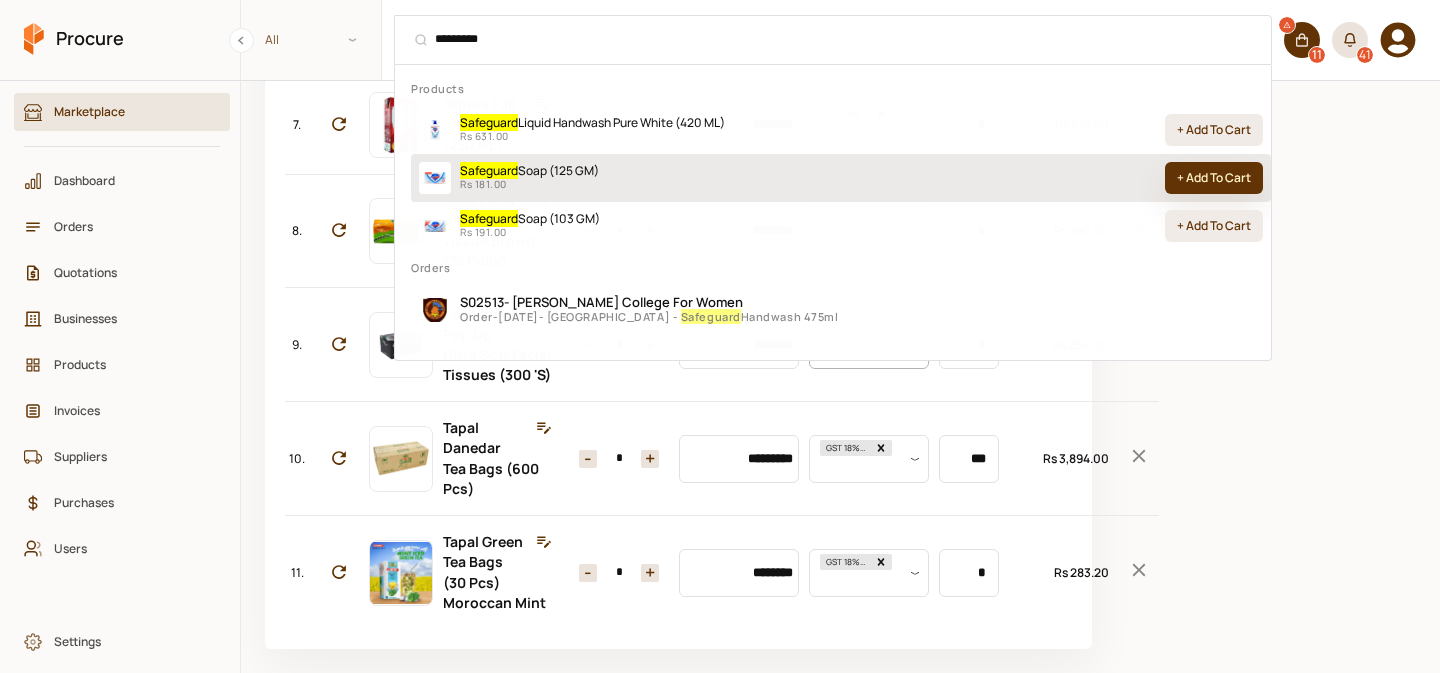 click on "+ Add To Cart" at bounding box center (1214, 178) 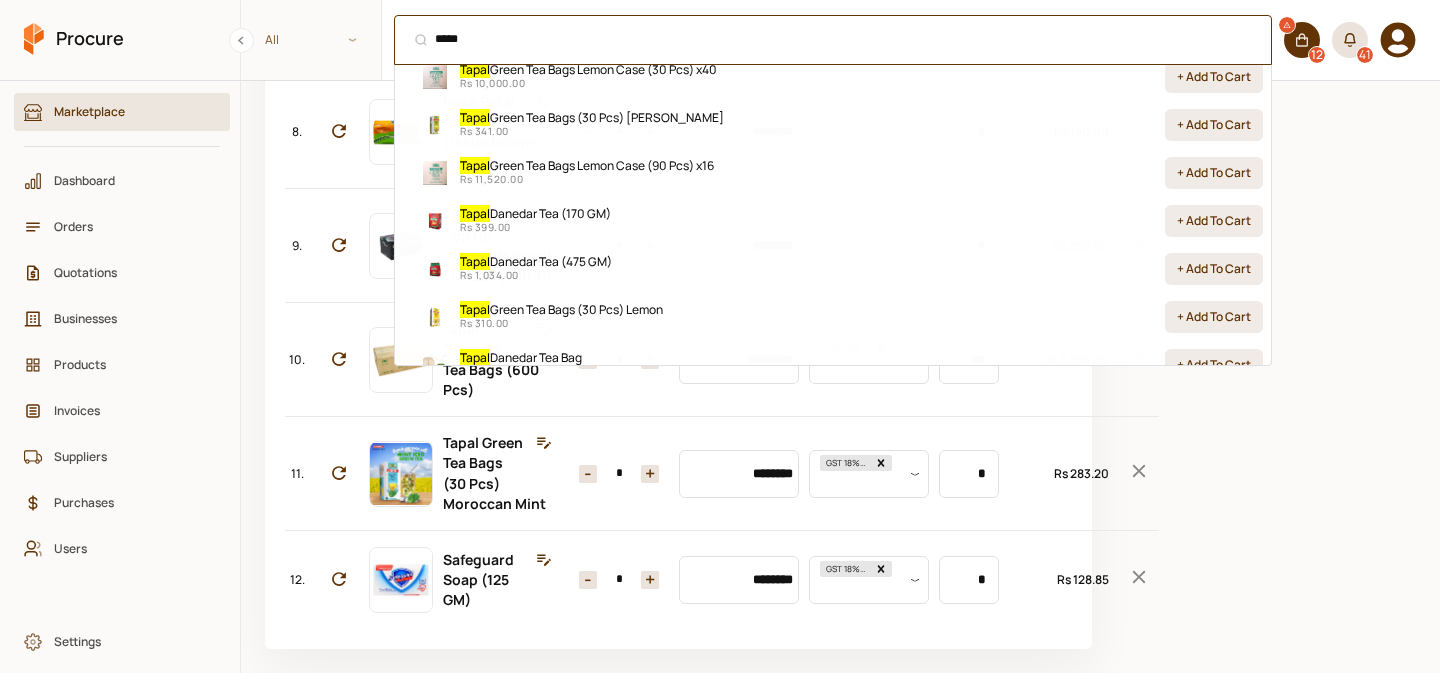 scroll, scrollTop: 548, scrollLeft: 0, axis: vertical 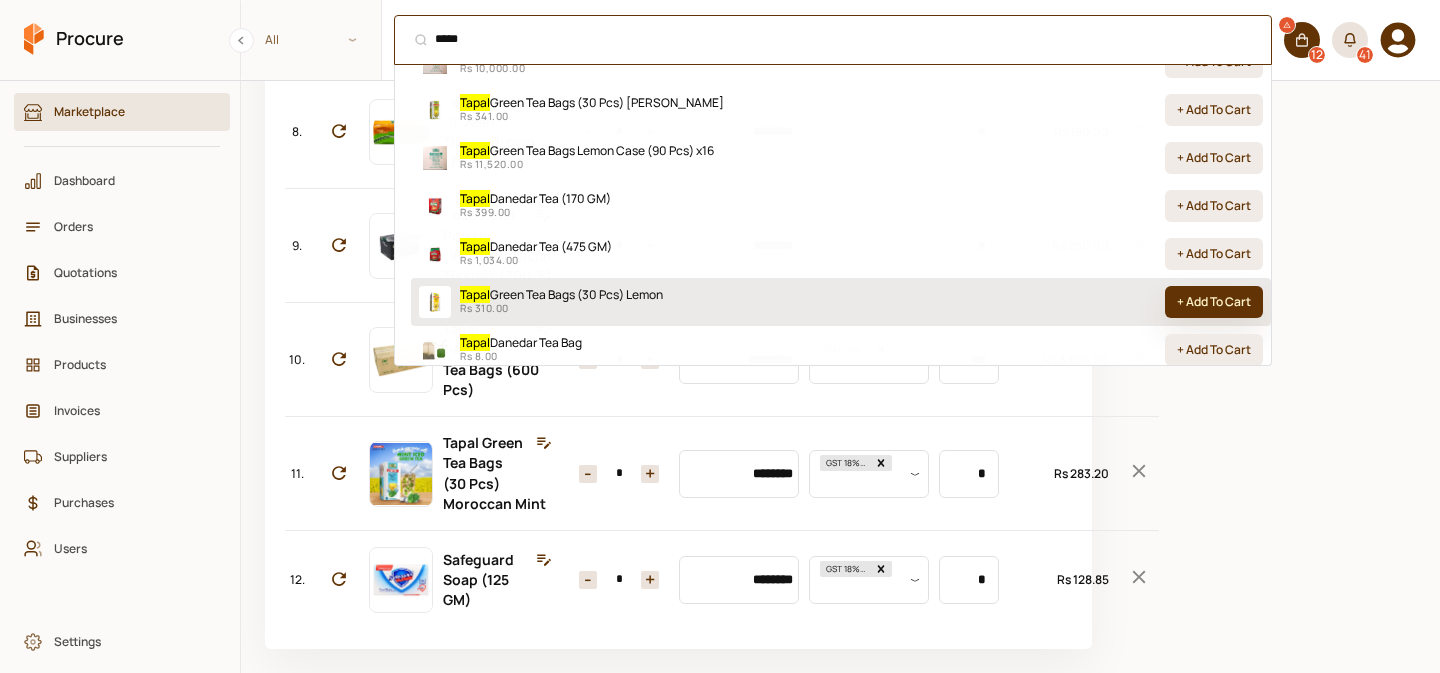 type on "*****" 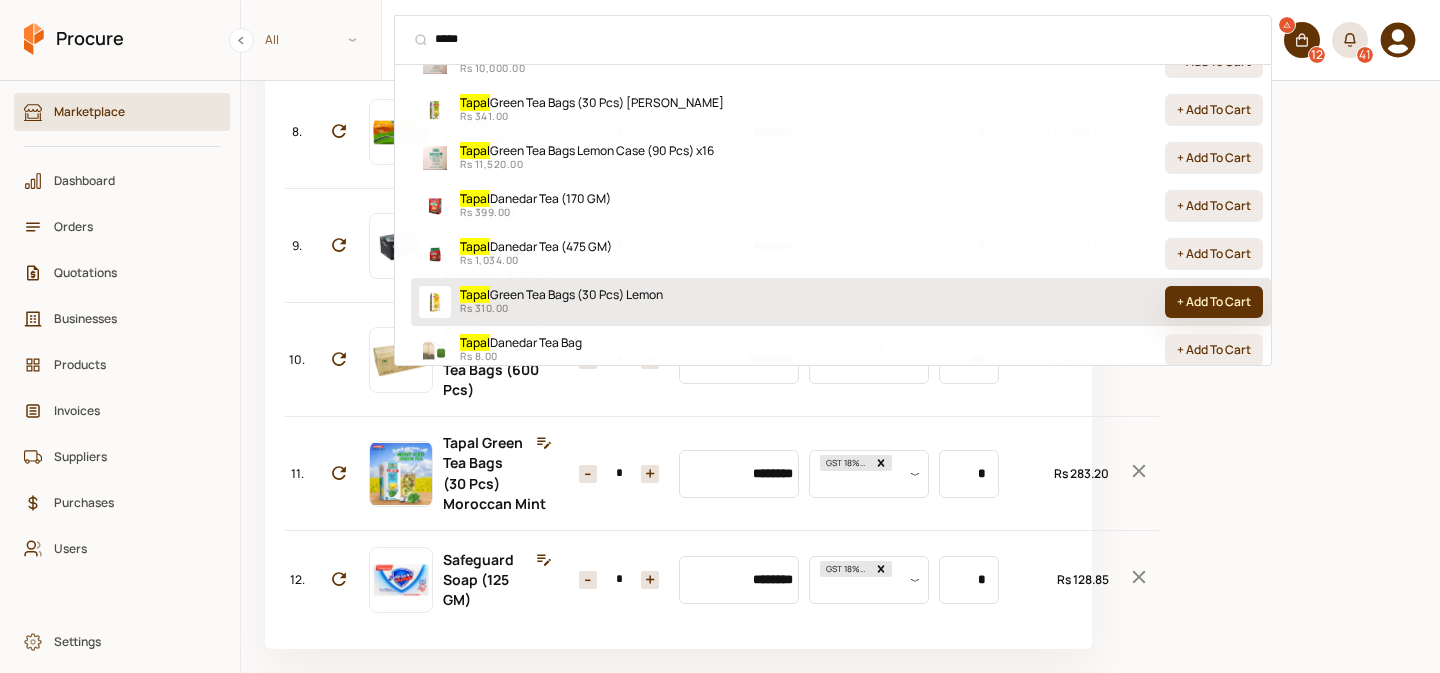 click on "+ Add To Cart" at bounding box center (1214, 302) 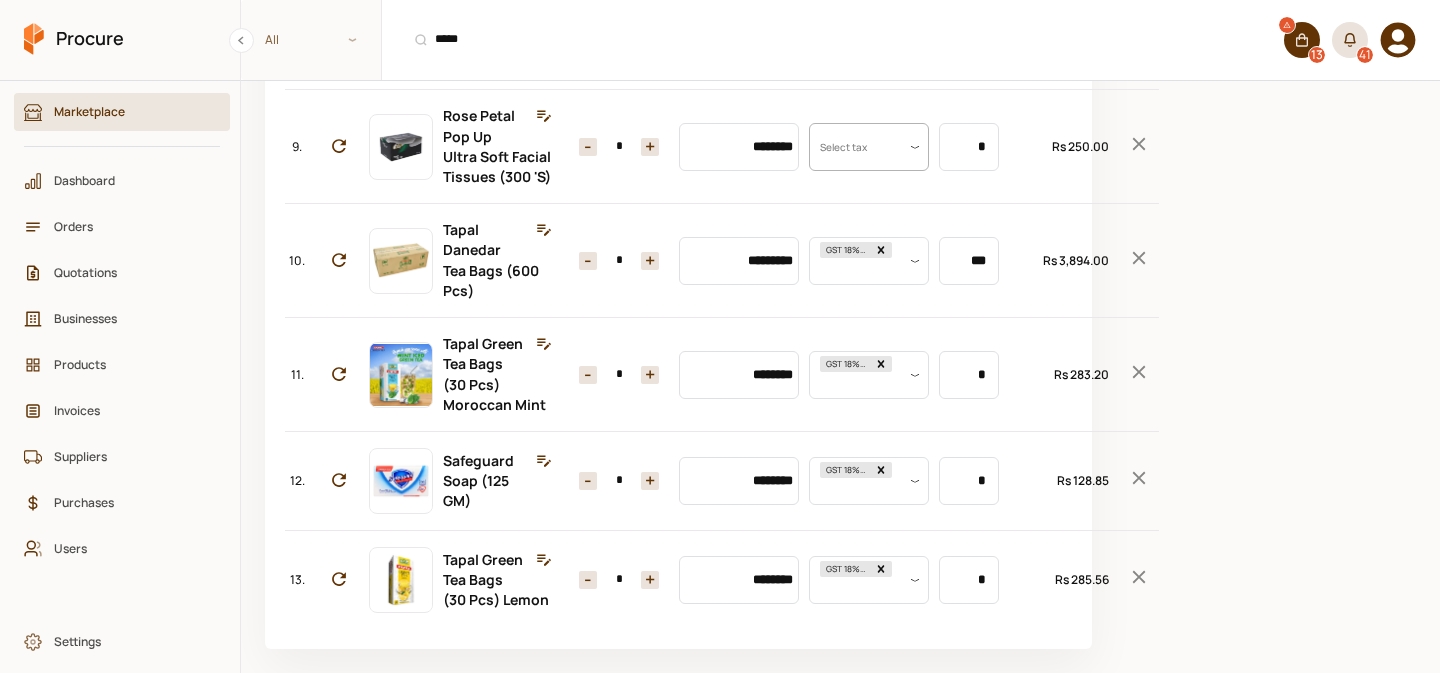 scroll, scrollTop: 1548, scrollLeft: 0, axis: vertical 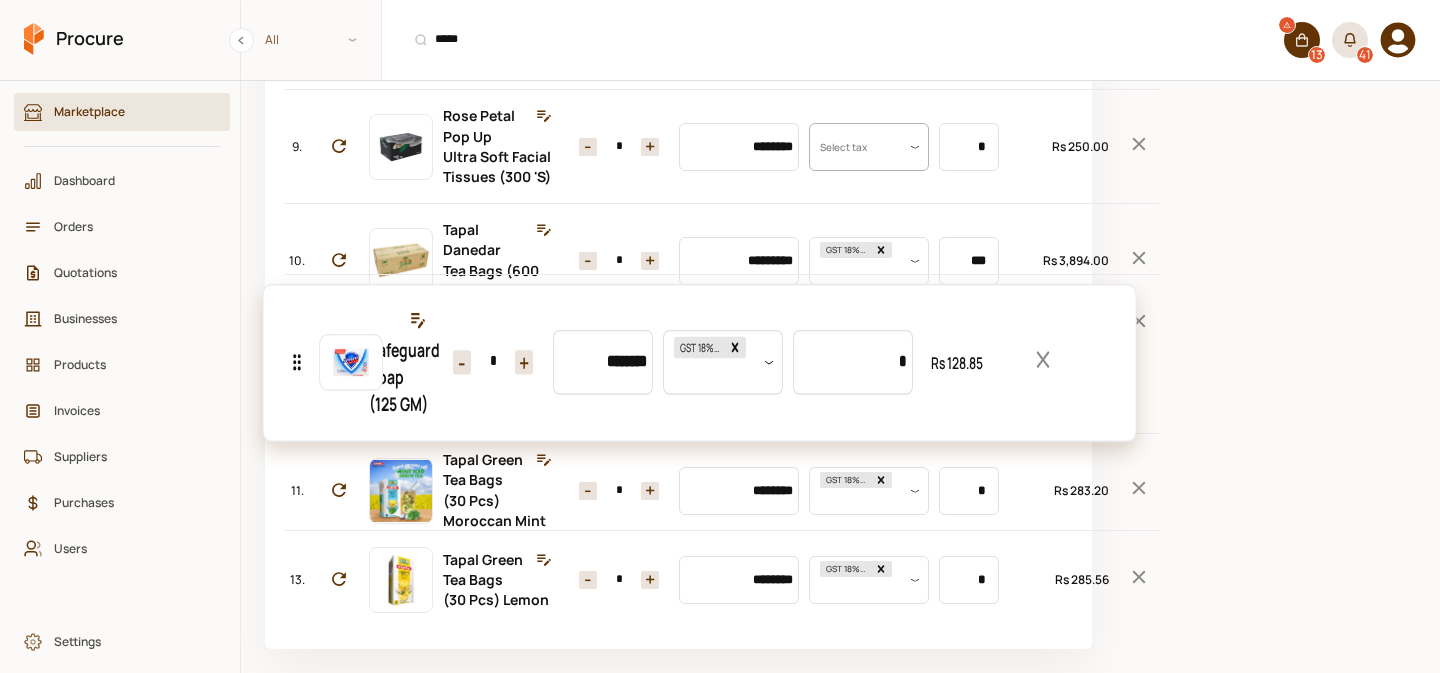 drag, startPoint x: 301, startPoint y: 484, endPoint x: 303, endPoint y: 253, distance: 231.00865 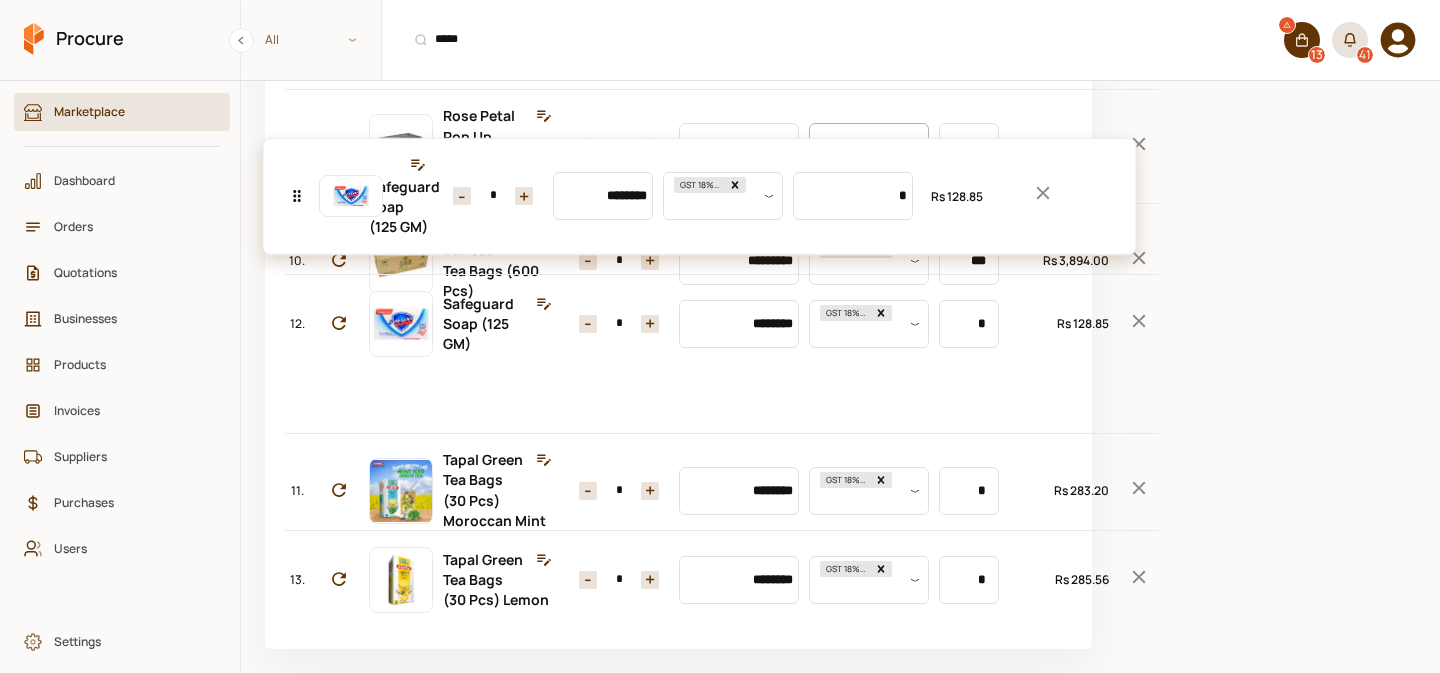 click on "No. Item Quantity Unit Price Taxes Unit Size Total 1. Bonus Tristar Top Load (500 GM) Quantity - * + Price ******* Tax Select tax Uom Value * Total Rs 189.45 2. Spontex Scouring Sponge Large (1 Pcs) Quantity - * + Price ******* Tax Select tax Uom Value * Total Rs 340.00 3. Garbage Bags (1 KG) 24"x36" Quantity - * + Price ******** Tax Select tax Uom Value * Total Rs 276.84 4. Lifebuoy Handwash MildCare Refill Pouch (1000 ML) Quantity - * + Price ******** Tax Select tax Uom Value * Total Rs 850.00 5. Nestle Everyday Tea [PERSON_NAME] (1000 GM) Quantity - * + Price ********* Tax Select tax Uom Value * Total Rs 1,980.00 6. Nestle Nescafe Classic Coffee (475 G) Quantity - * + Price ********* Tax Select tax Uom Value * Total Rs 8,024.75 7. Olpers Full Cream Milk (250 ML) Quantity - * + Price ******** Tax GST 18% (INC) Uom Value * Total Rs 672.60 8. Rose Petal Hi-Jeen Tissue Brown - (75 Pulls) Quantity - * + Price ******** Tax Select tax Uom Value * Total Rs 190.00 9. Quantity - * + Price ******** Tax Select tax" at bounding box center (678, -93) 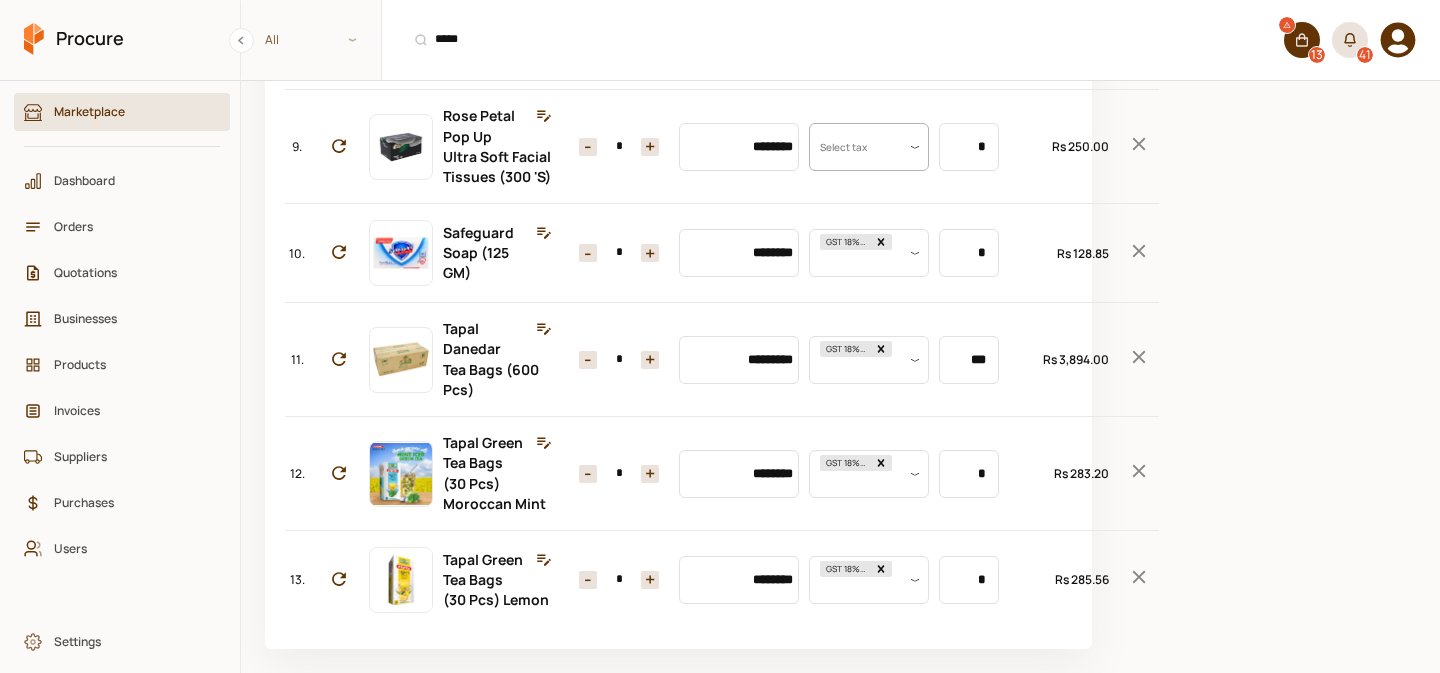scroll, scrollTop: 1392, scrollLeft: 0, axis: vertical 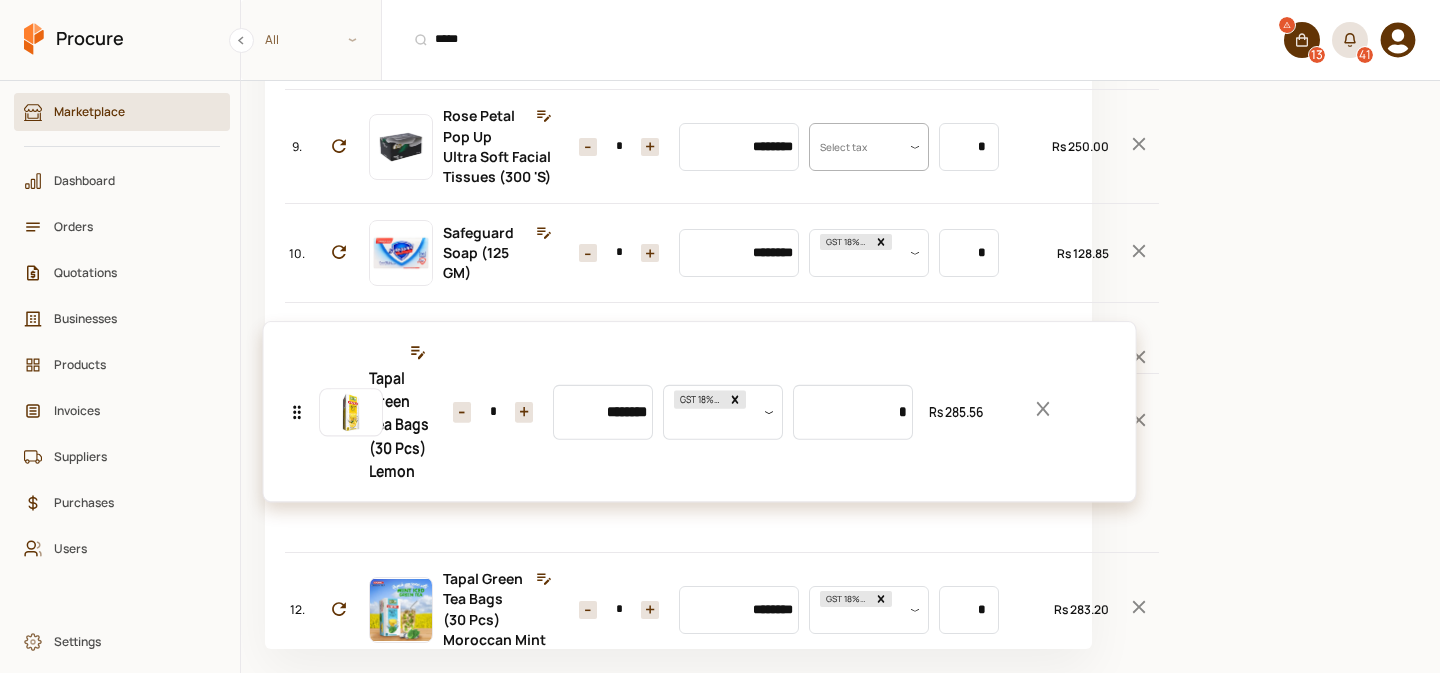 drag, startPoint x: 298, startPoint y: 568, endPoint x: 289, endPoint y: 368, distance: 200.2024 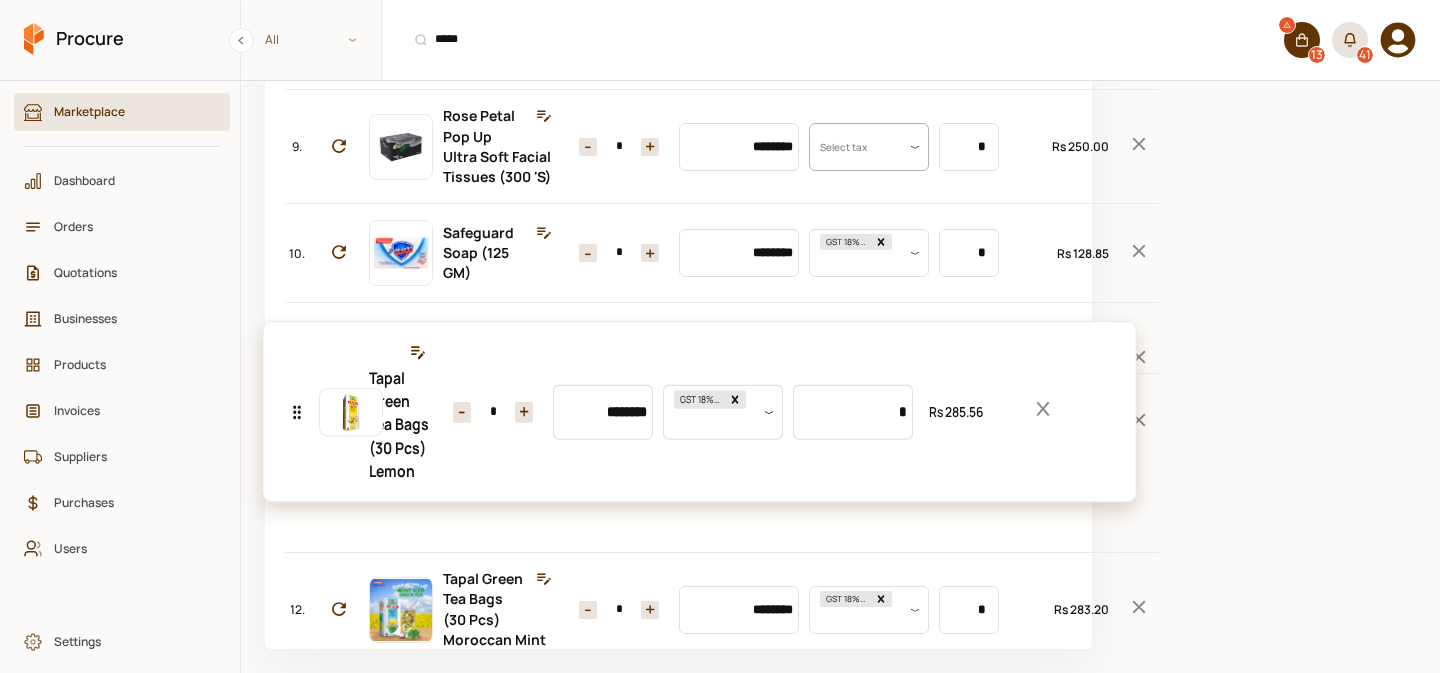 click on "No. Item Quantity Unit Price Taxes Unit Size Total 1. Bonus Tristar Top Load (500 GM) Quantity - * + Price ******* Tax Select tax Uom Value * Total Rs 189.45 2. Spontex Scouring Sponge Large (1 Pcs) Quantity - * + Price ******* Tax Select tax Uom Value * Total Rs 340.00 3. Garbage Bags (1 KG) 24"x36" Quantity - * + Price ******** Tax Select tax Uom Value * Total Rs 276.84 4. Lifebuoy Handwash MildCare Refill Pouch (1000 ML) Quantity - * + Price ******** Tax Select tax Uom Value * Total Rs 850.00 5. Nestle Everyday Tea [PERSON_NAME] (1000 GM) Quantity - * + Price ********* Tax Select tax Uom Value * Total Rs 1,980.00 6. Nestle Nescafe Classic Coffee (475 G) Quantity - * + Price ********* Tax Select tax Uom Value * Total Rs 8,024.75 7. Olpers Full Cream Milk (250 ML) Quantity - * + Price ******** Tax GST 18% (INC) Uom Value * Total Rs 672.60 8. Rose Petal Hi-Jeen Tissue Brown - (75 Pulls) Quantity - * + Price ******** Tax Select tax Uom Value * Total Rs 190.00 9. Quantity - * + Price ******** Tax Select tax" at bounding box center [678, -93] 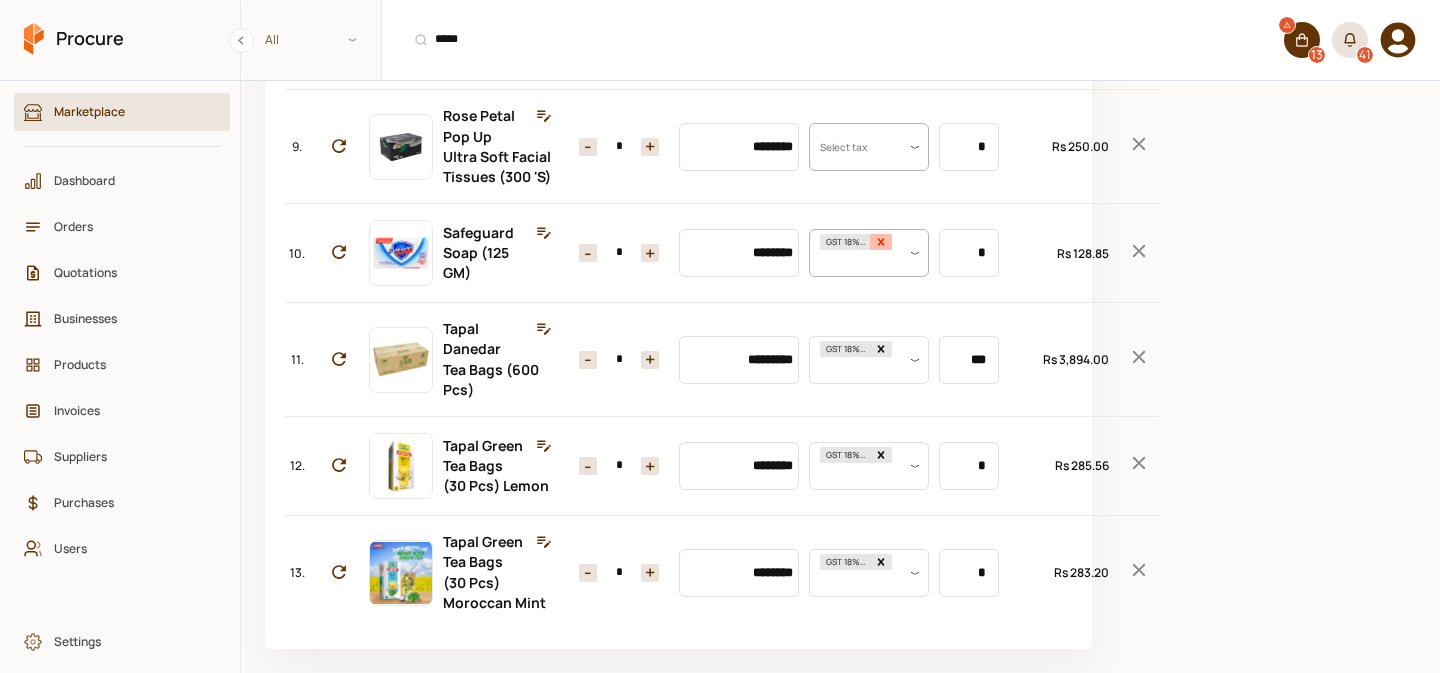 click 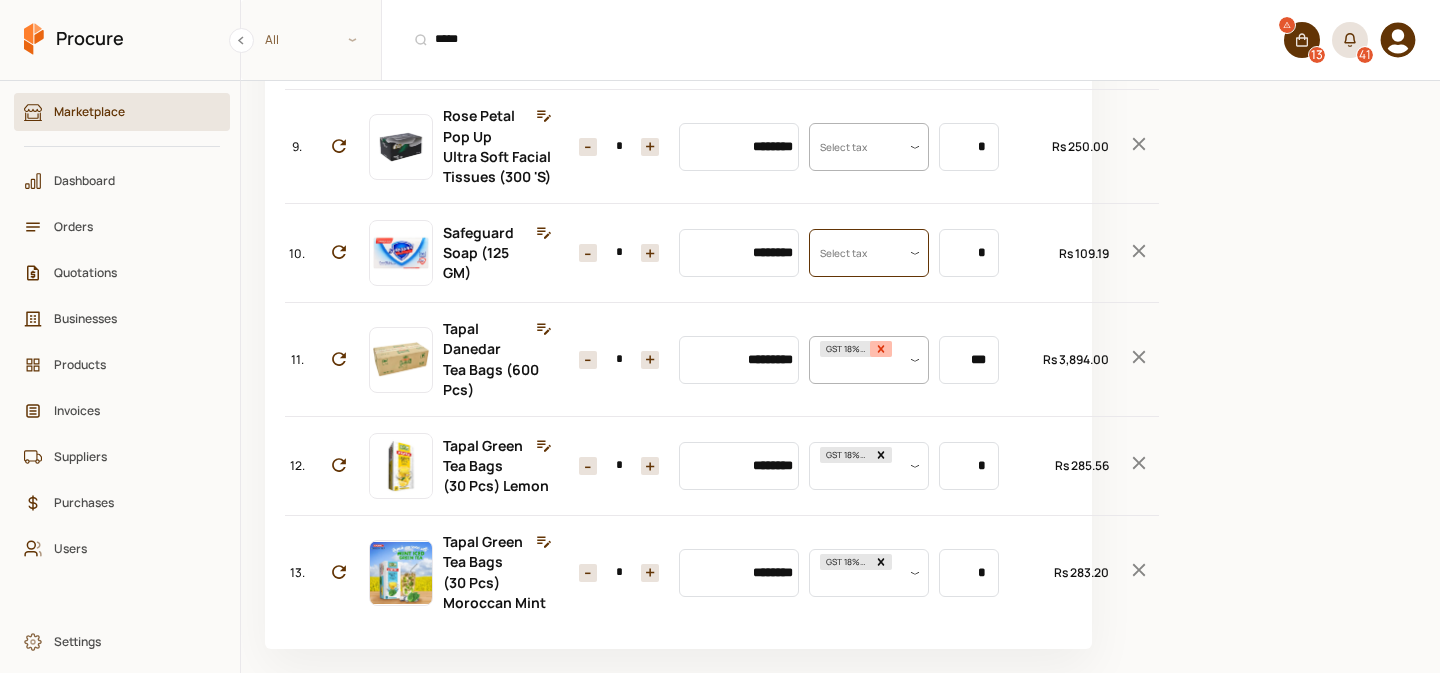 click 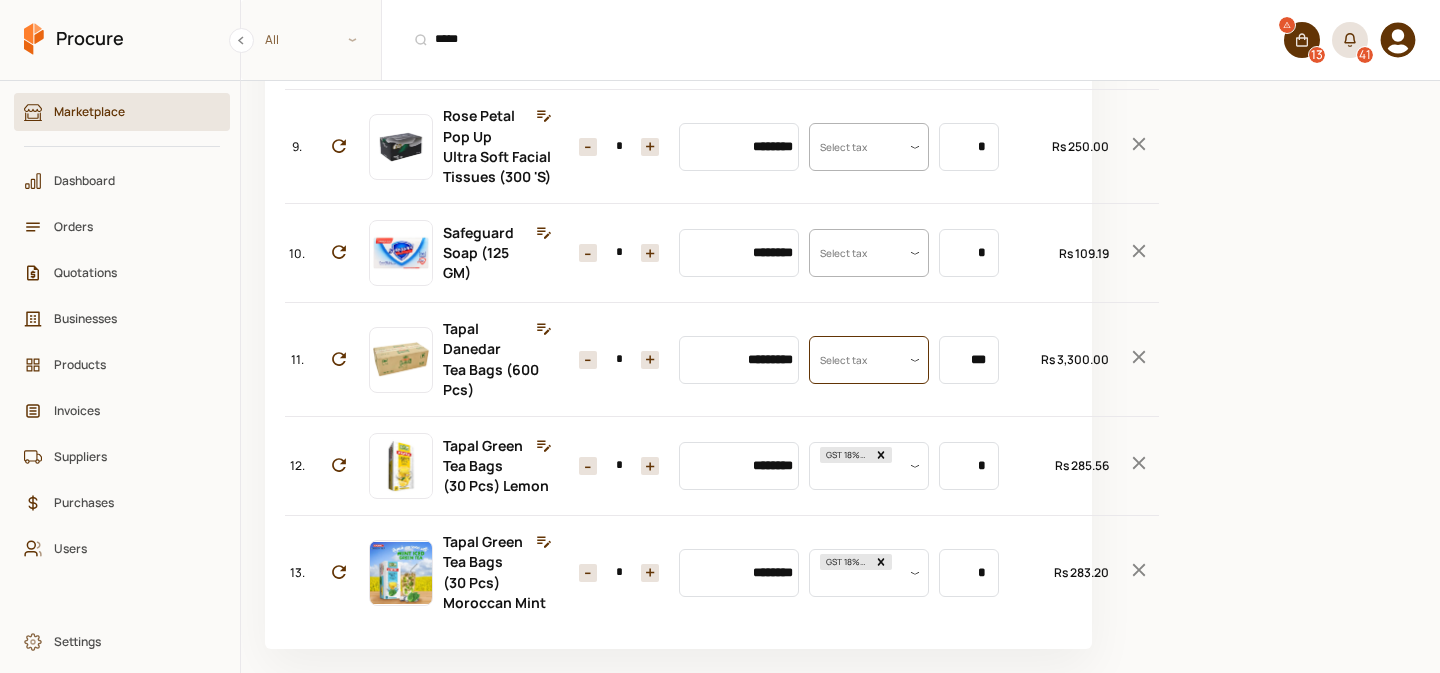 scroll, scrollTop: 0, scrollLeft: 0, axis: both 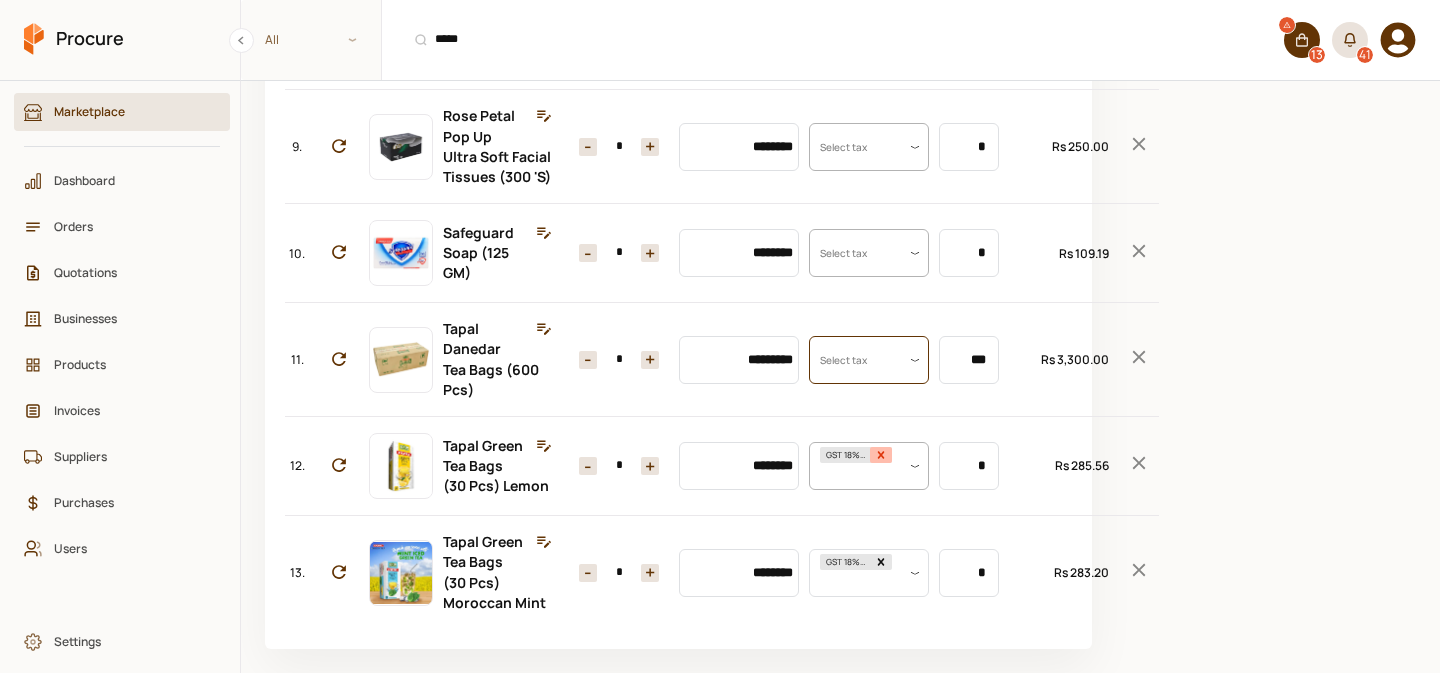 click 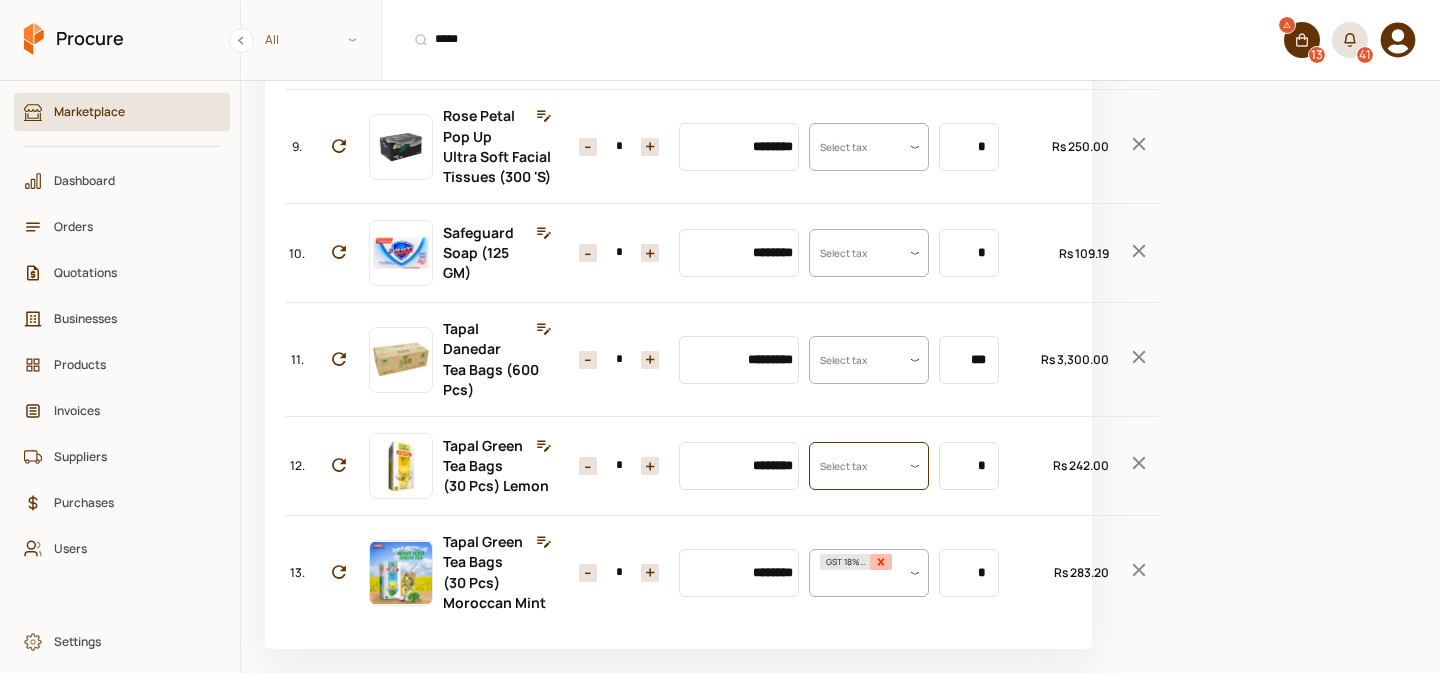 click 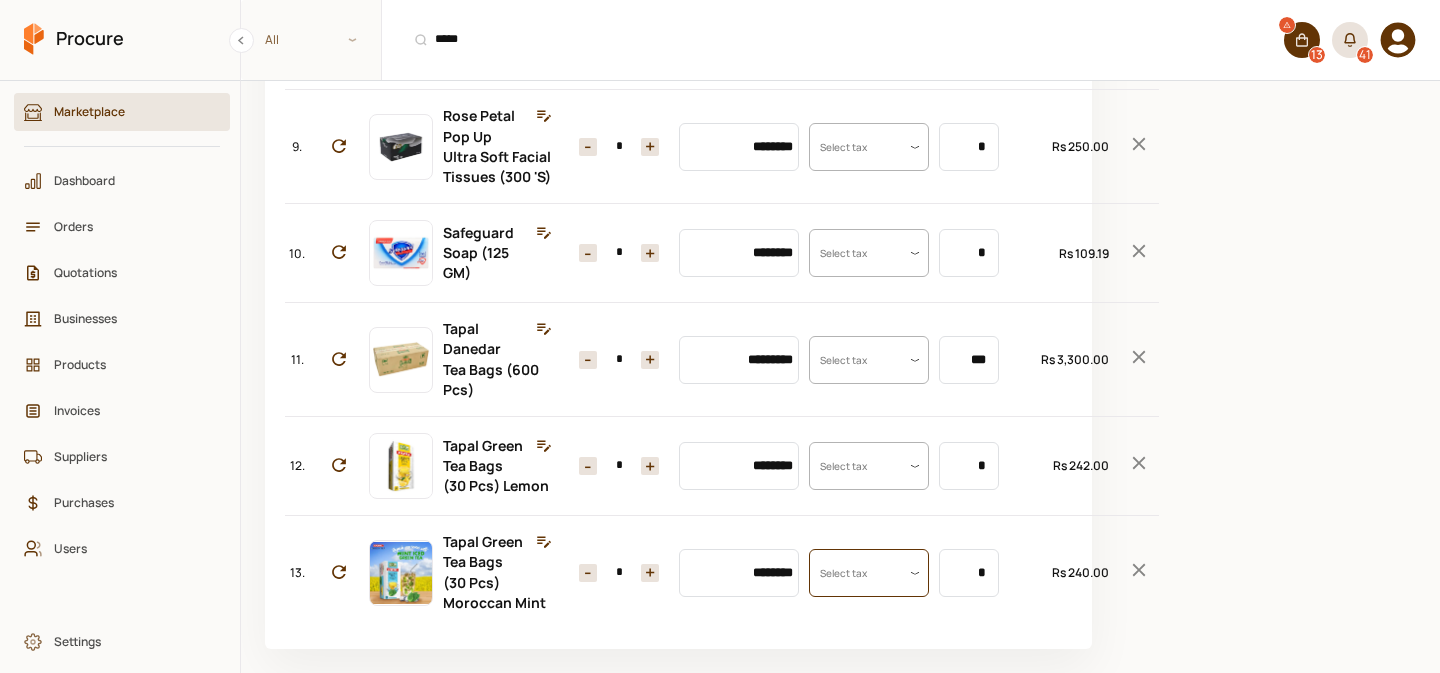 scroll, scrollTop: 1583, scrollLeft: 0, axis: vertical 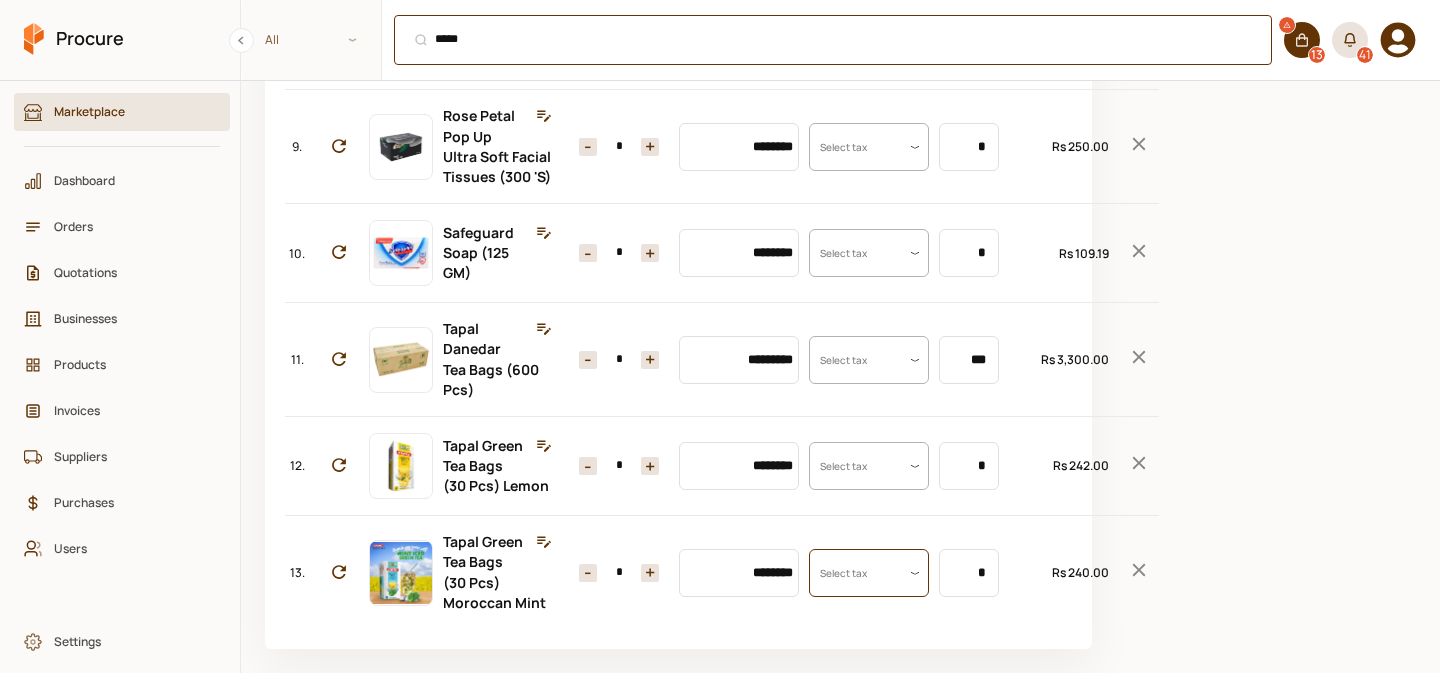 click on "***** ⌘  + K" at bounding box center [833, 40] 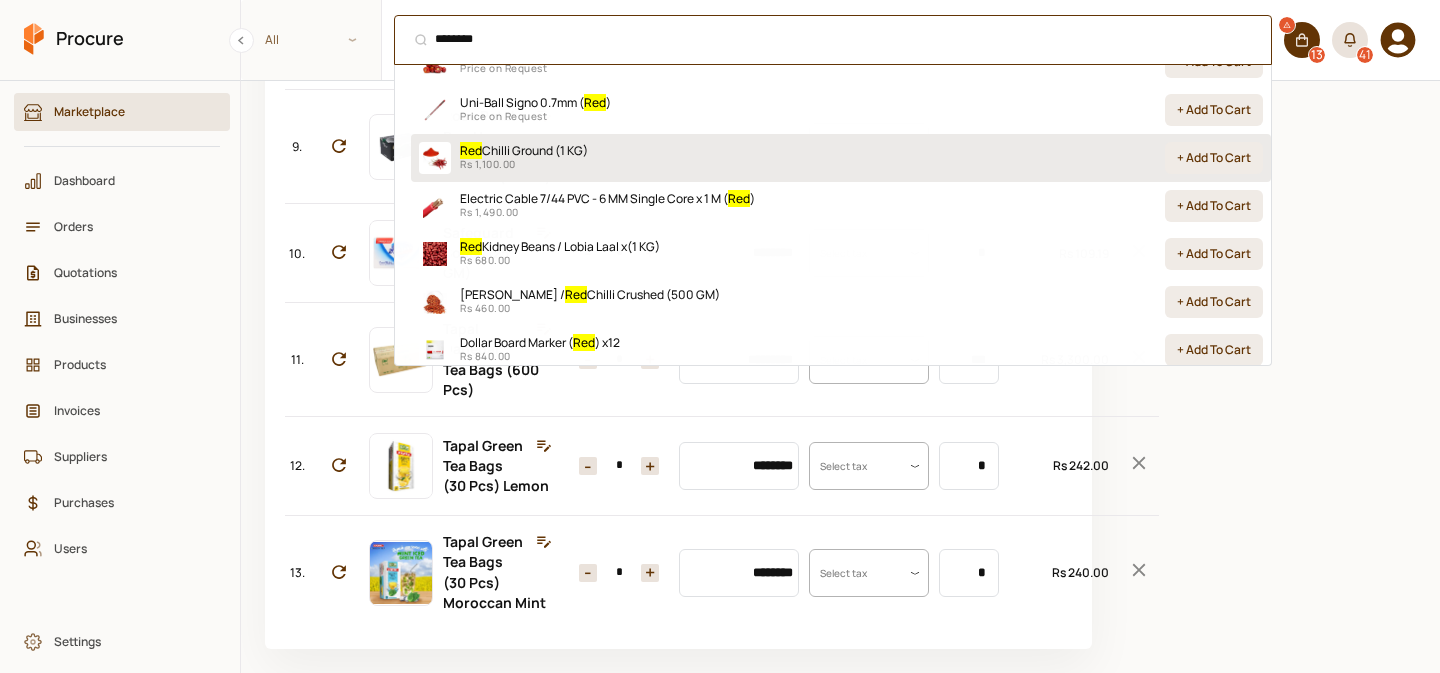 scroll, scrollTop: 0, scrollLeft: 0, axis: both 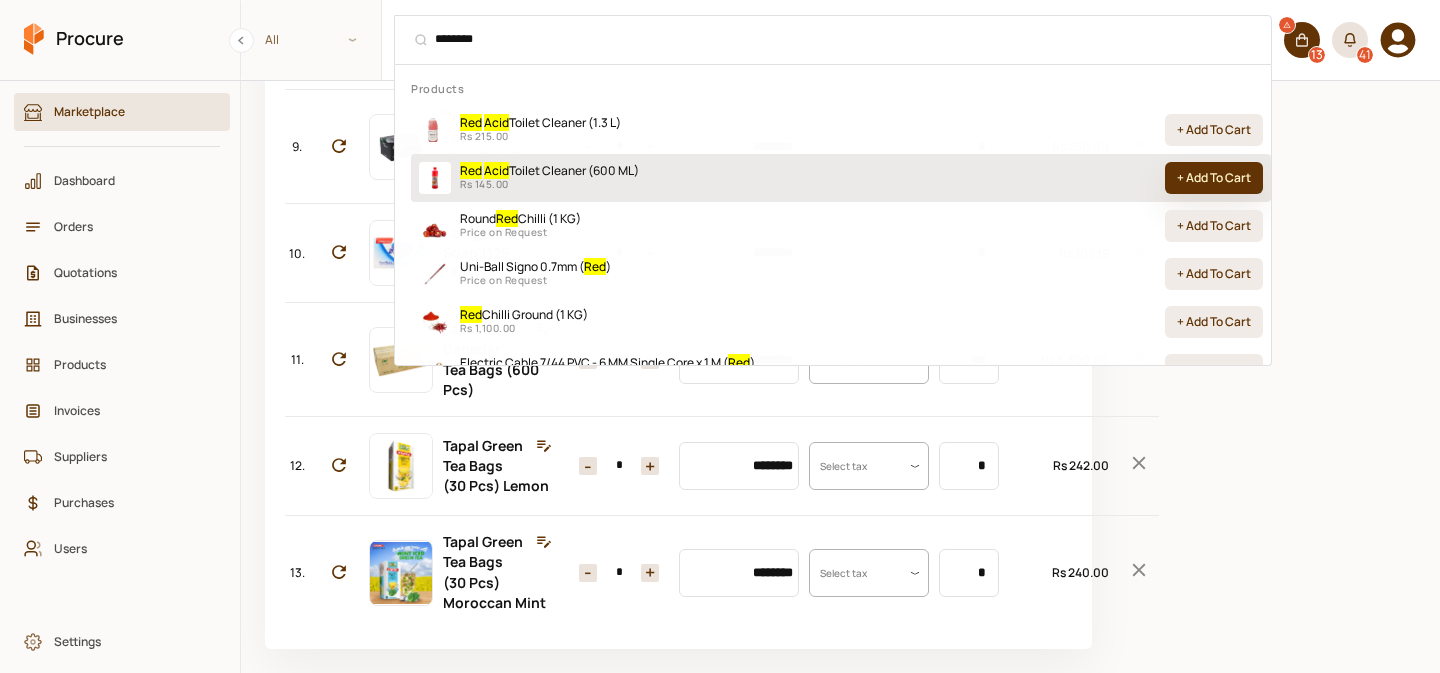 click on "+ Add To Cart" at bounding box center [1214, 178] 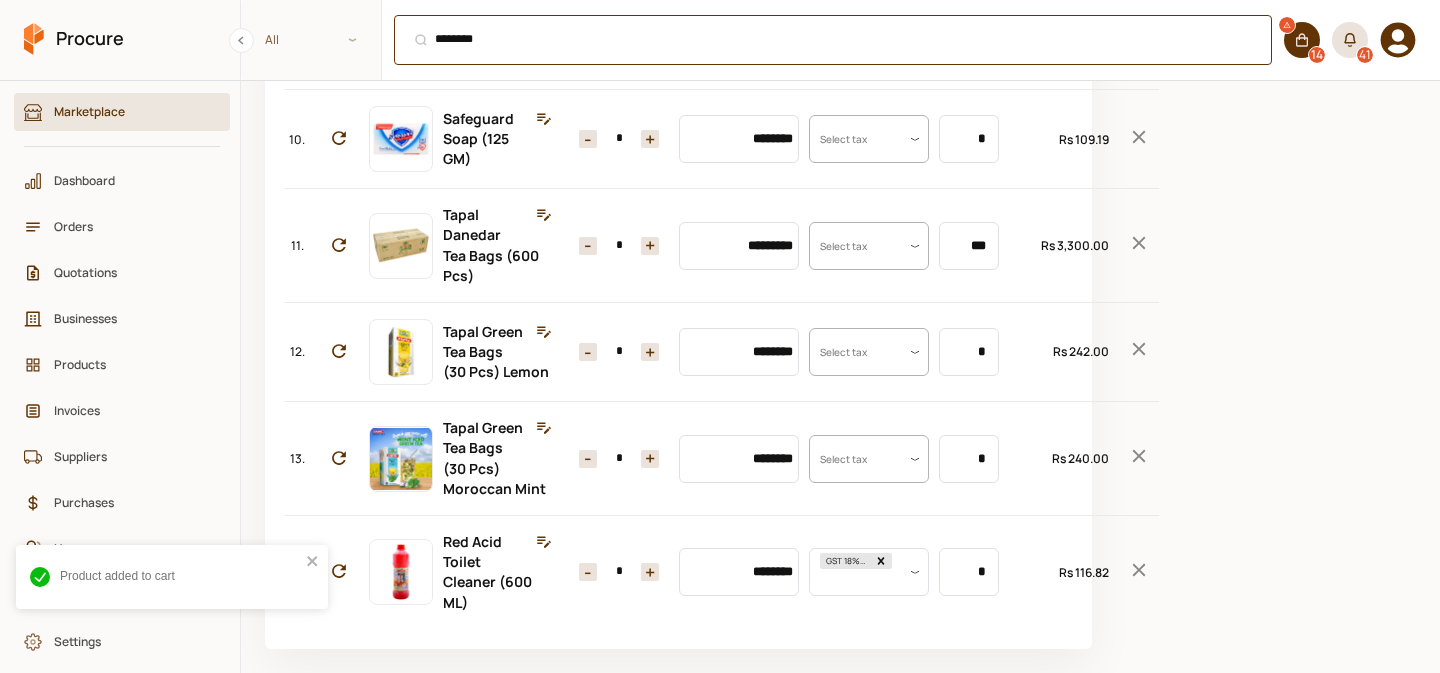 click on "******** ⌘  + K" at bounding box center [833, 40] 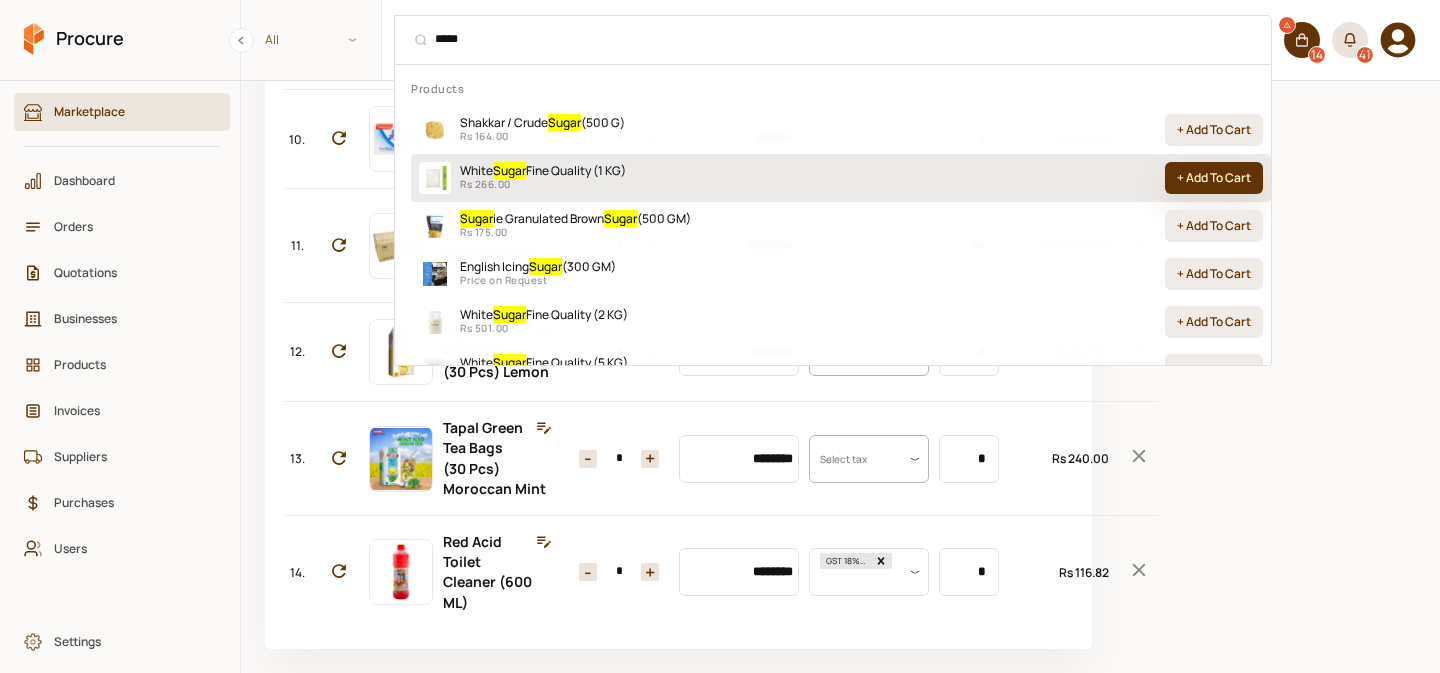click on "+ Add To Cart" at bounding box center (1214, 178) 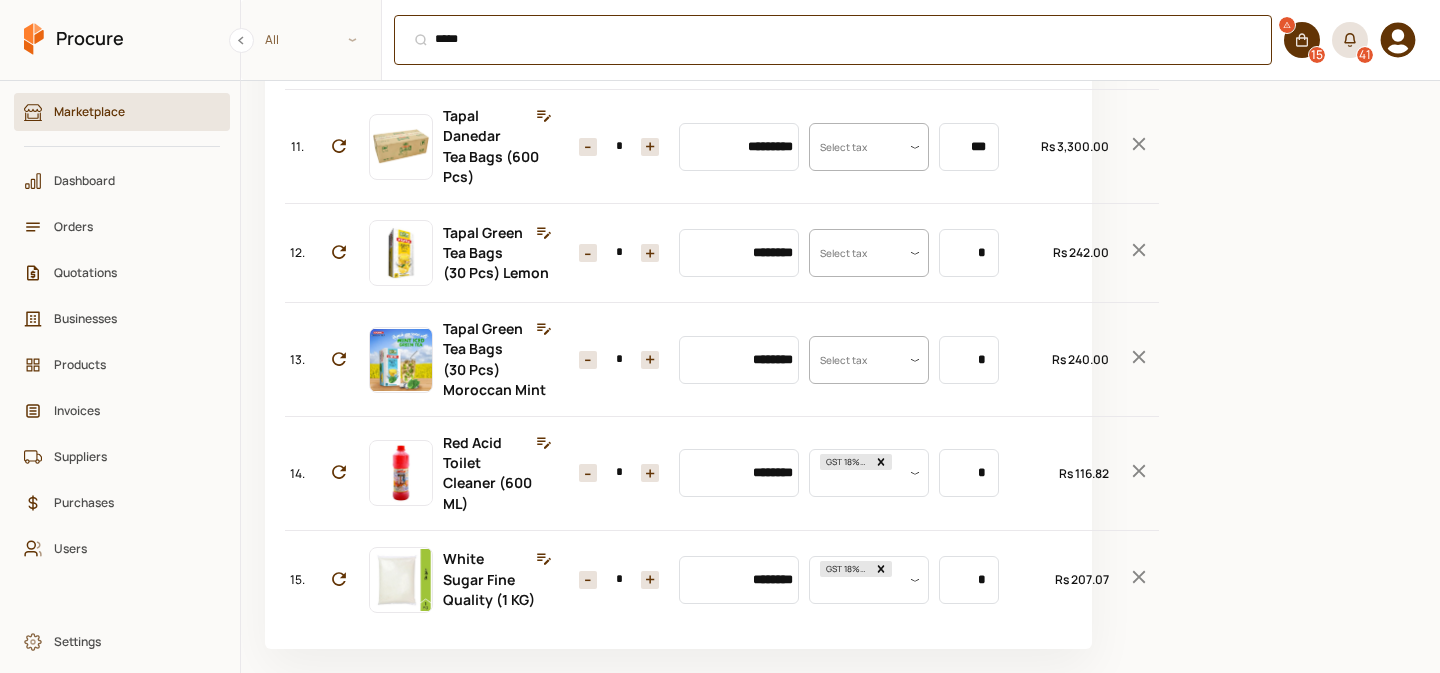 click on "***** ⌘  + K" at bounding box center [833, 40] 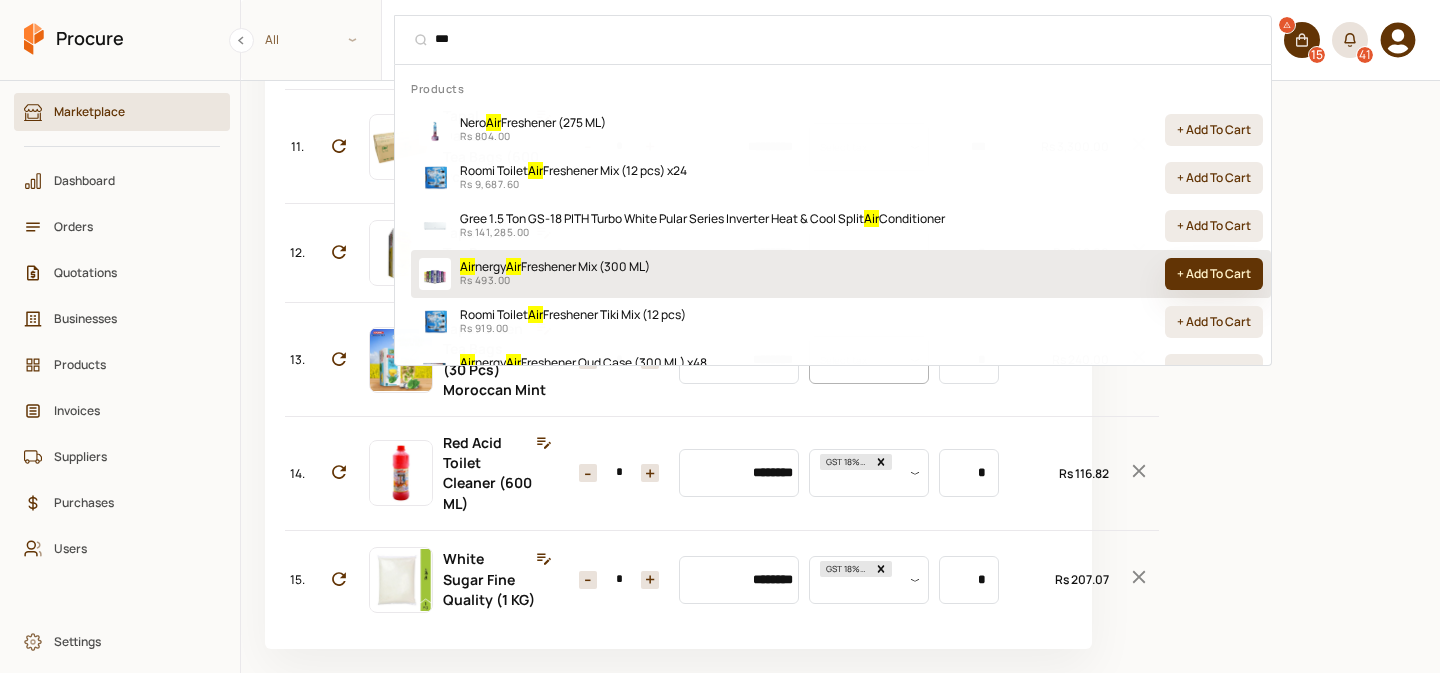 click on "+ Add To Cart" at bounding box center [1214, 274] 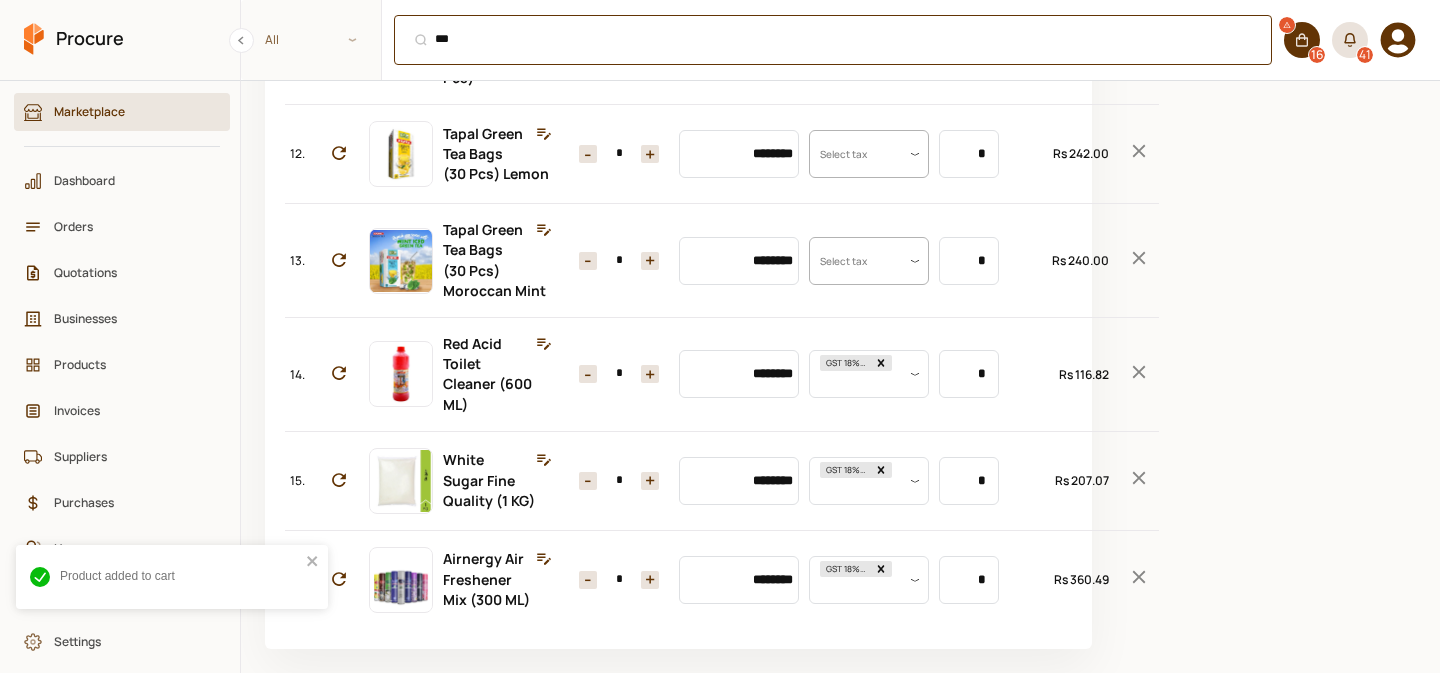 click on "*** ⌘  + K" at bounding box center (833, 40) 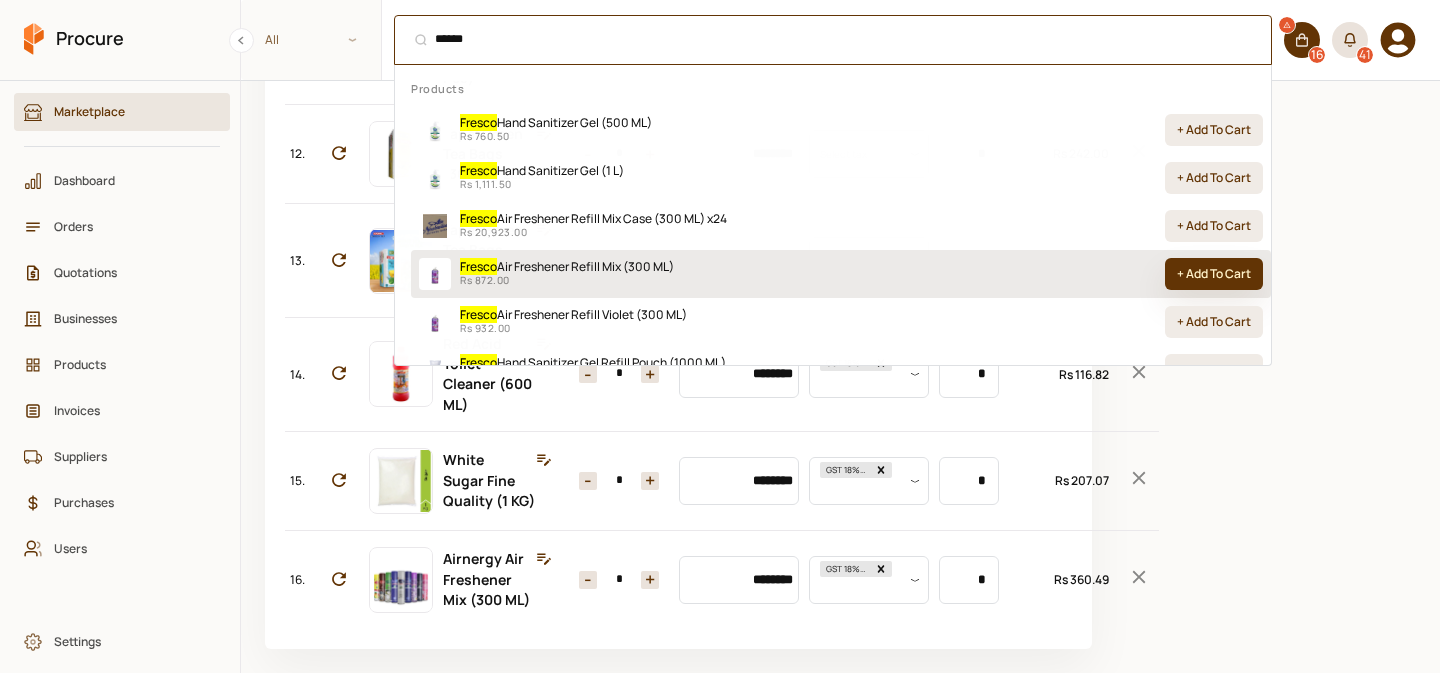 type on "******" 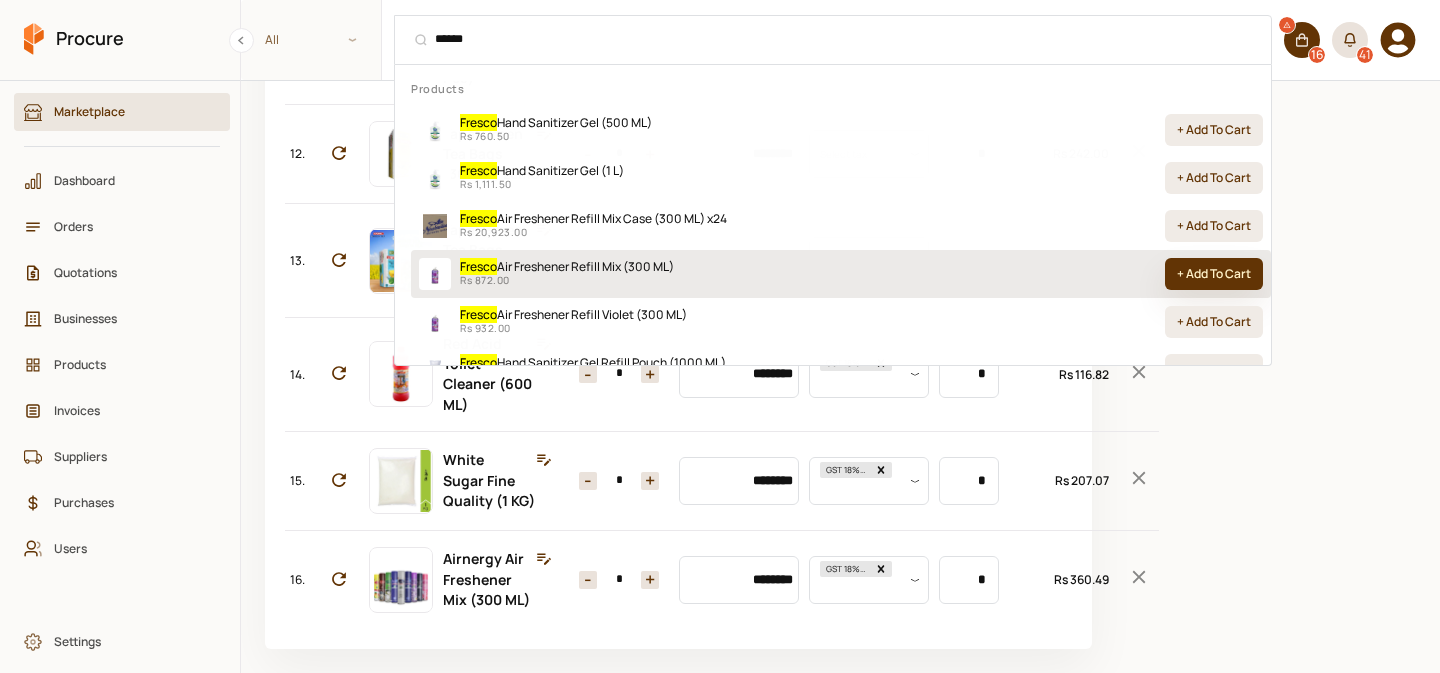 click on "+ Add To Cart" at bounding box center (1214, 274) 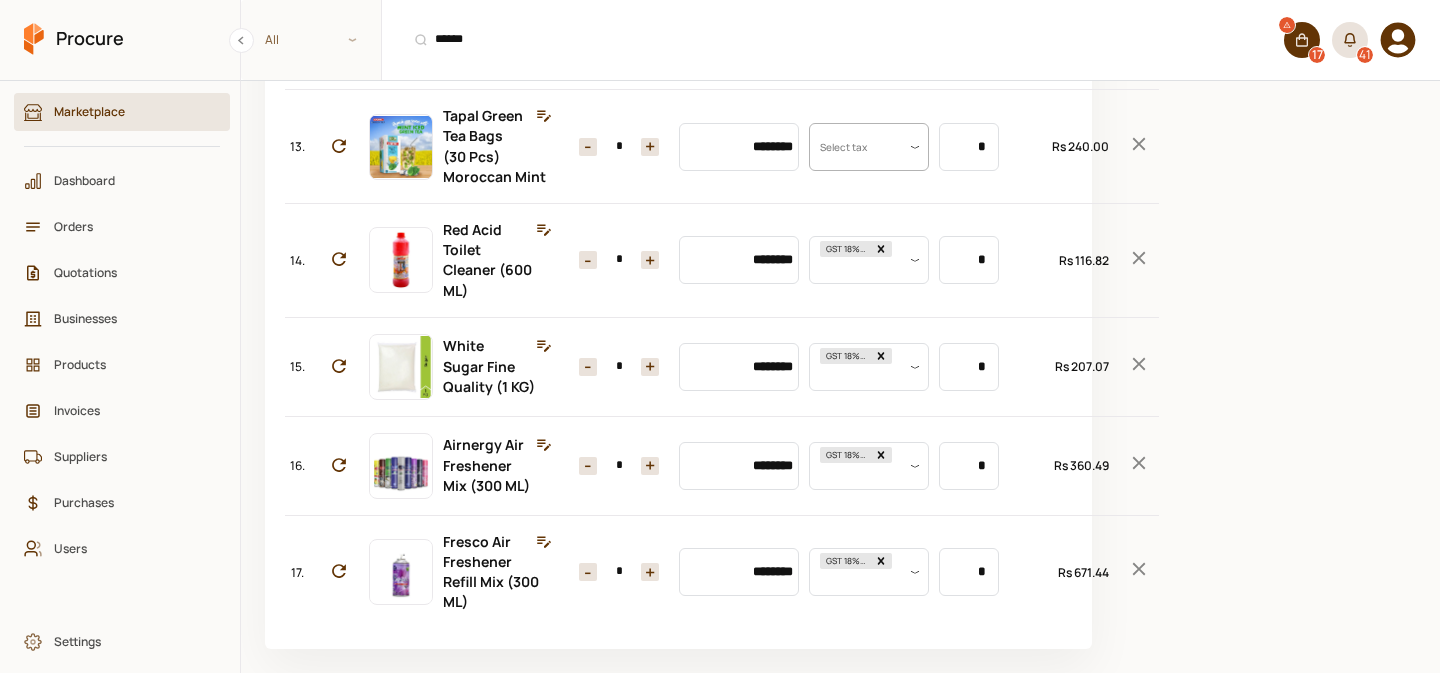 scroll, scrollTop: 1988, scrollLeft: 0, axis: vertical 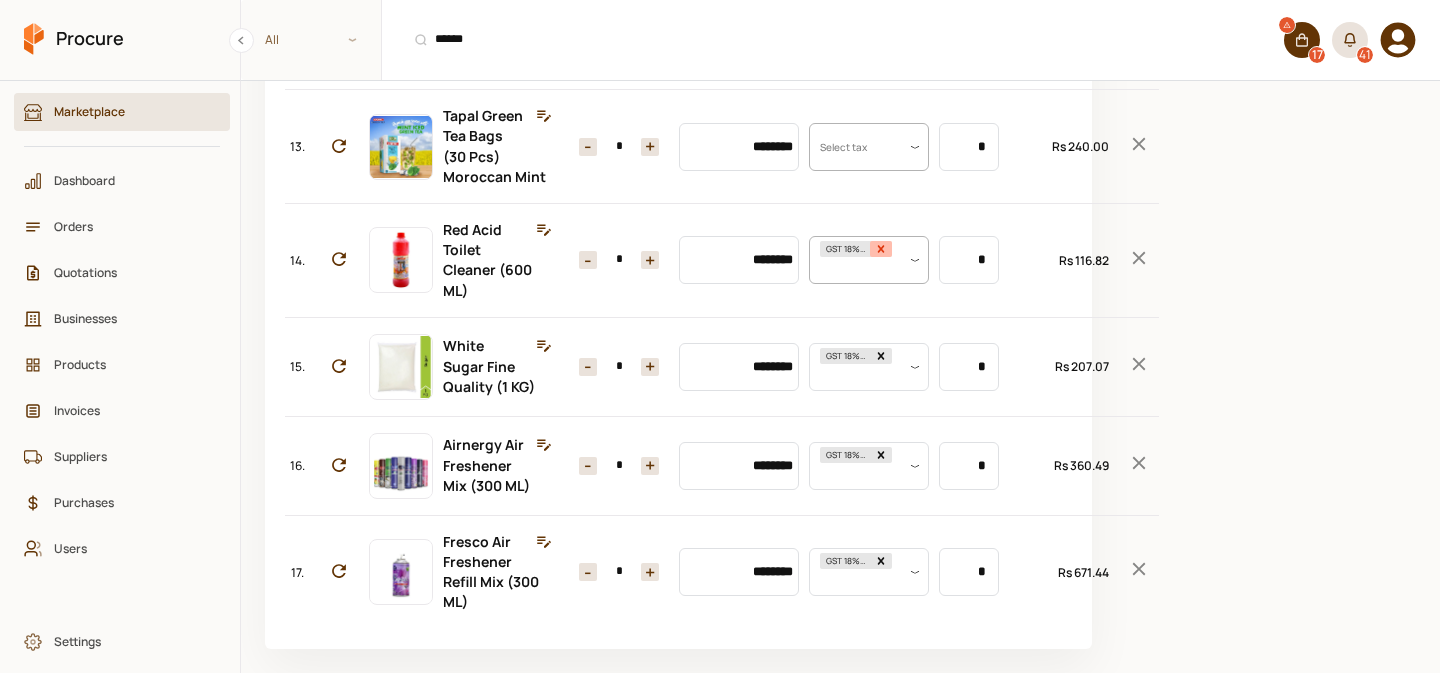 click 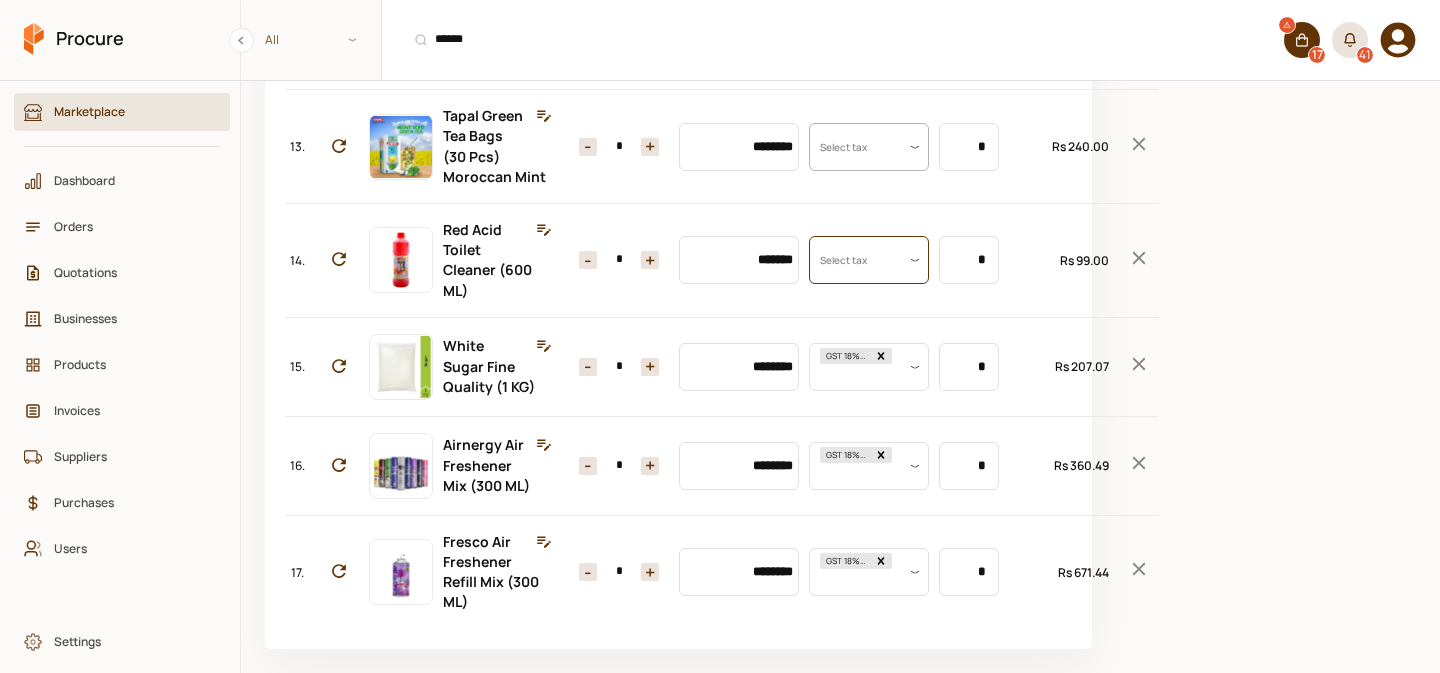 scroll, scrollTop: 0, scrollLeft: 0, axis: both 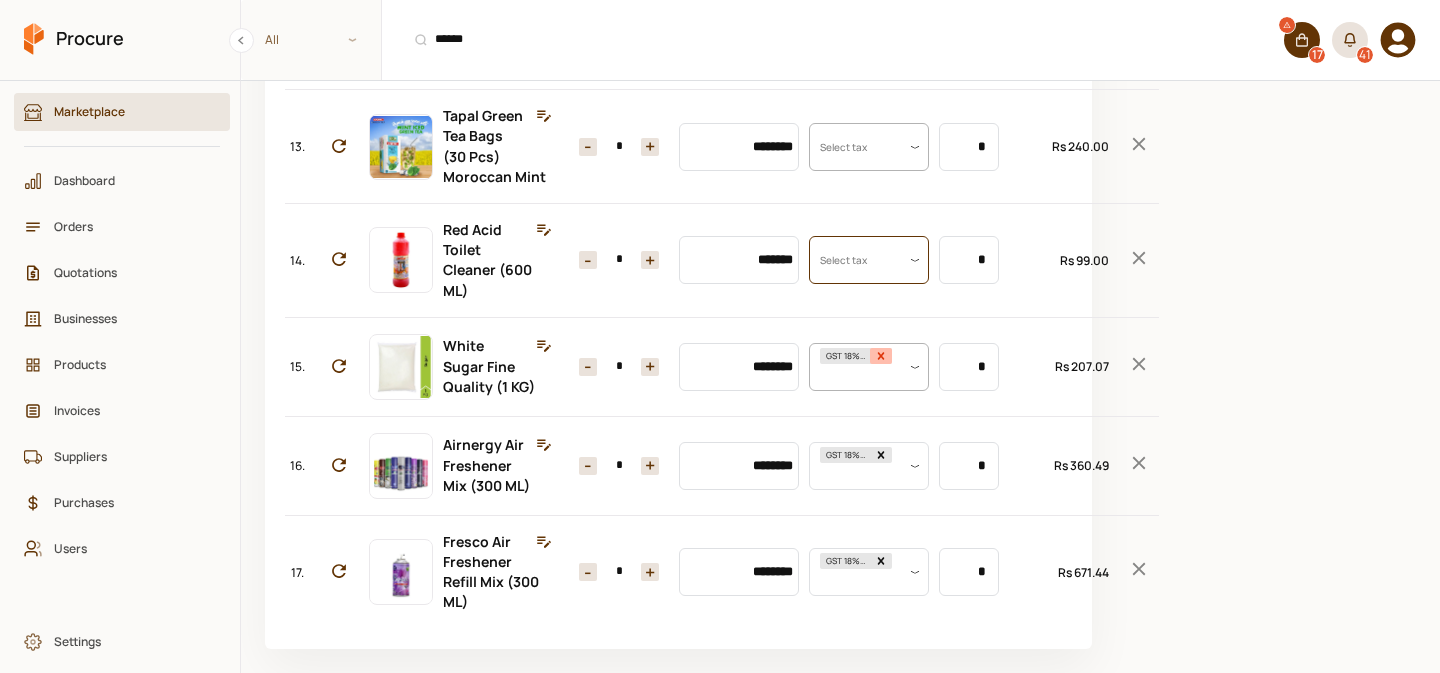 click 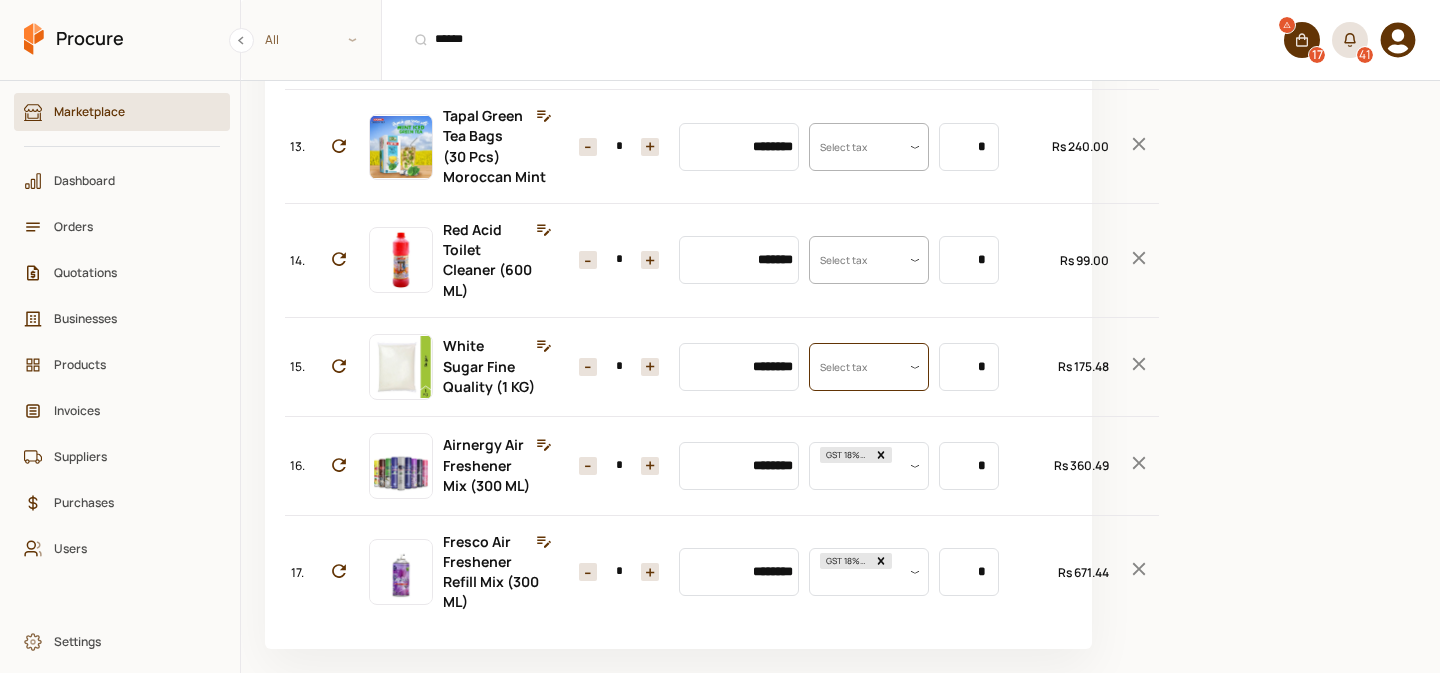 scroll, scrollTop: 0, scrollLeft: 0, axis: both 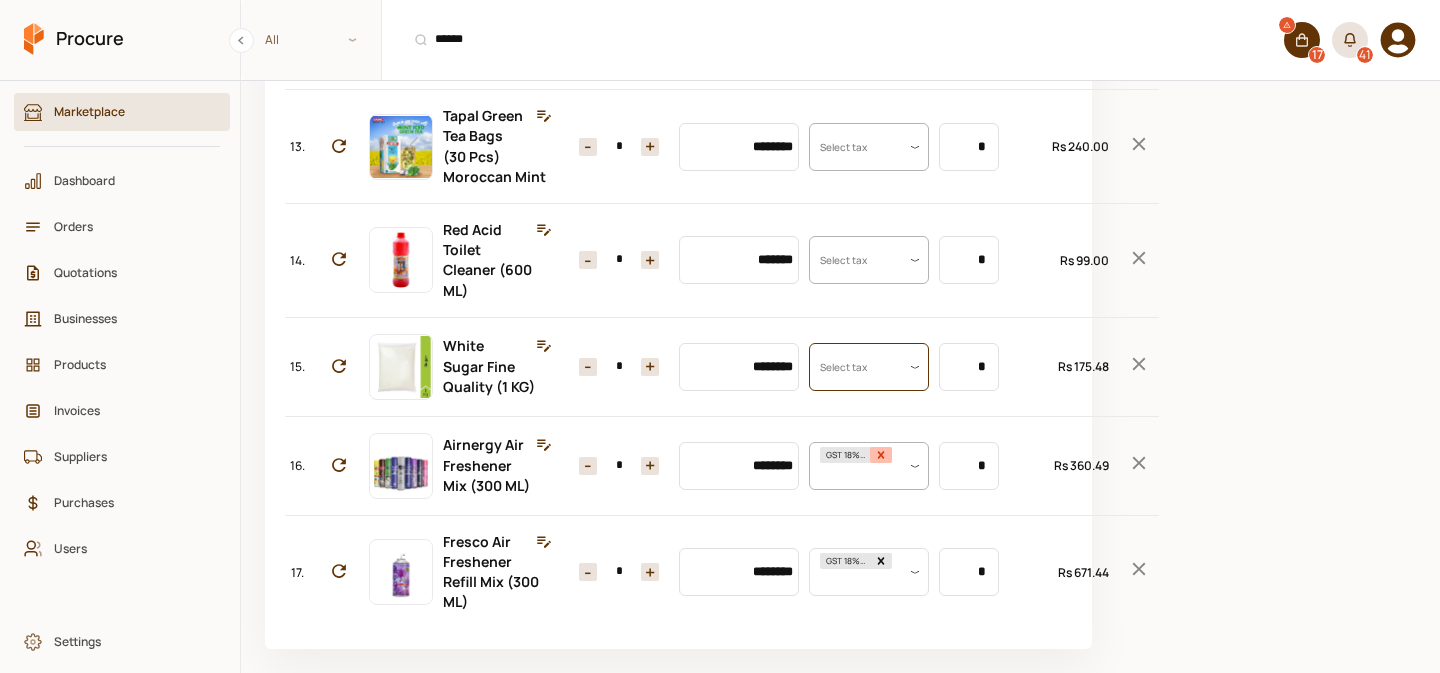 click 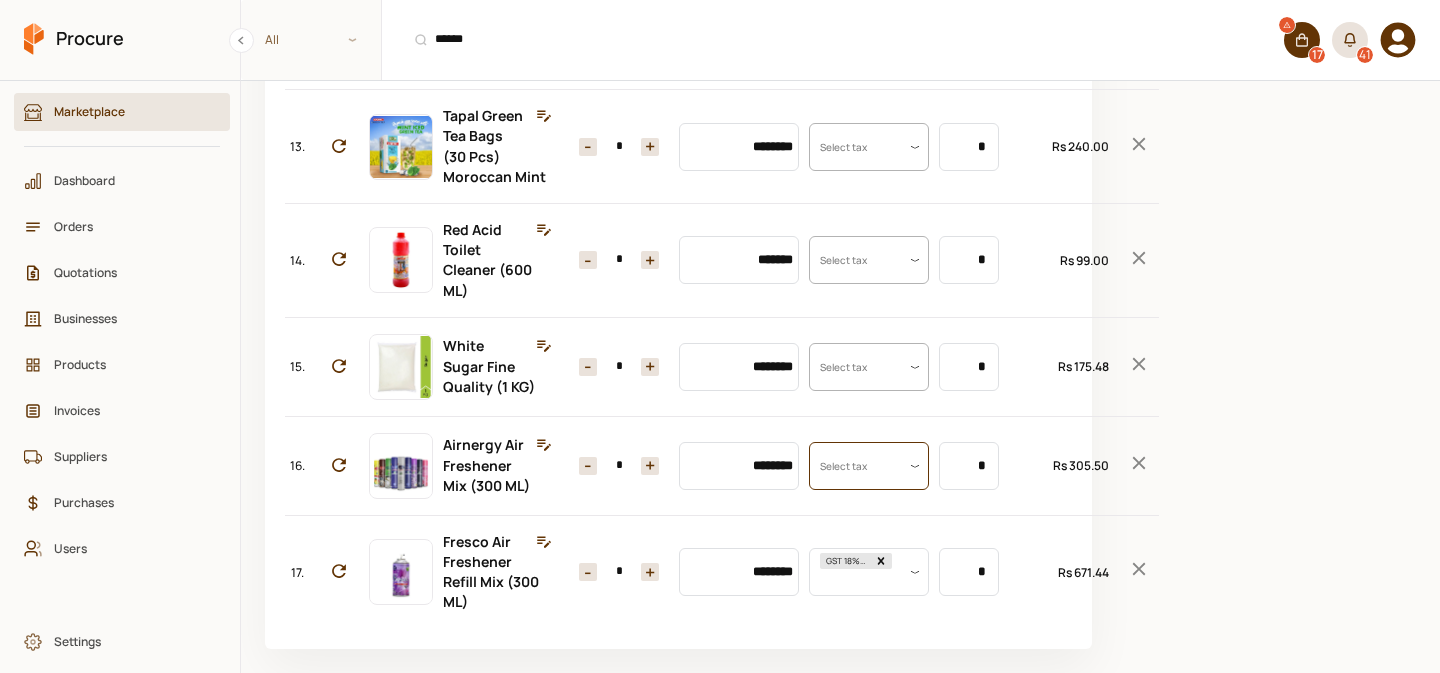 scroll, scrollTop: 0, scrollLeft: 0, axis: both 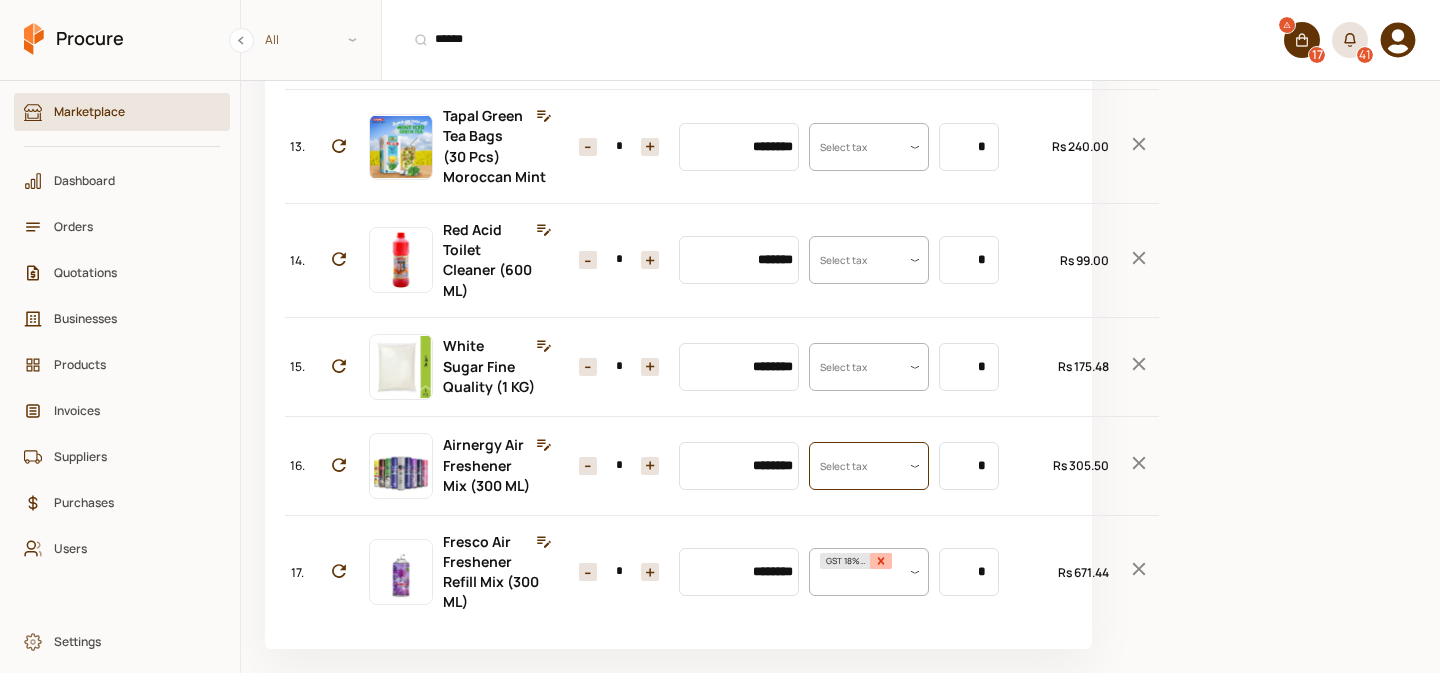 click 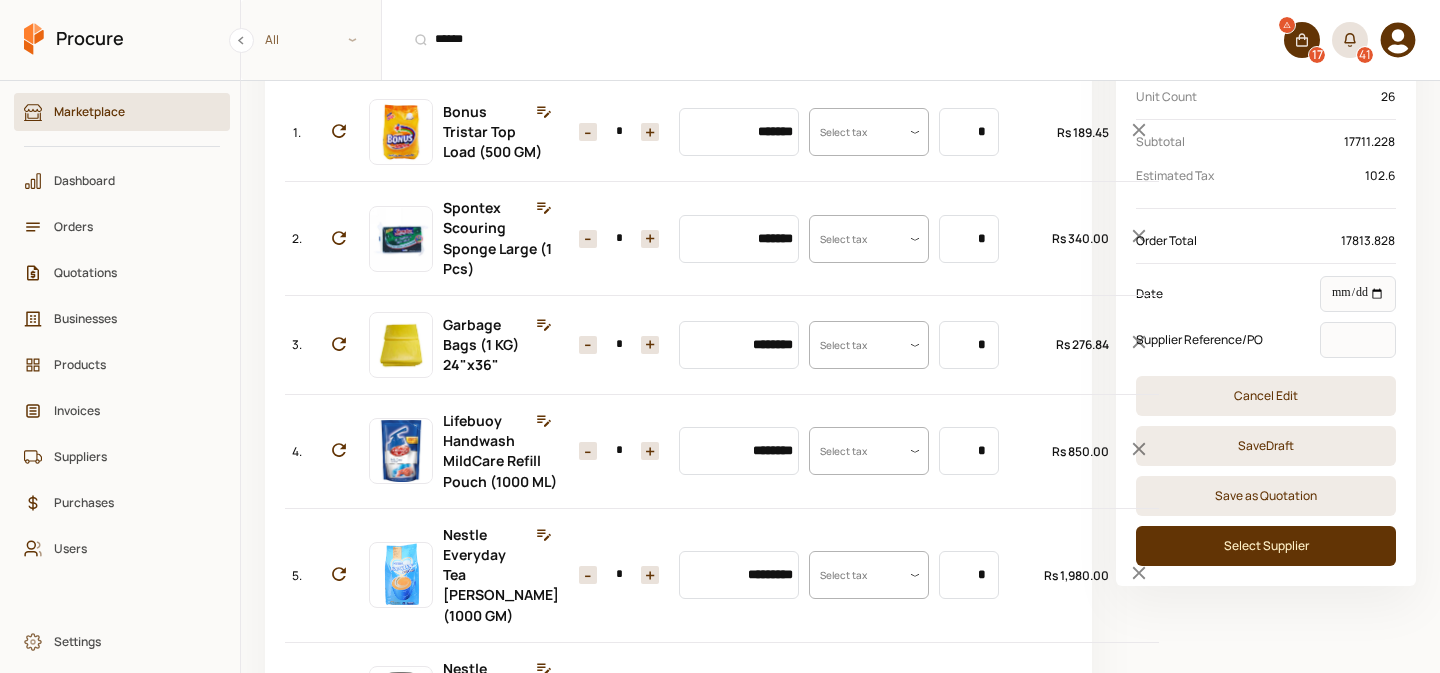 scroll, scrollTop: 214, scrollLeft: 0, axis: vertical 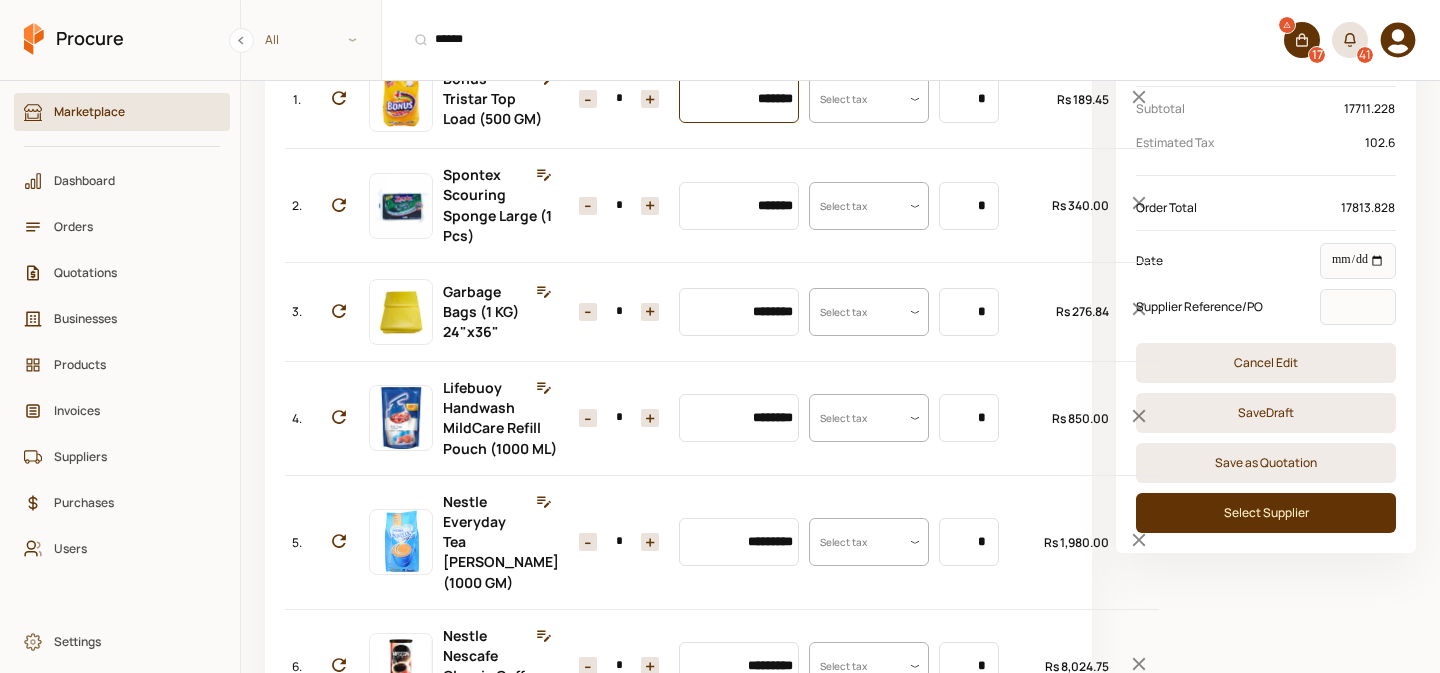 click on "*******" at bounding box center [739, 99] 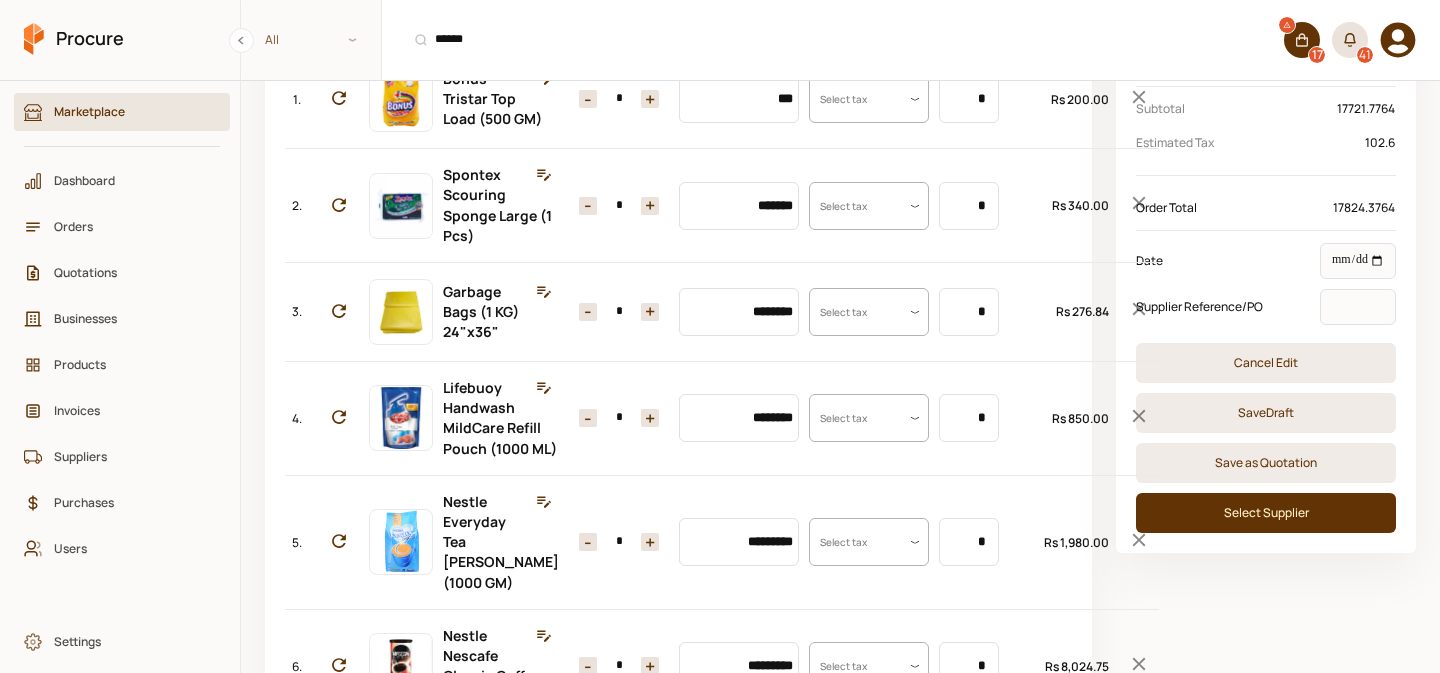 type on "********" 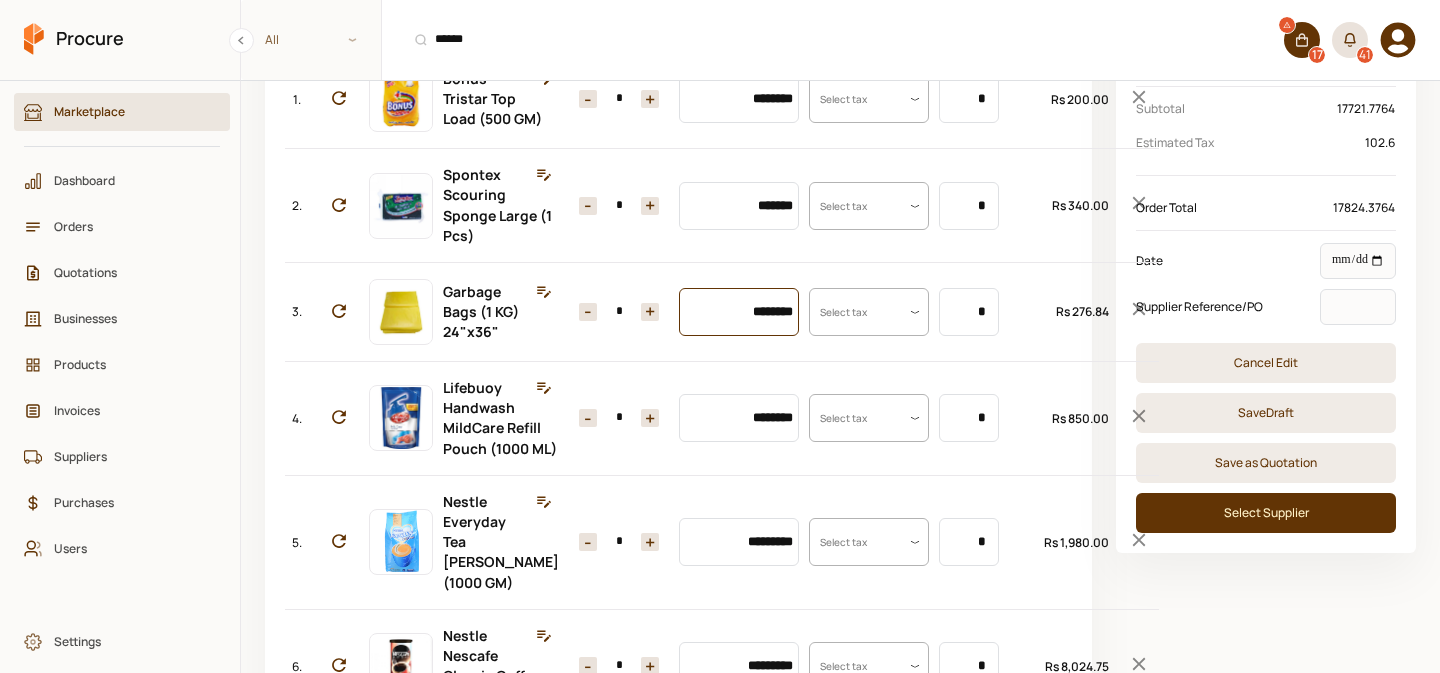 click on "********" at bounding box center [739, 312] 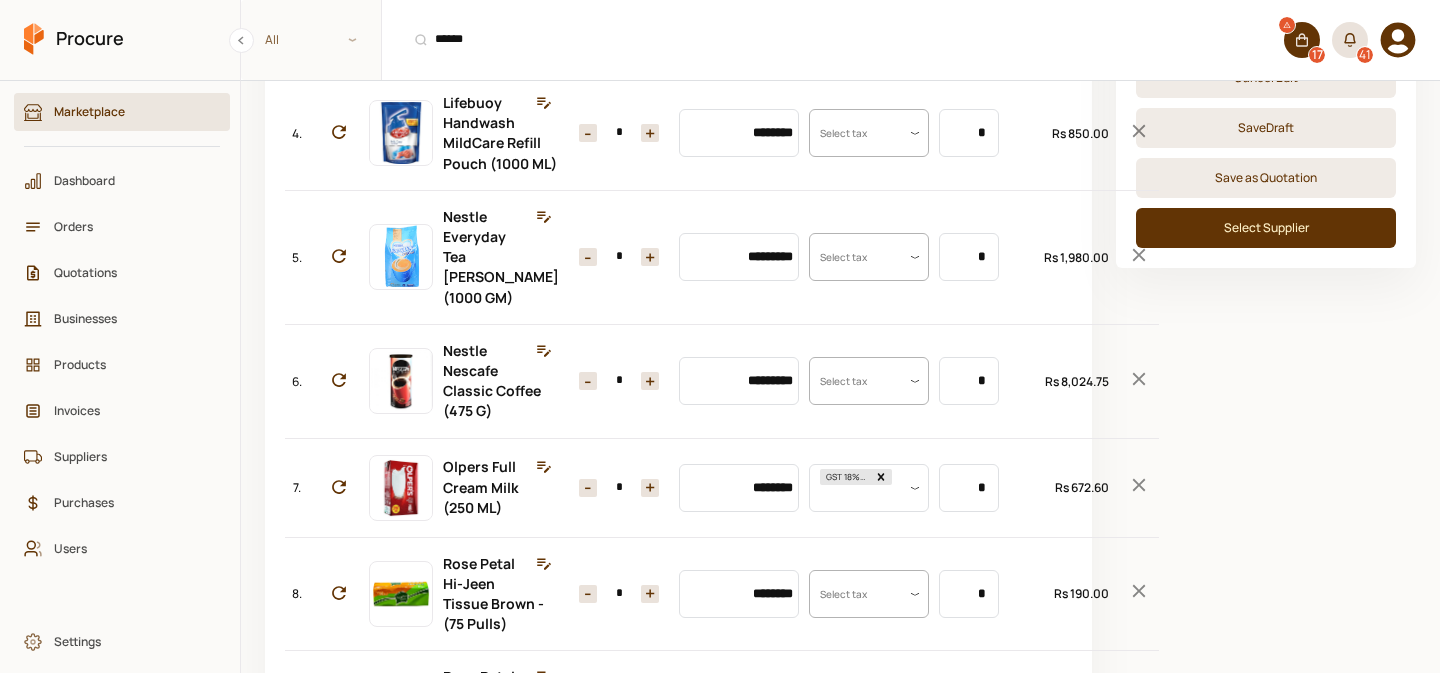 scroll, scrollTop: 502, scrollLeft: 0, axis: vertical 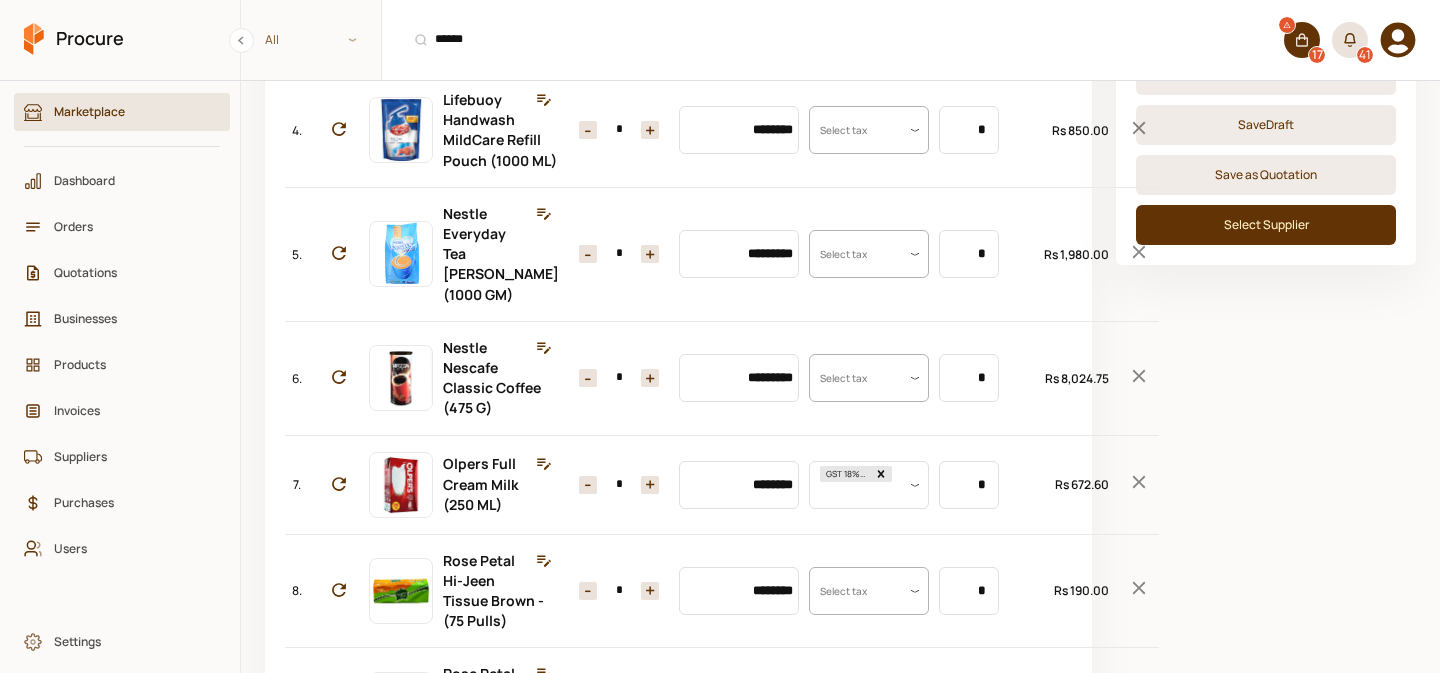type on "********" 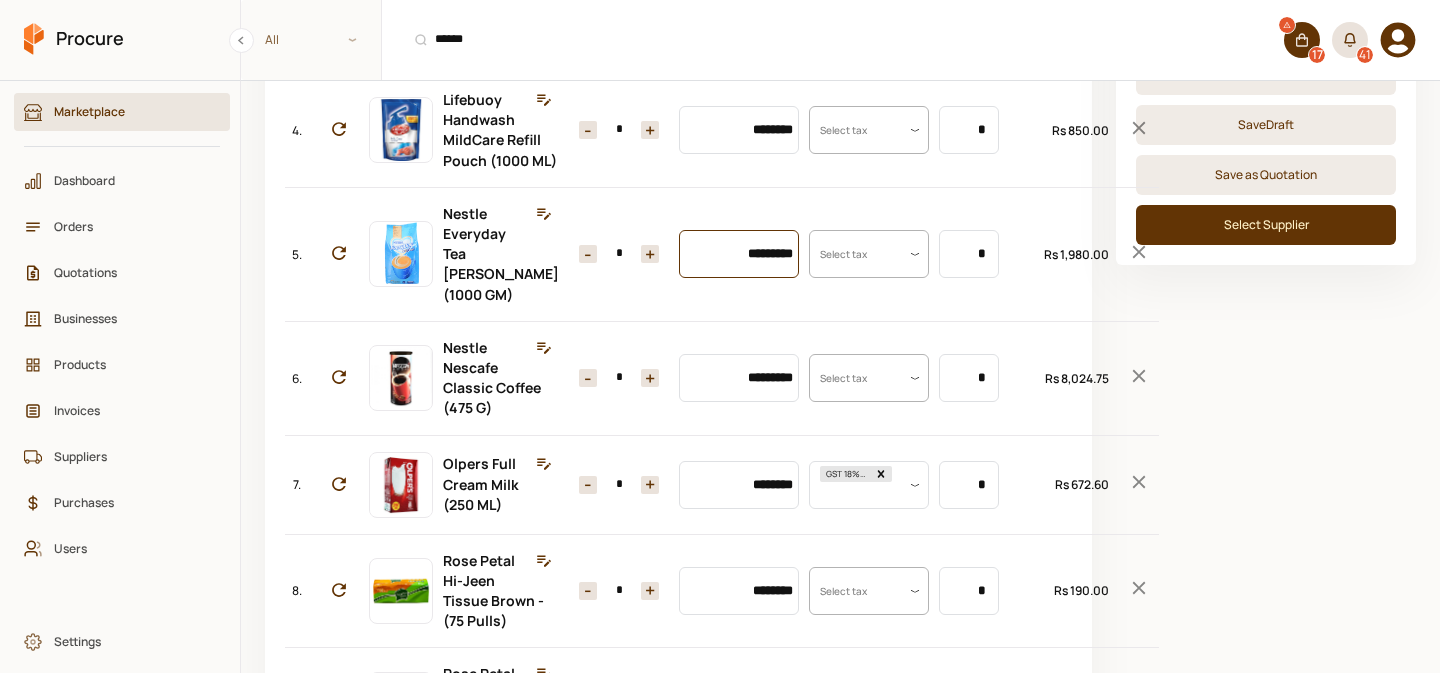 click on "*********" at bounding box center (739, 254) 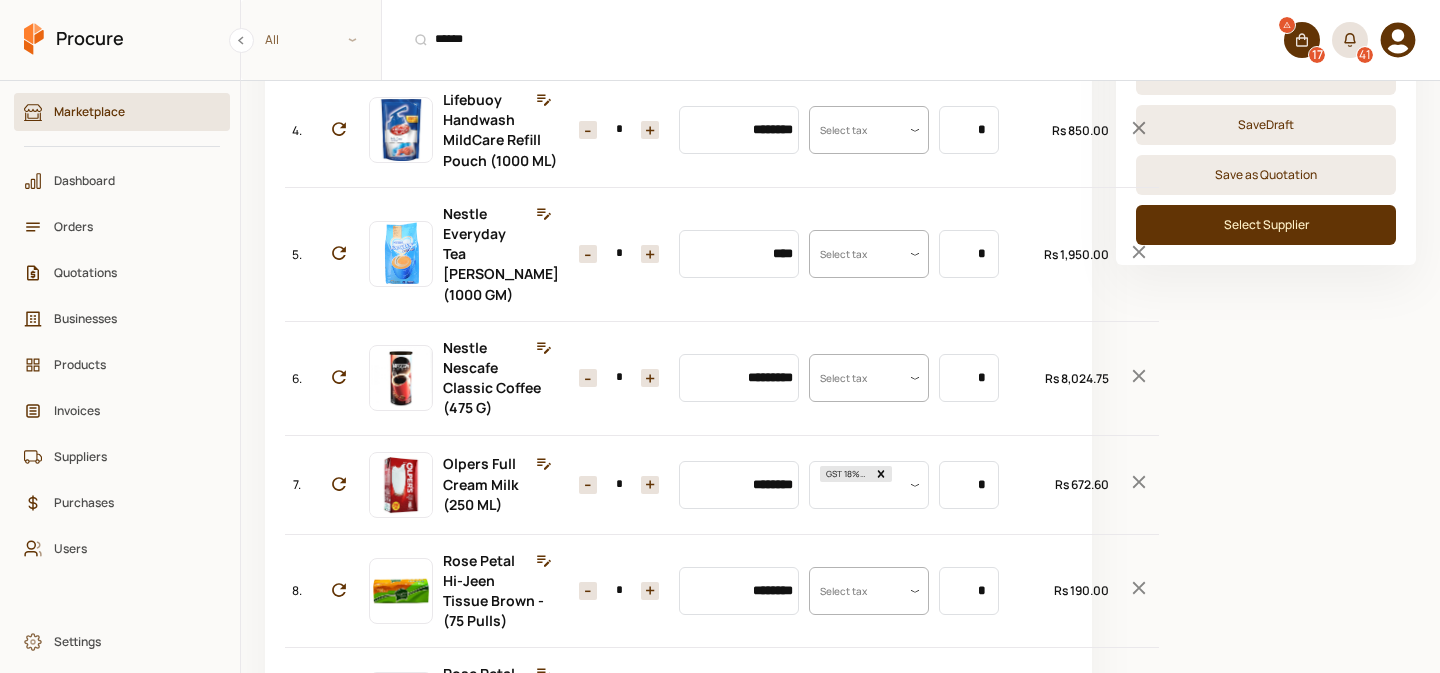 click on "*" at bounding box center [619, 254] 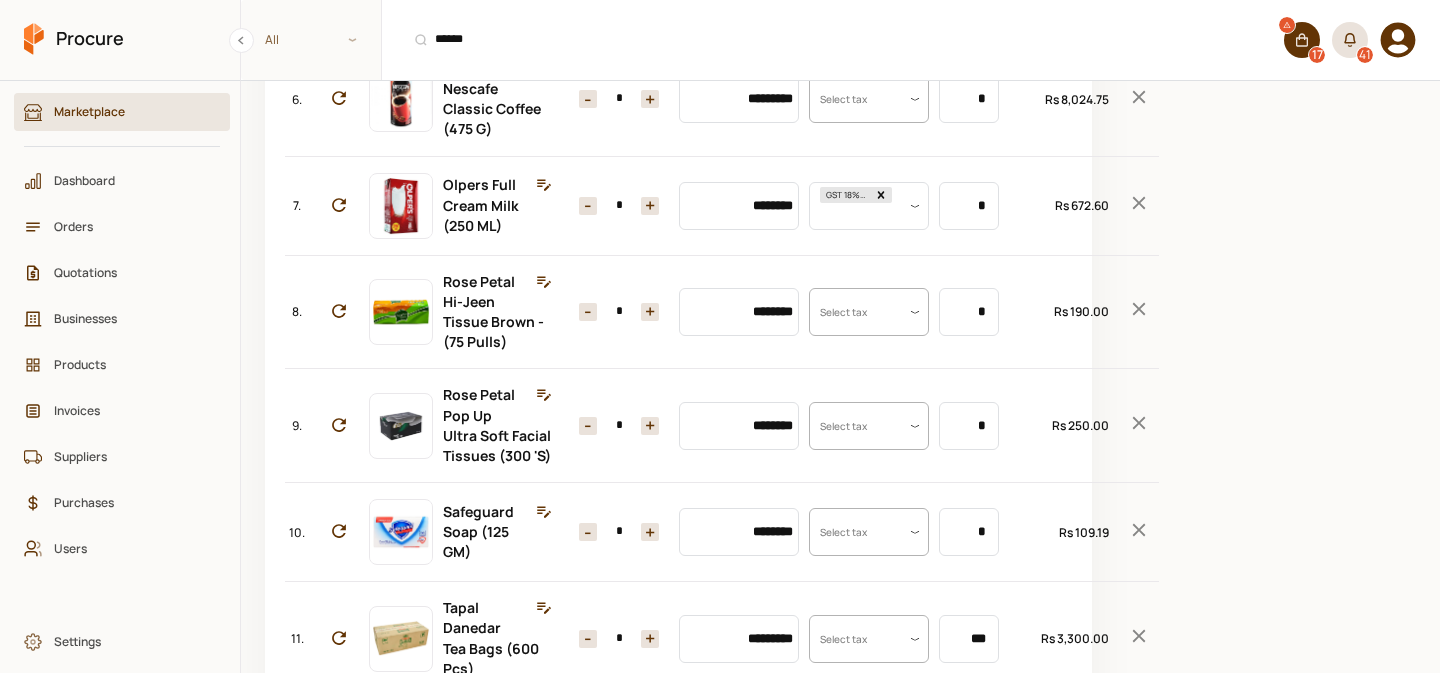 scroll, scrollTop: 784, scrollLeft: 0, axis: vertical 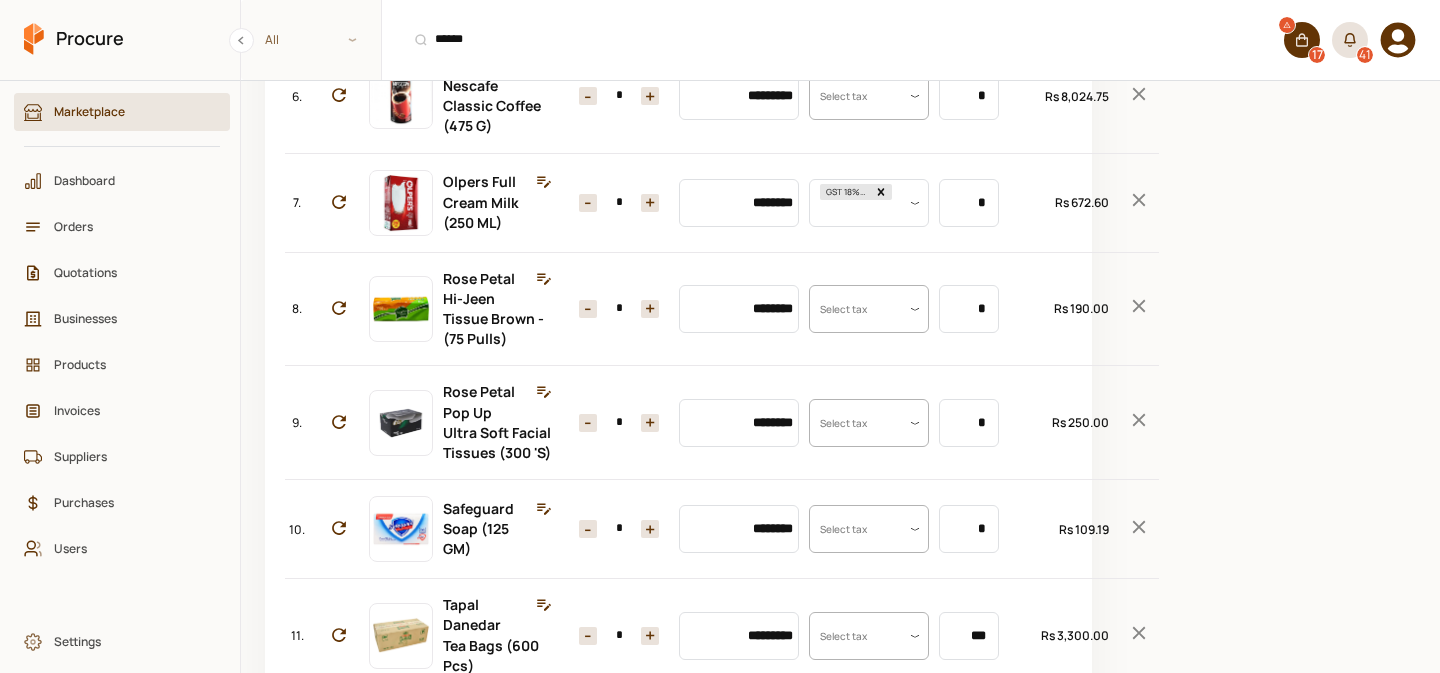 type on "**" 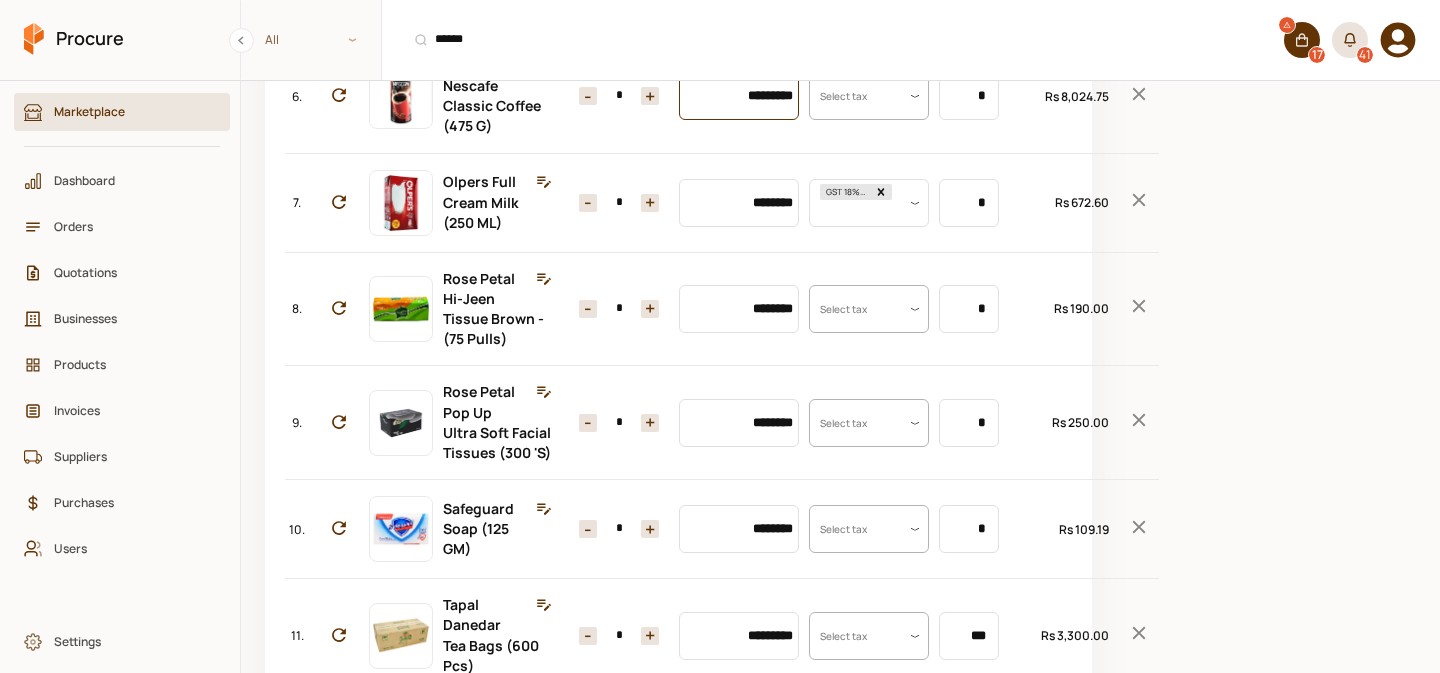 click on "*********" at bounding box center [739, 96] 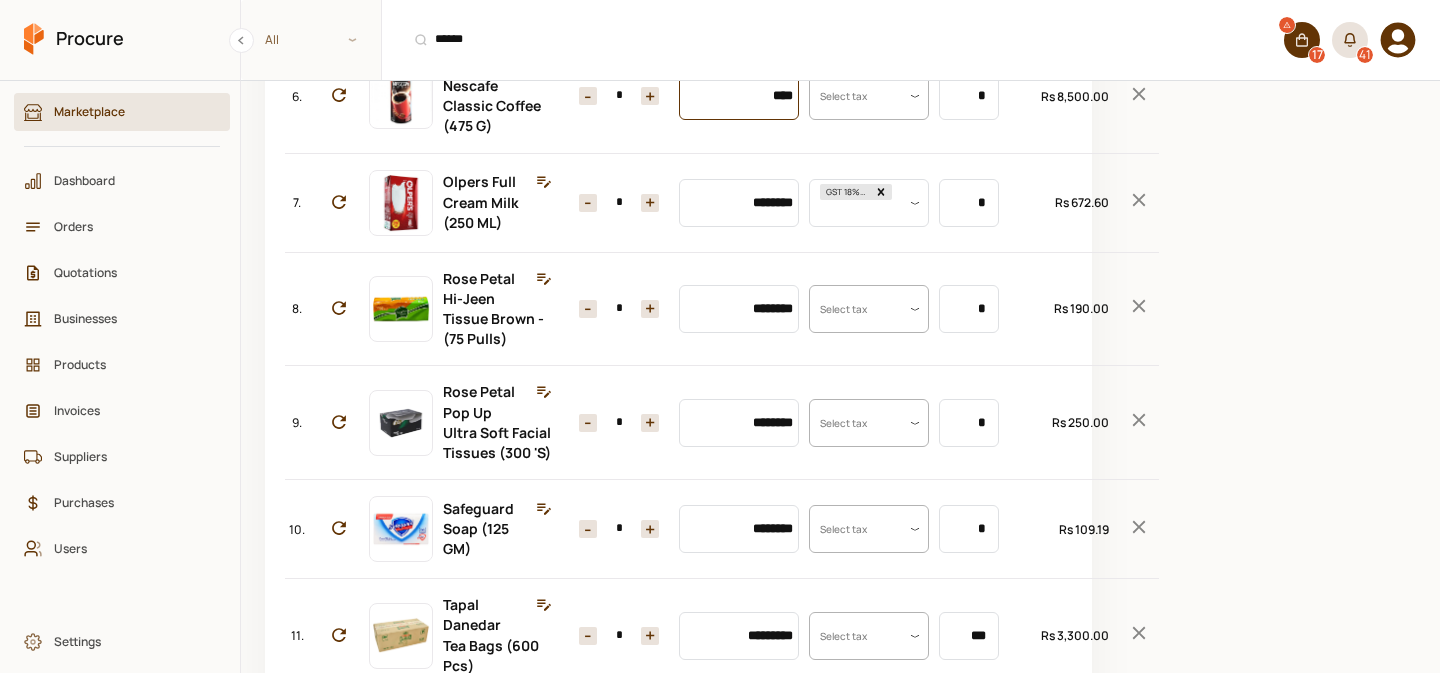 type on "****" 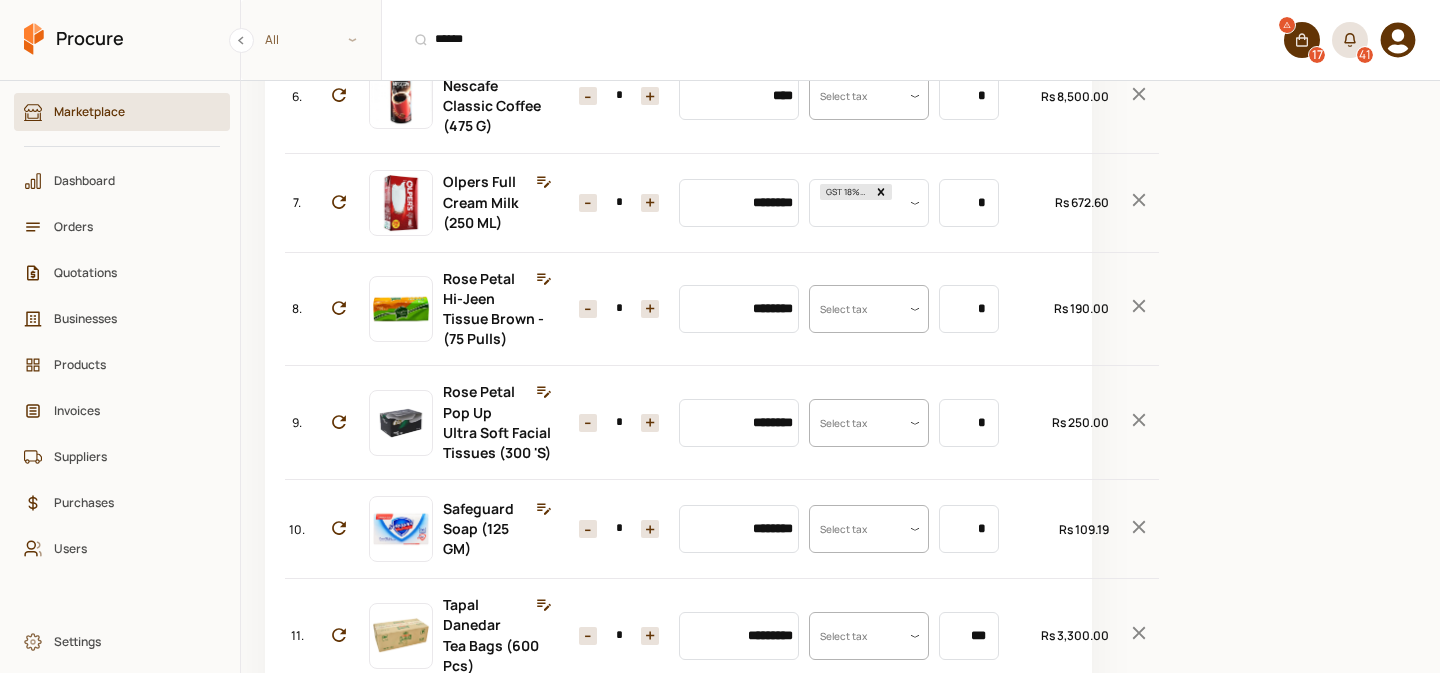 click on "+" at bounding box center [650, 96] 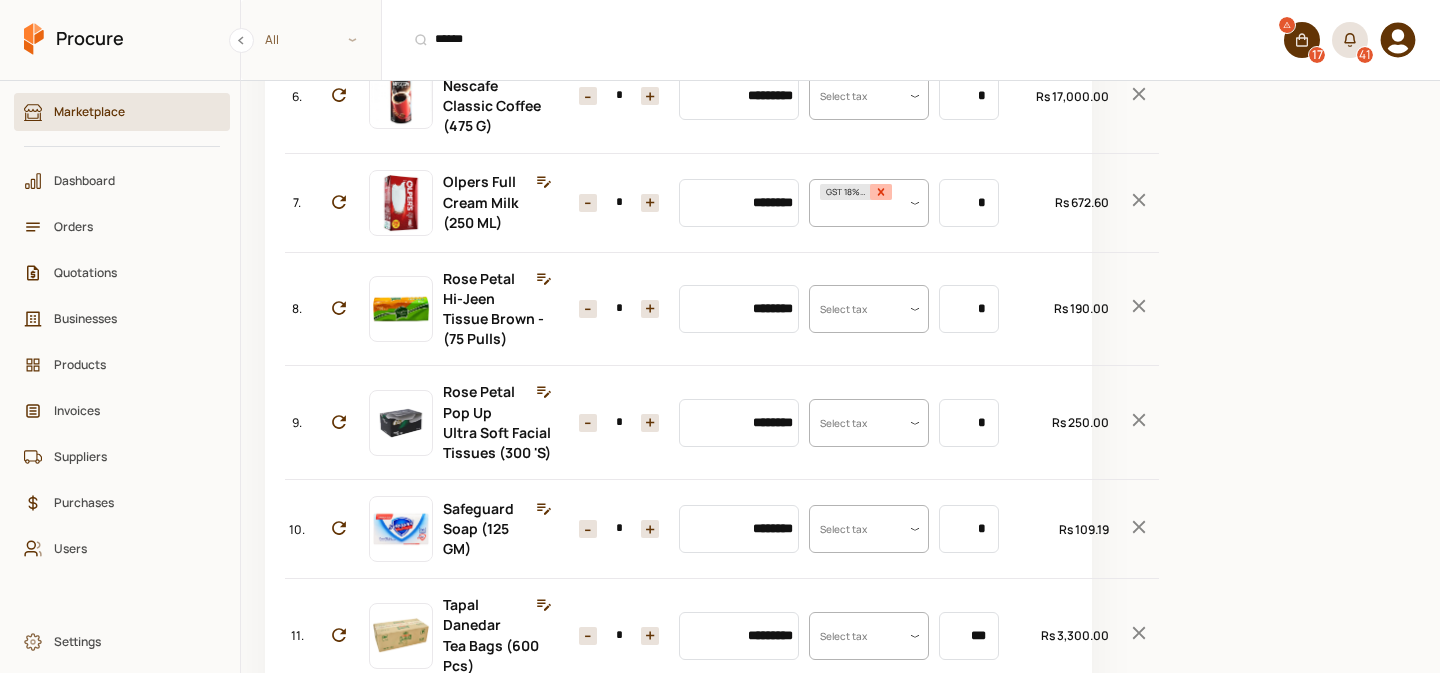 click 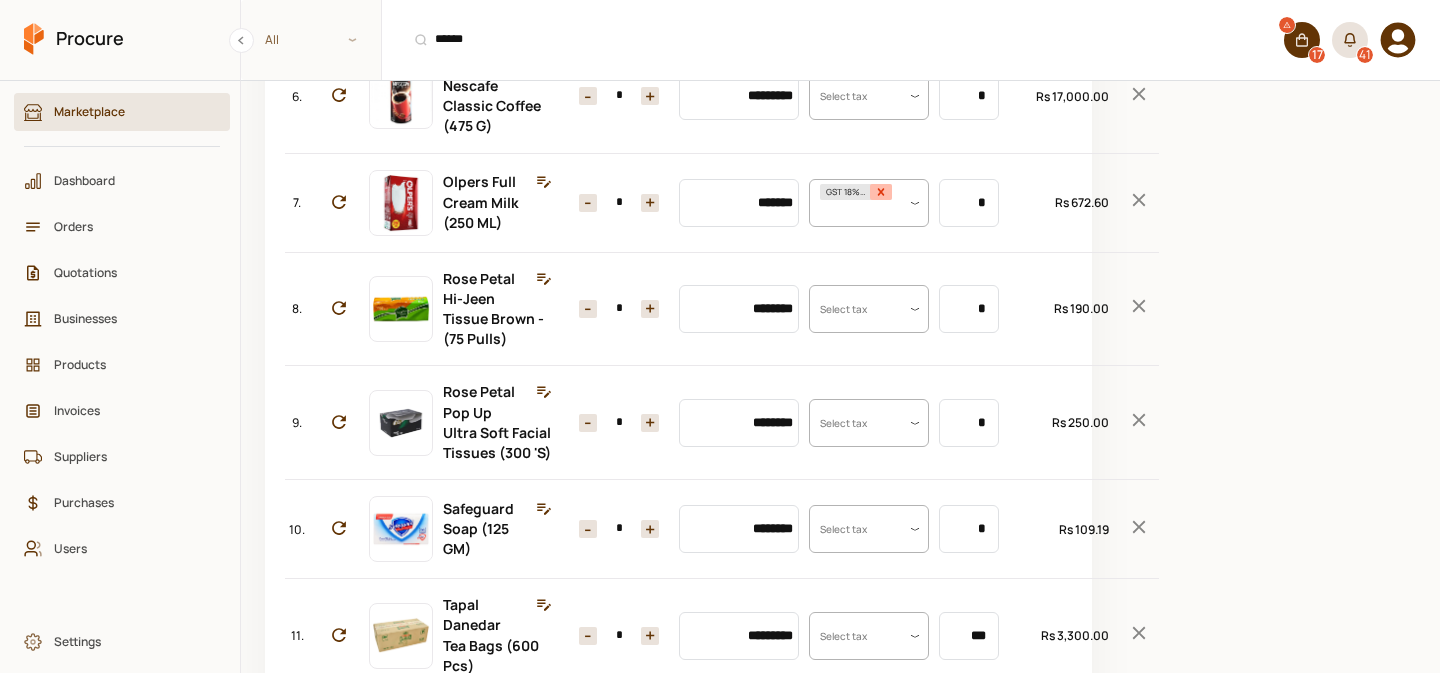 scroll, scrollTop: 0, scrollLeft: 0, axis: both 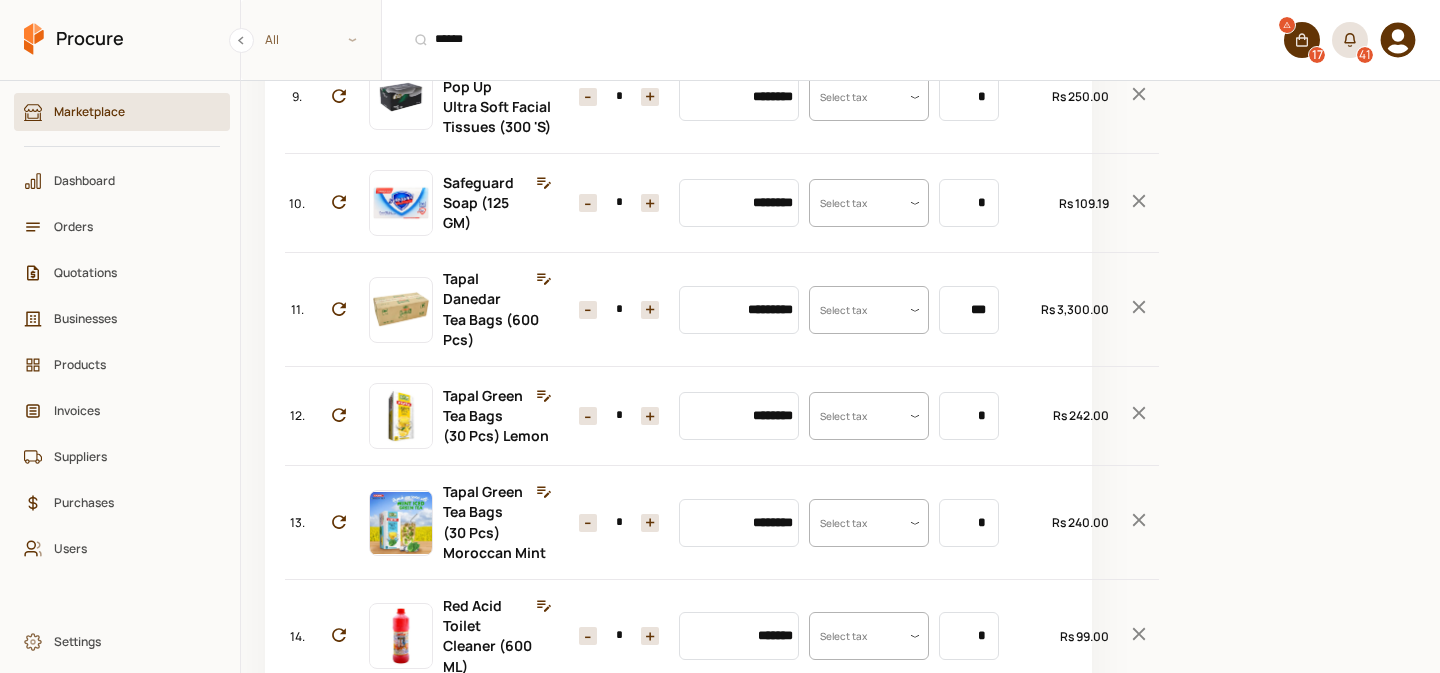 click on "*" at bounding box center (619, -17) 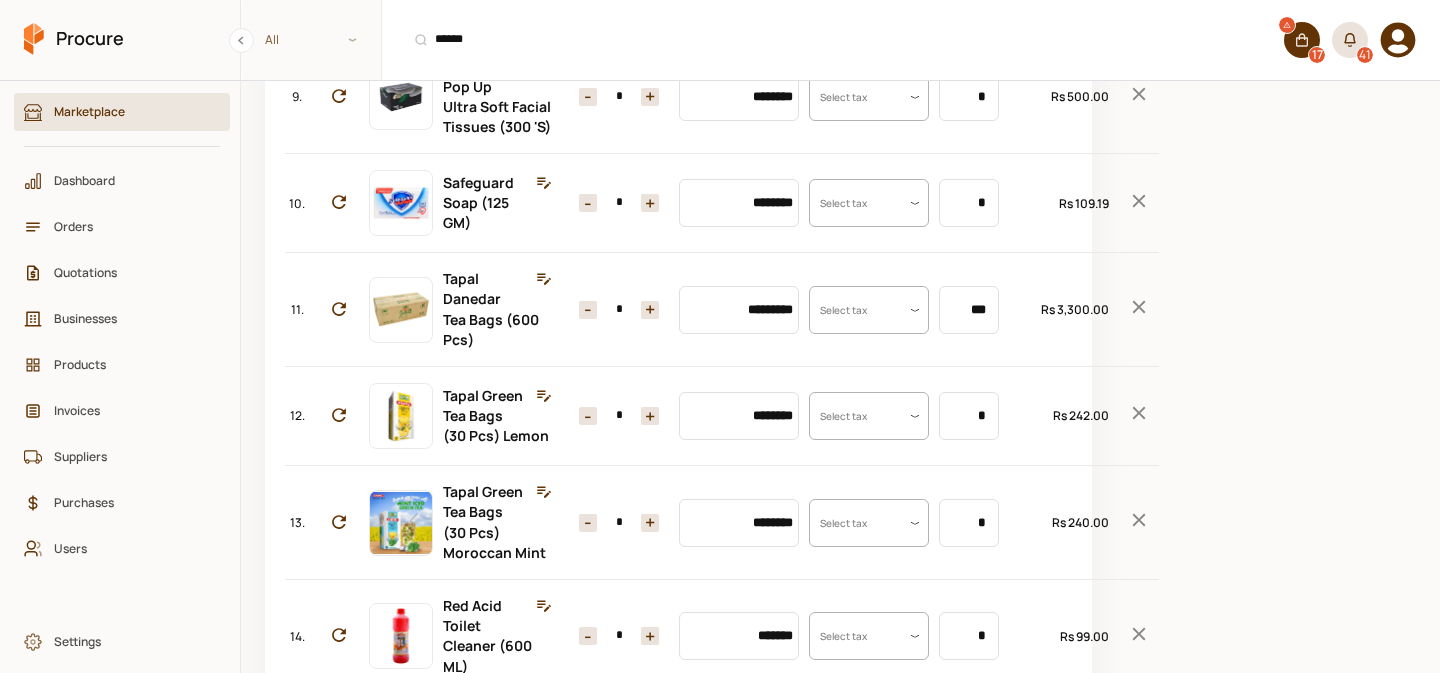 click on "+" at bounding box center [650, 97] 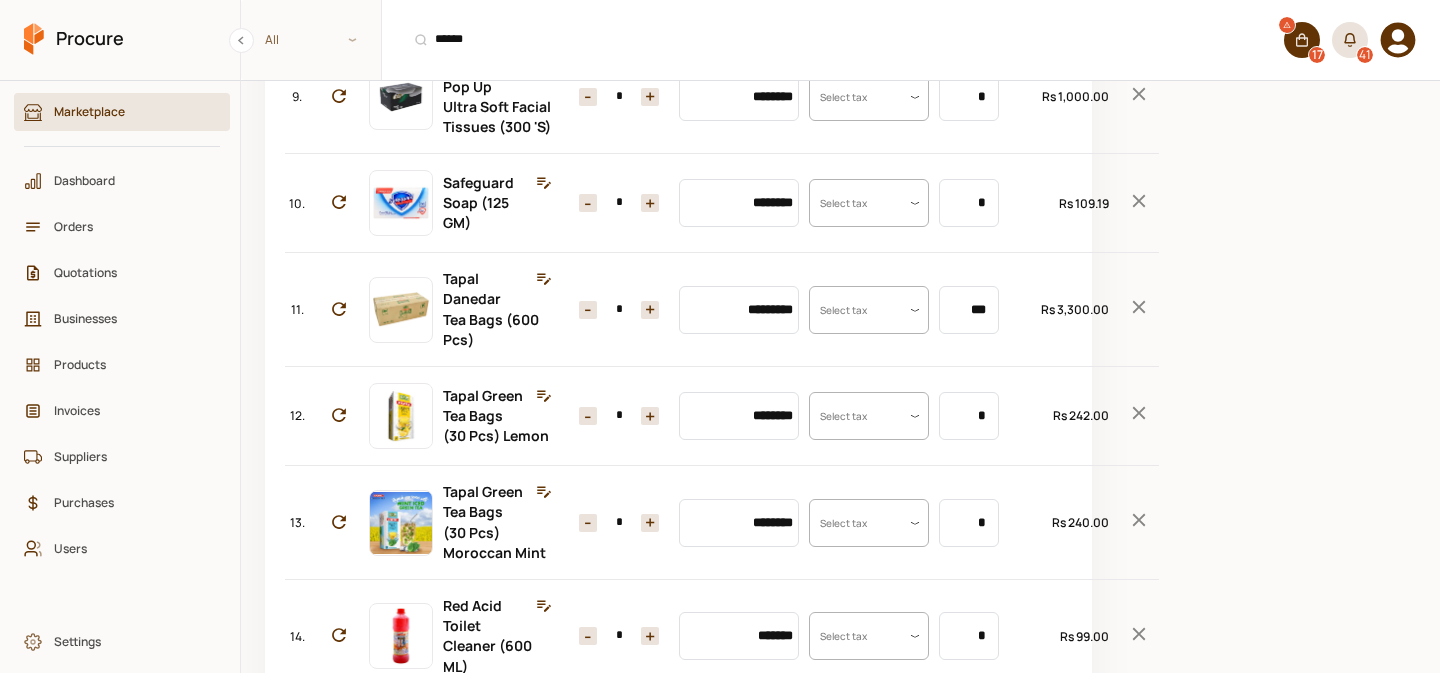 click on "+" at bounding box center [650, 97] 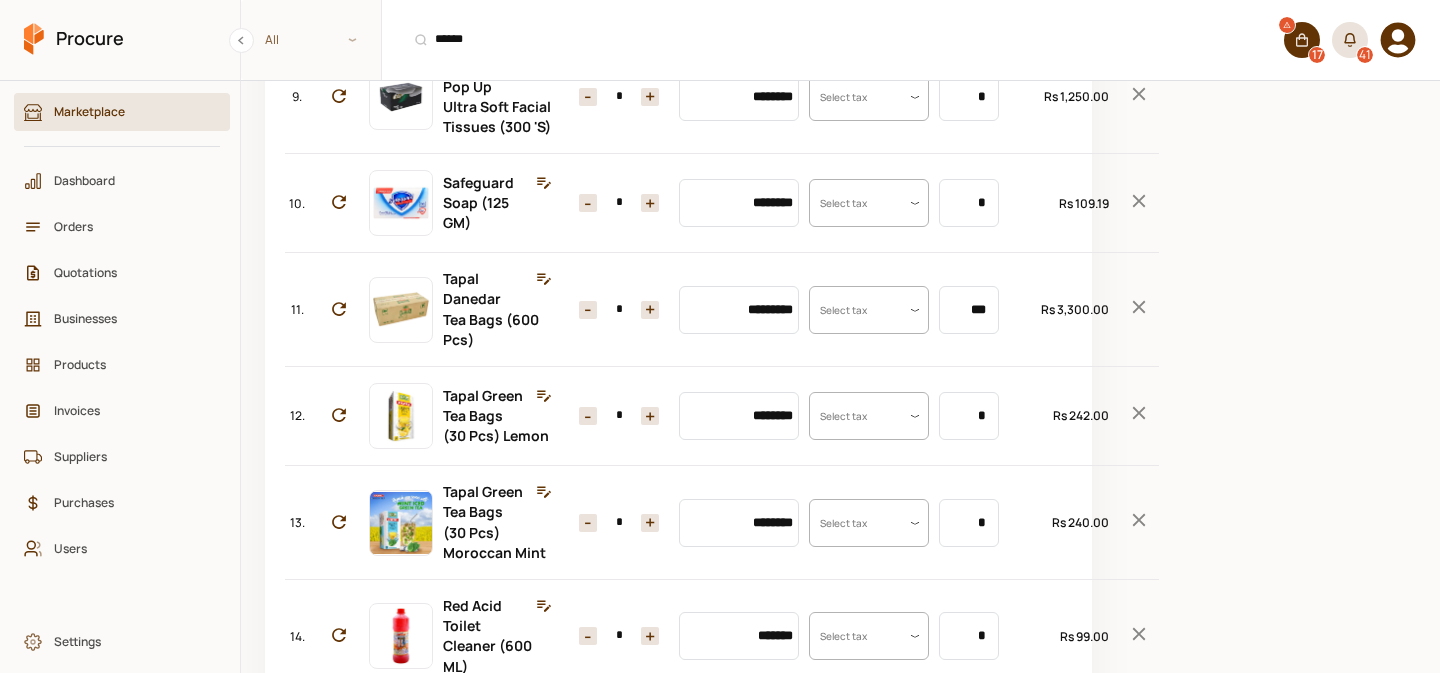 click on "+" at bounding box center [650, 97] 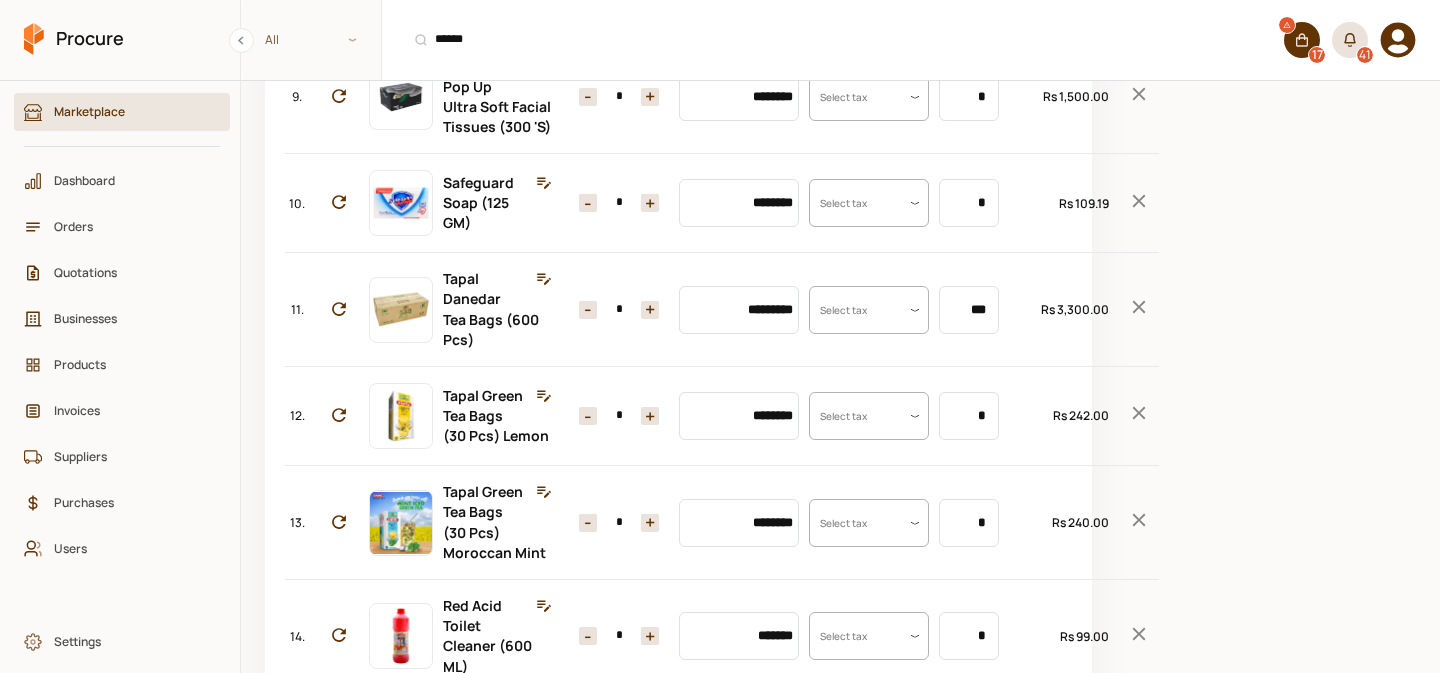 click on "+" at bounding box center [650, 97] 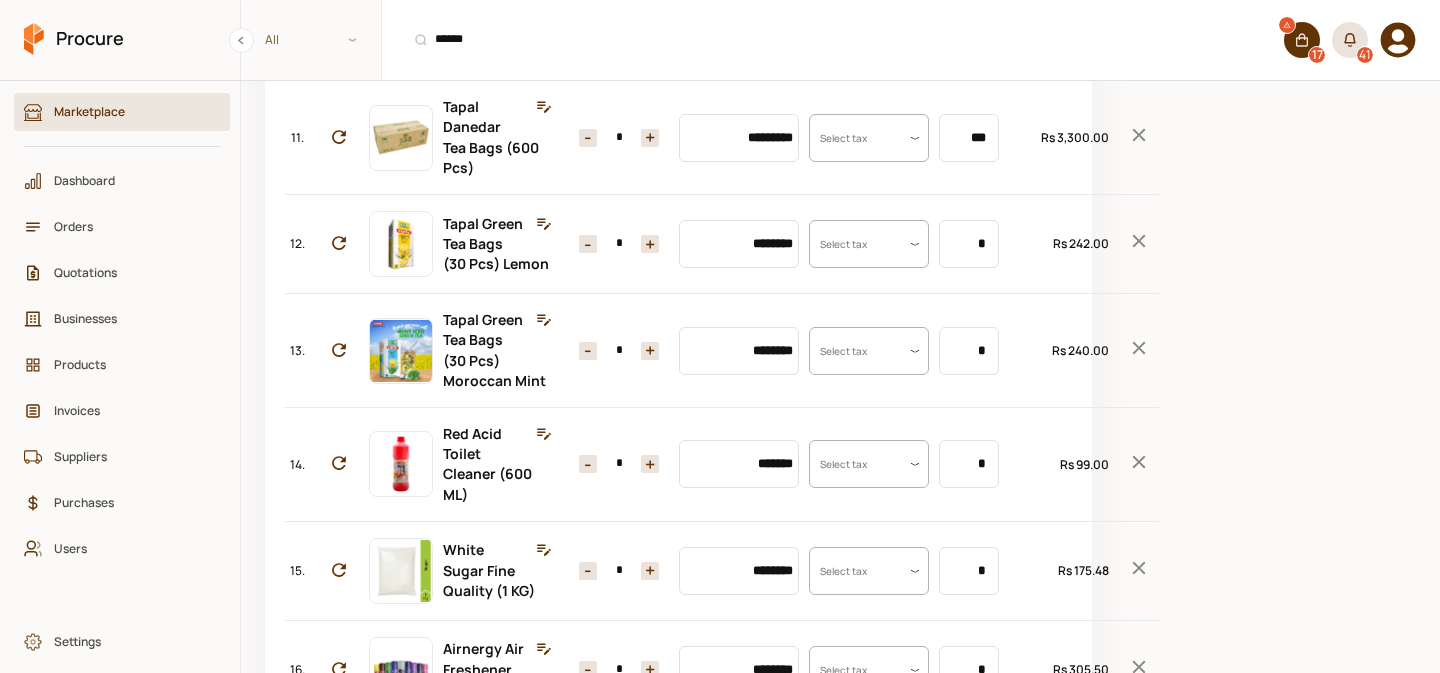 scroll, scrollTop: 1304, scrollLeft: 0, axis: vertical 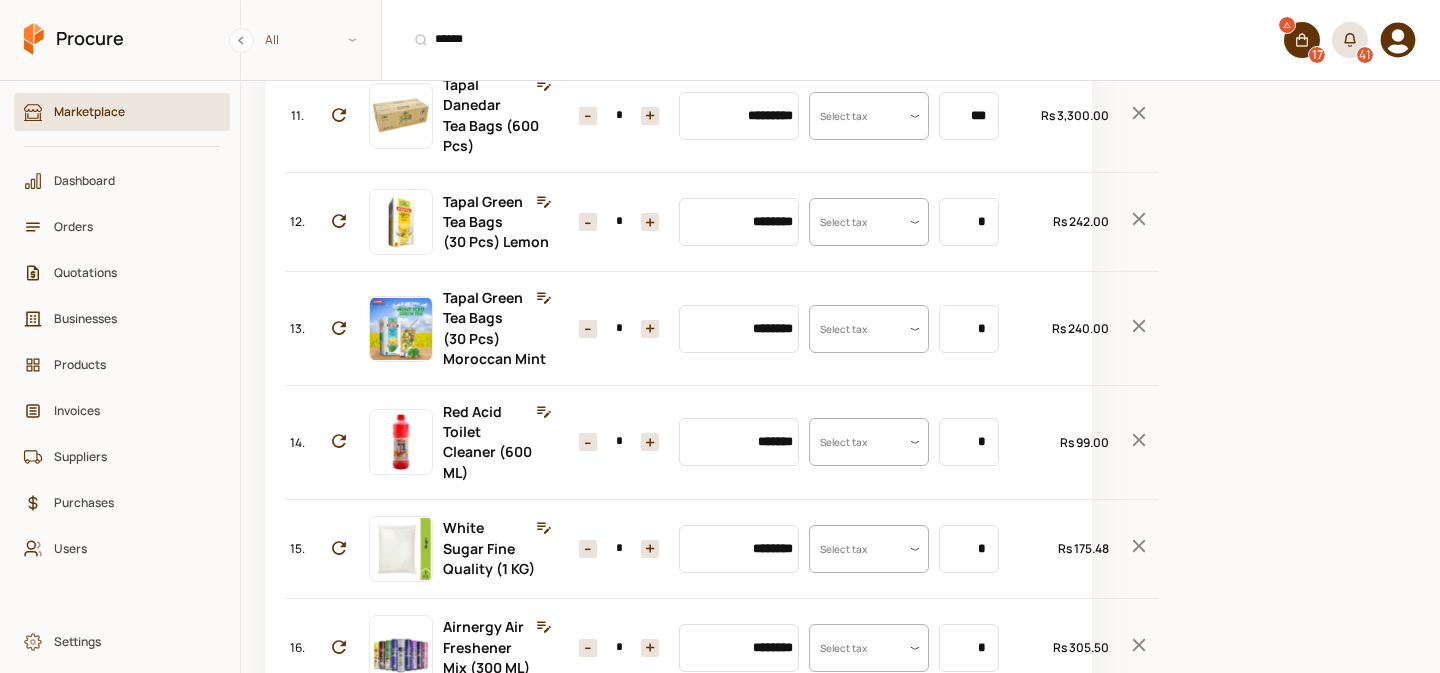 click on "********" at bounding box center (739, 9) 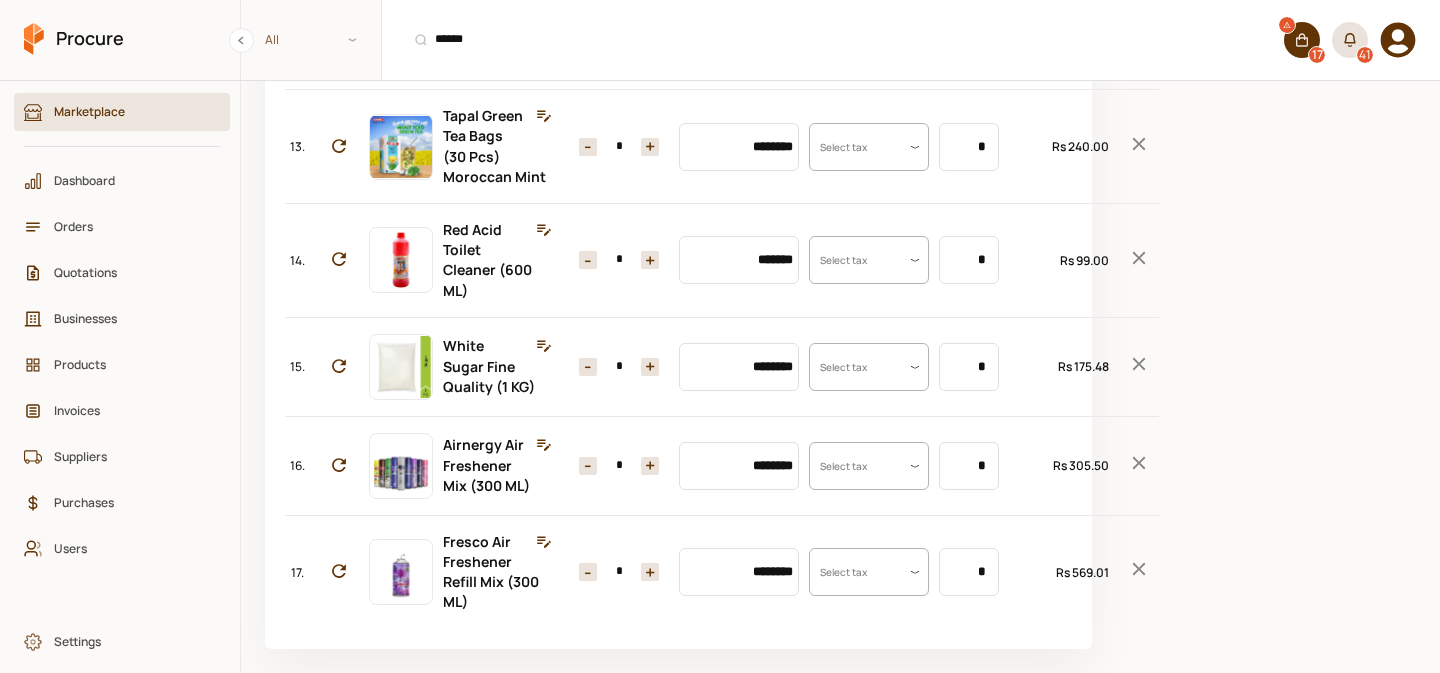 scroll, scrollTop: 1649, scrollLeft: 0, axis: vertical 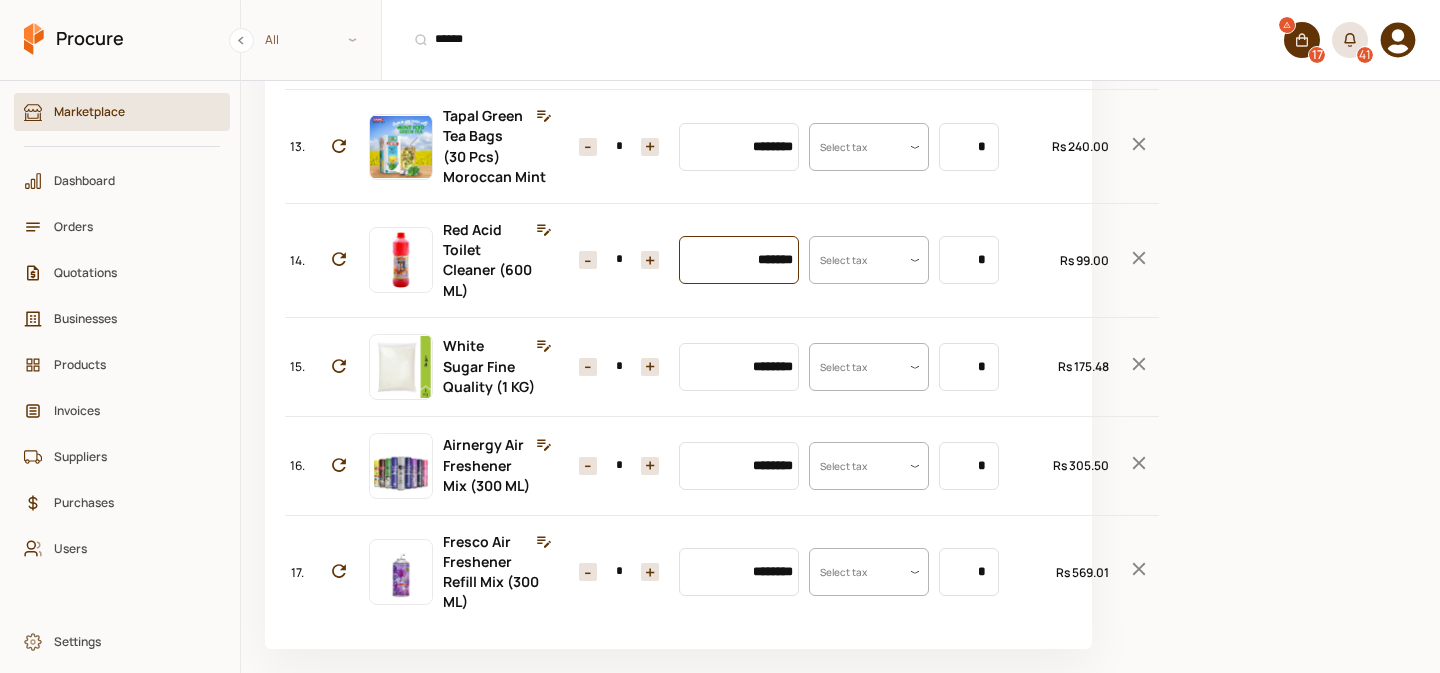 click on "*******" at bounding box center (739, 260) 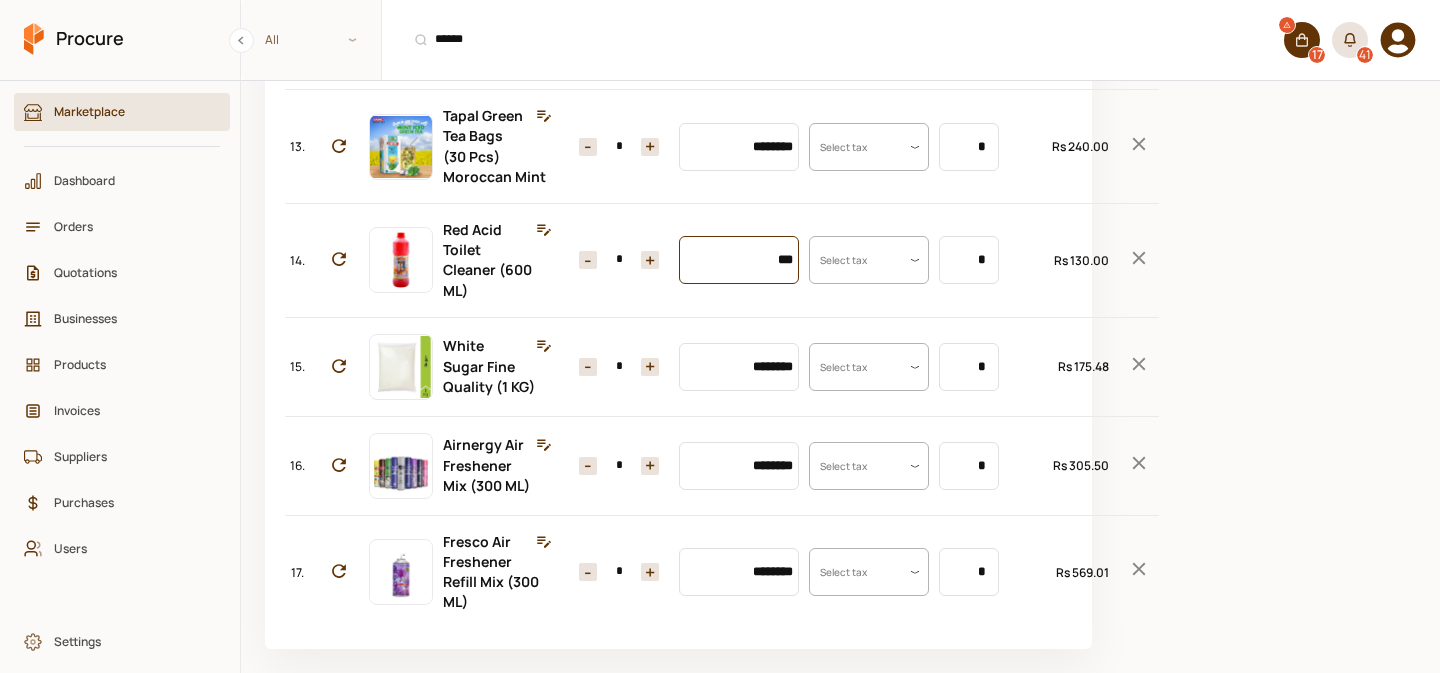 scroll, scrollTop: 2063, scrollLeft: 0, axis: vertical 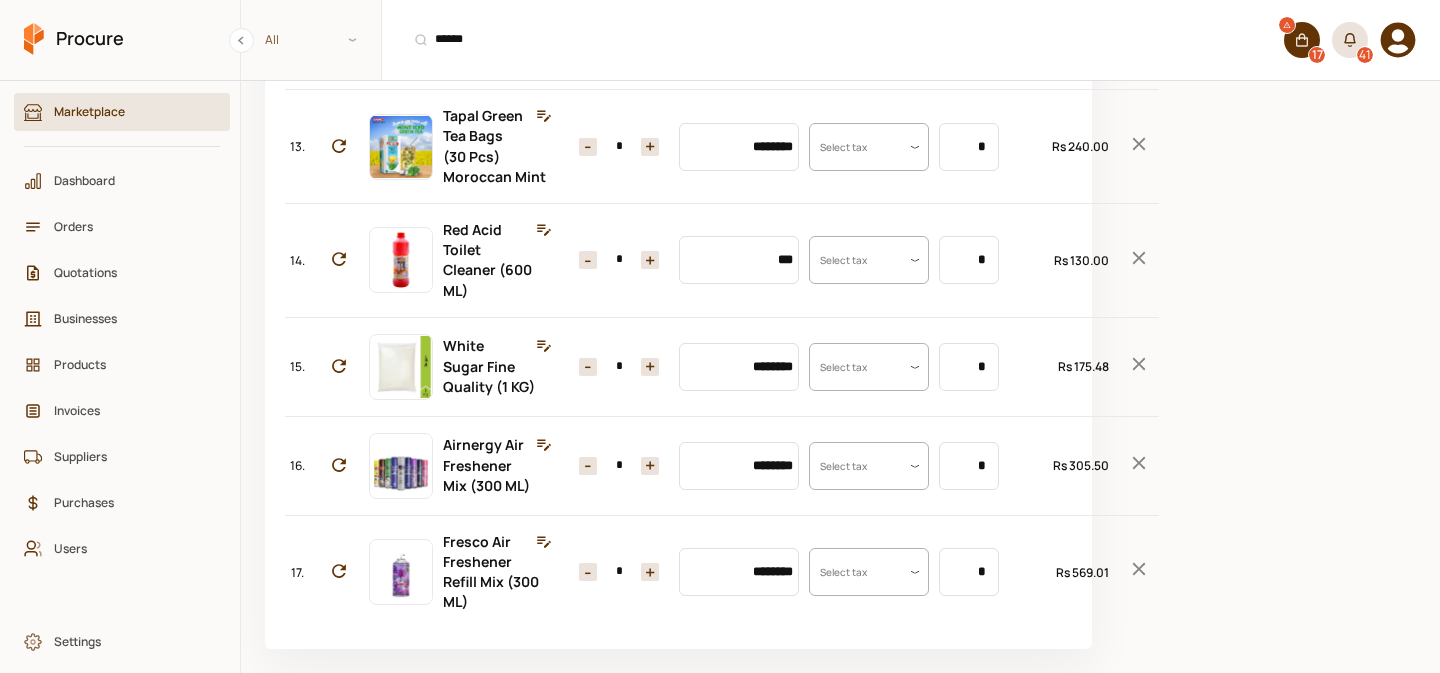 type on "********" 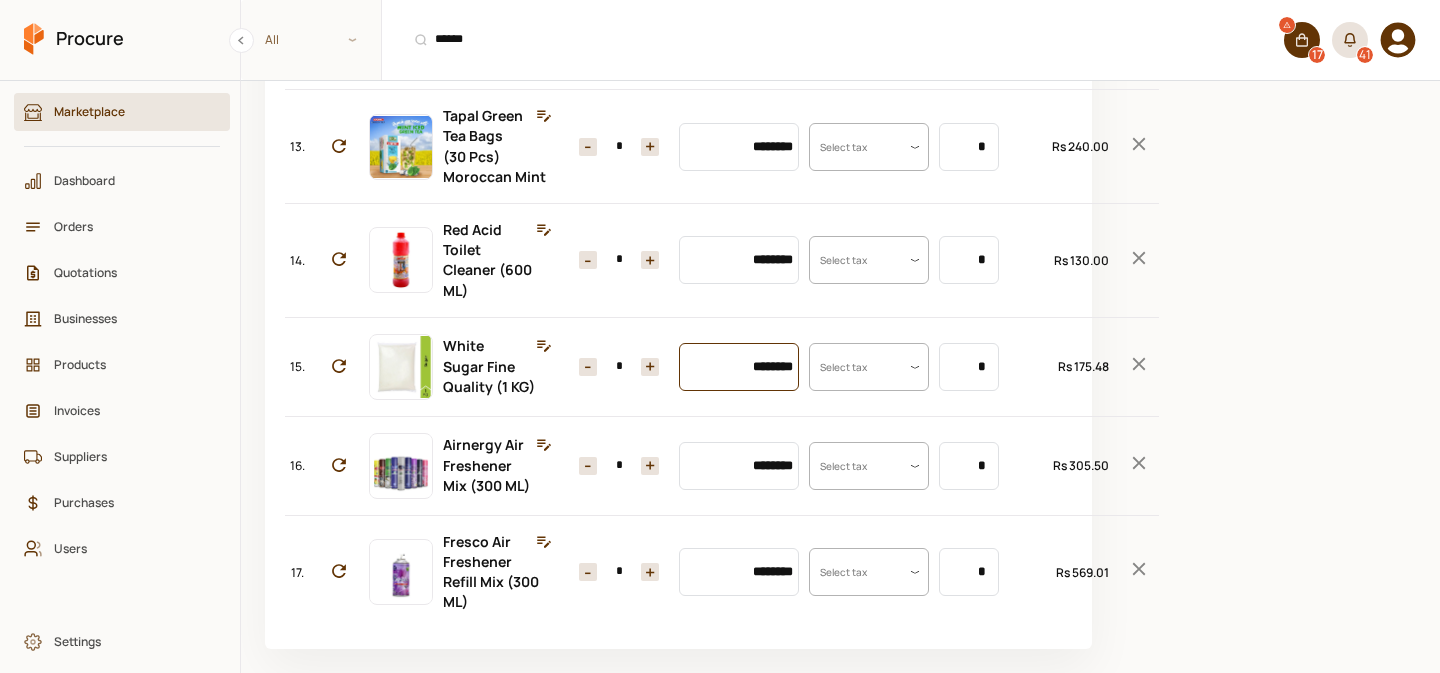 click on "********" at bounding box center (739, 367) 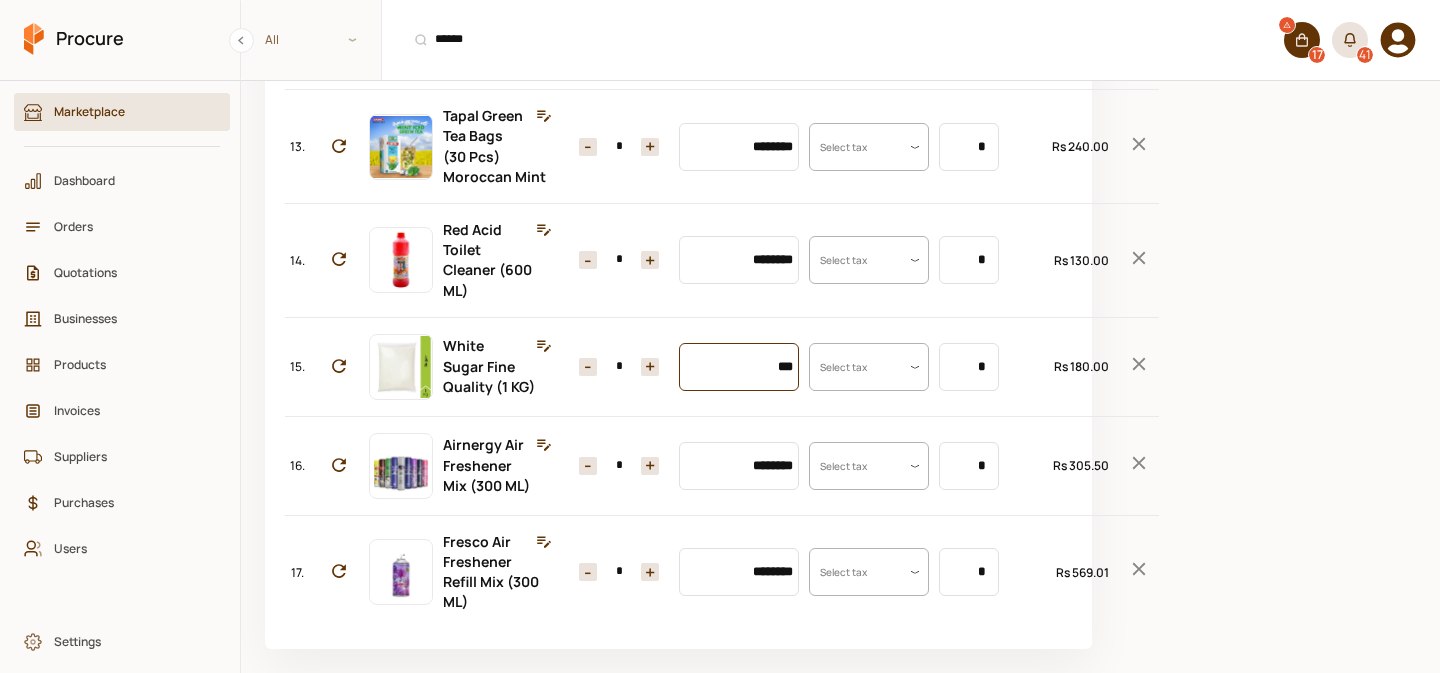 type on "***" 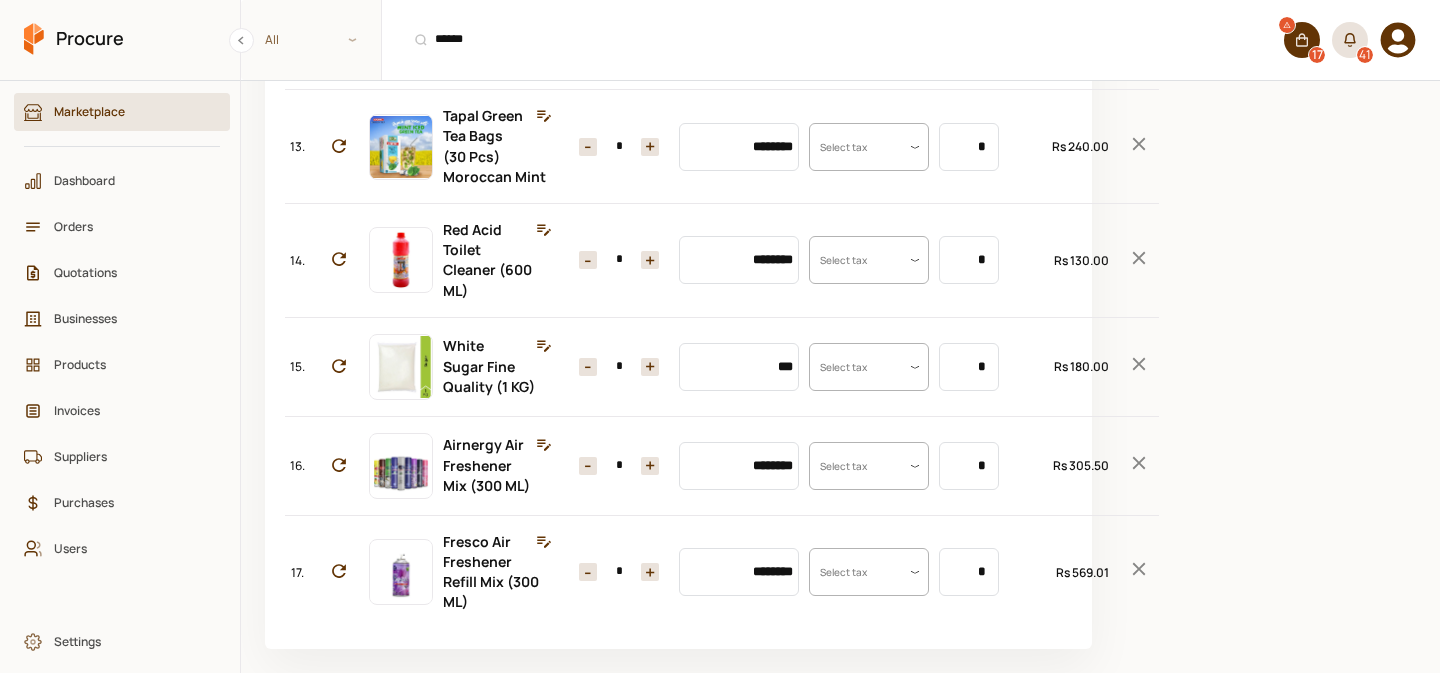 click on "+" at bounding box center [650, 367] 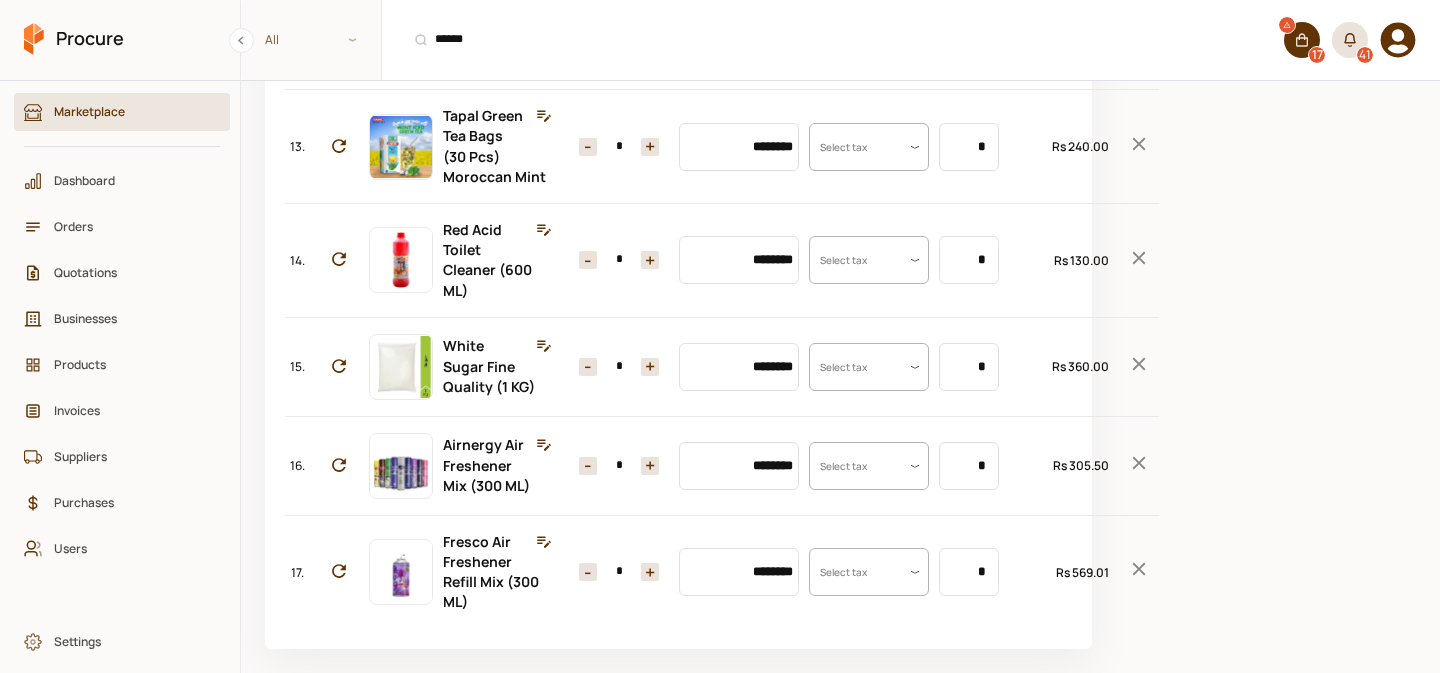 click on "+" at bounding box center [650, 367] 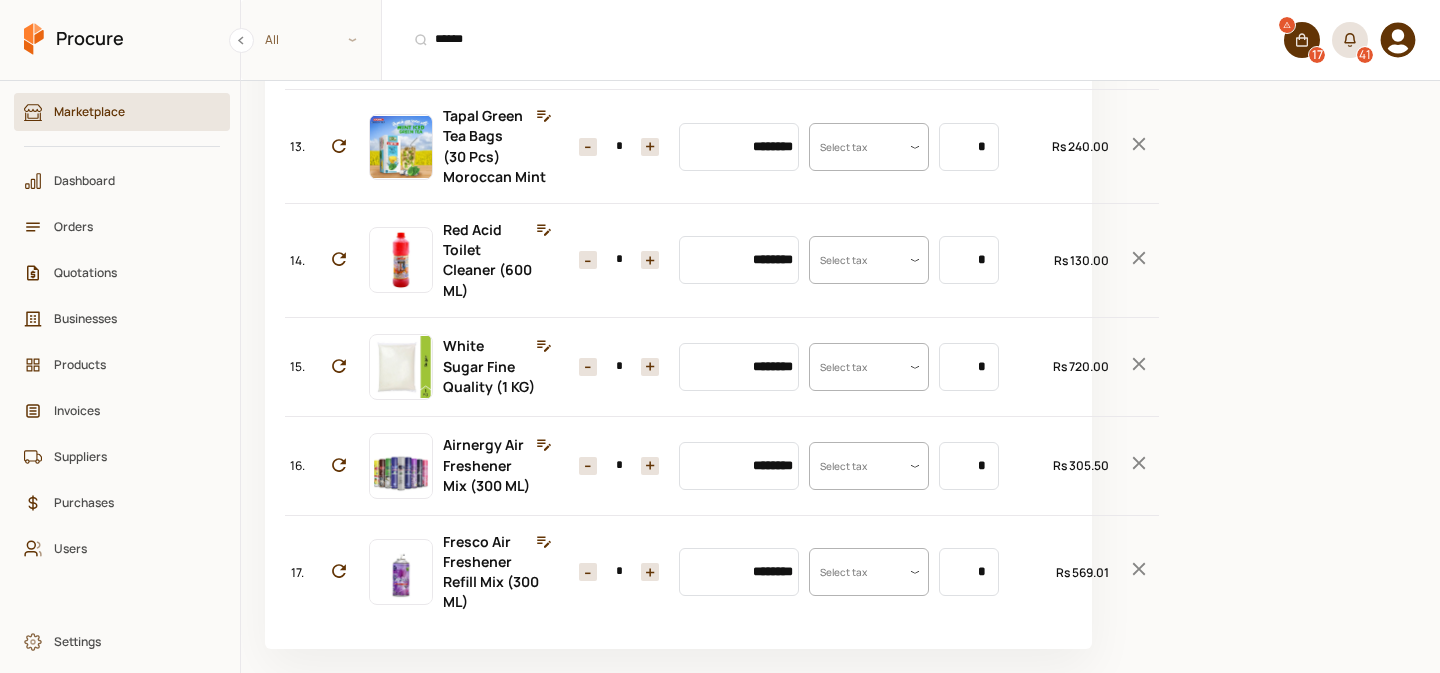 click on "+" at bounding box center (650, 367) 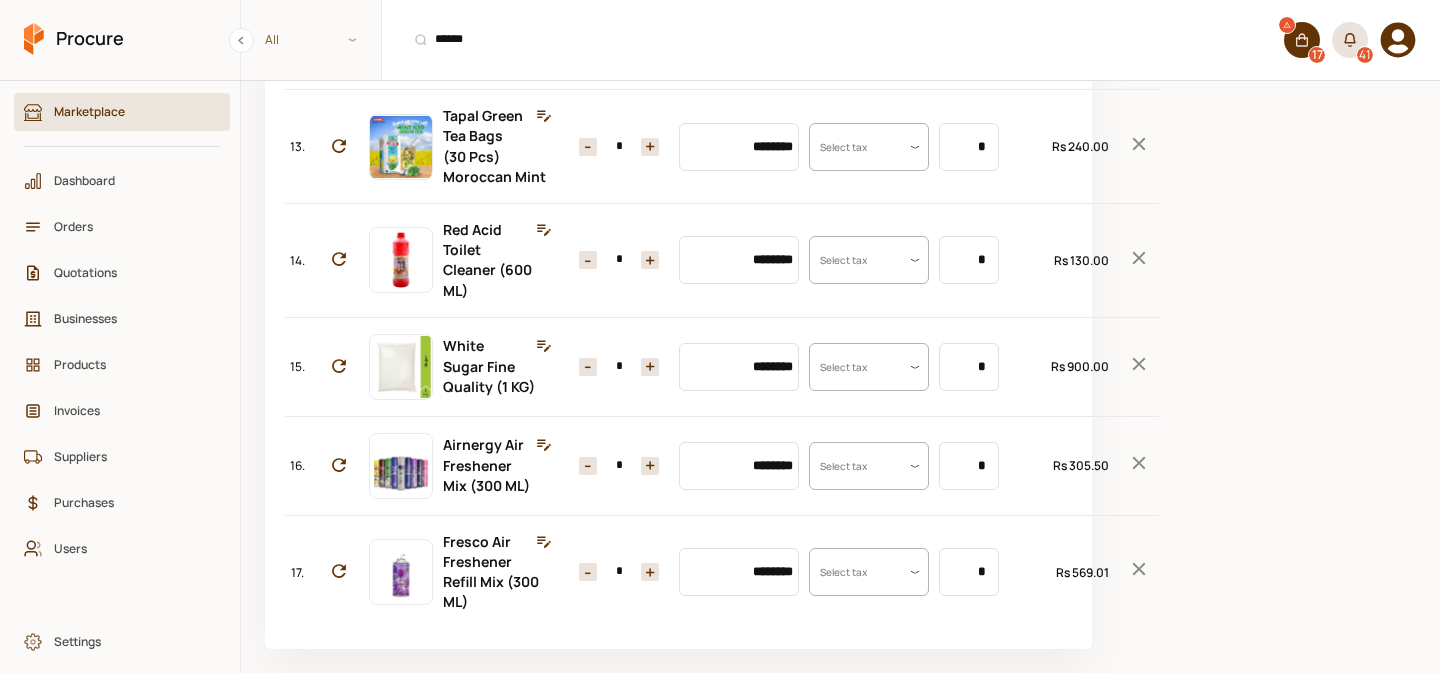 click on "+" at bounding box center (650, 367) 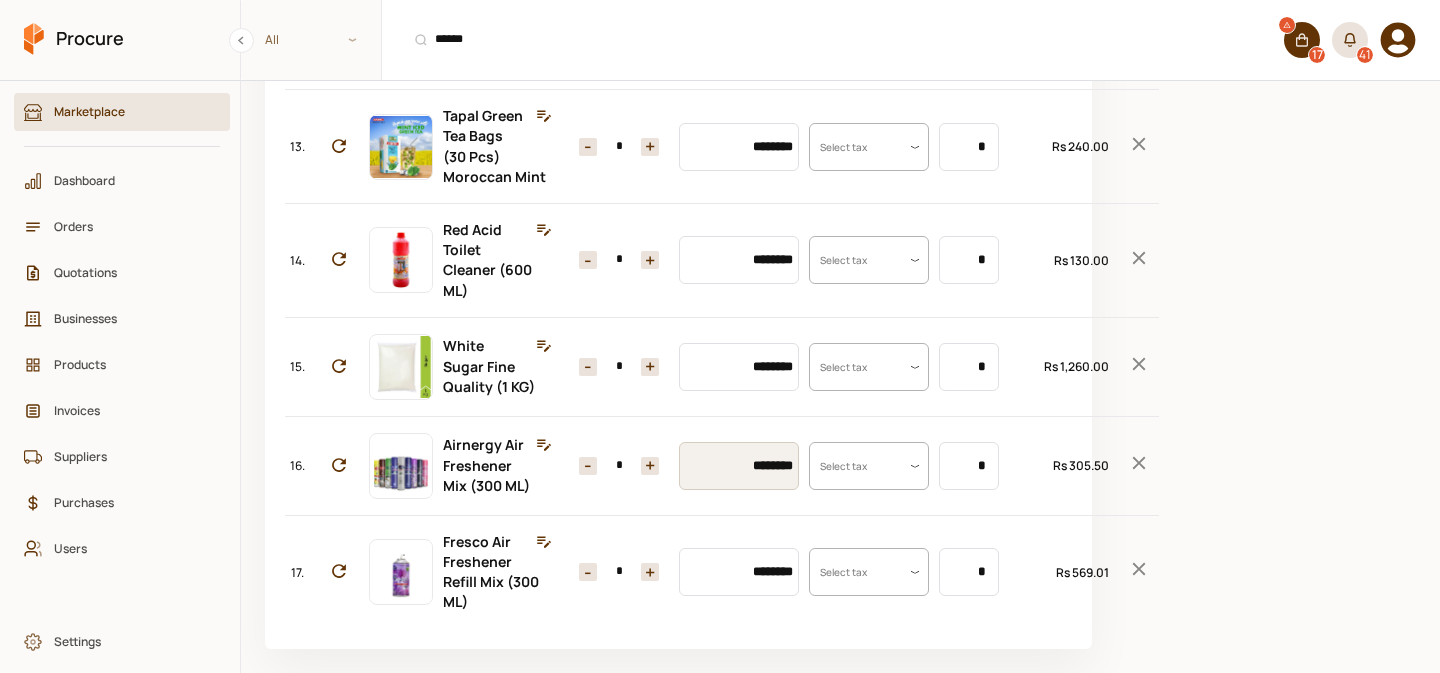 scroll, scrollTop: 2167, scrollLeft: 0, axis: vertical 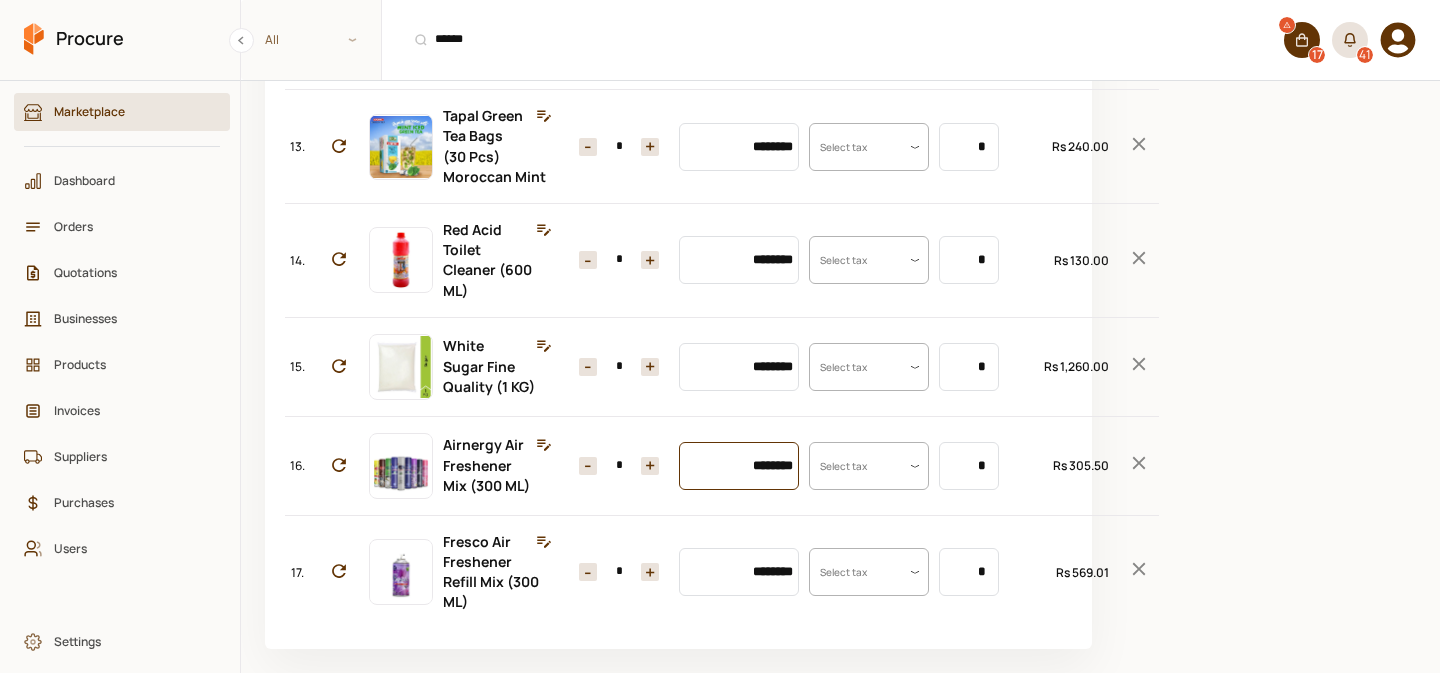 click on "********" at bounding box center (739, 466) 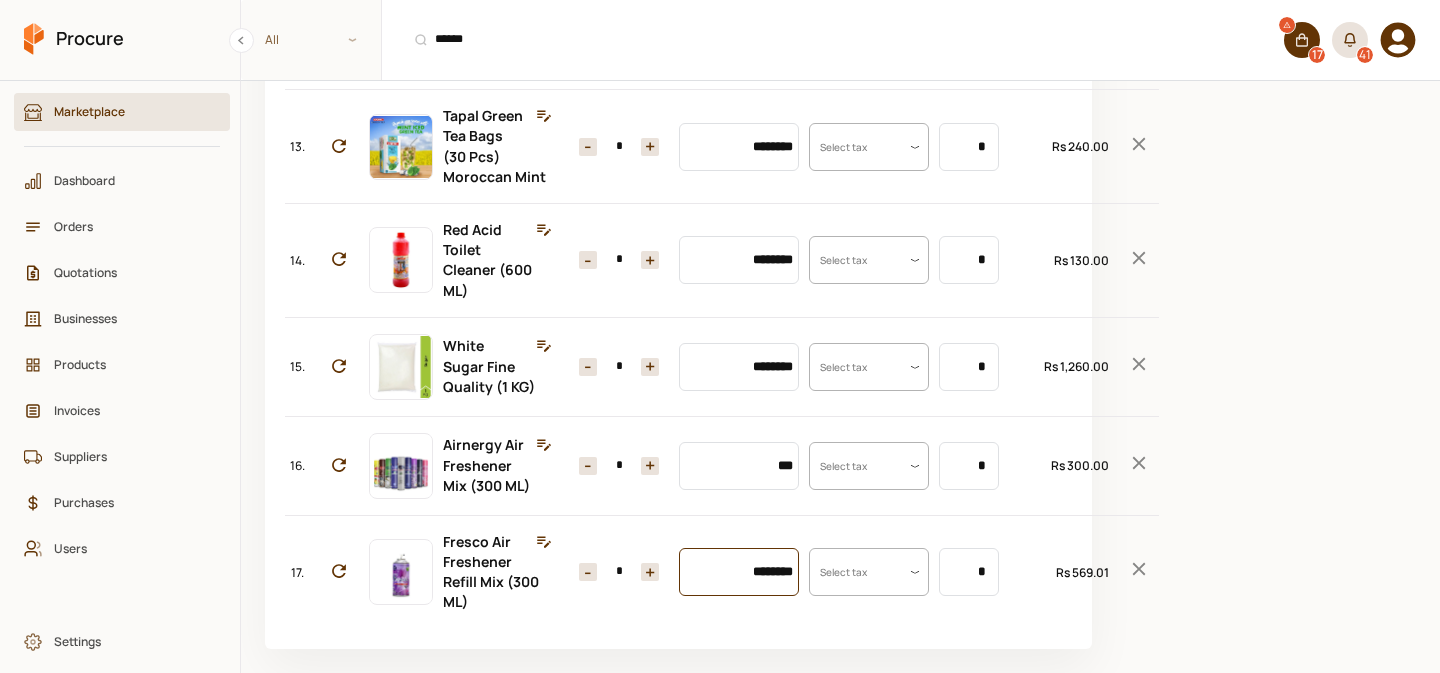click on "********" at bounding box center [739, 572] 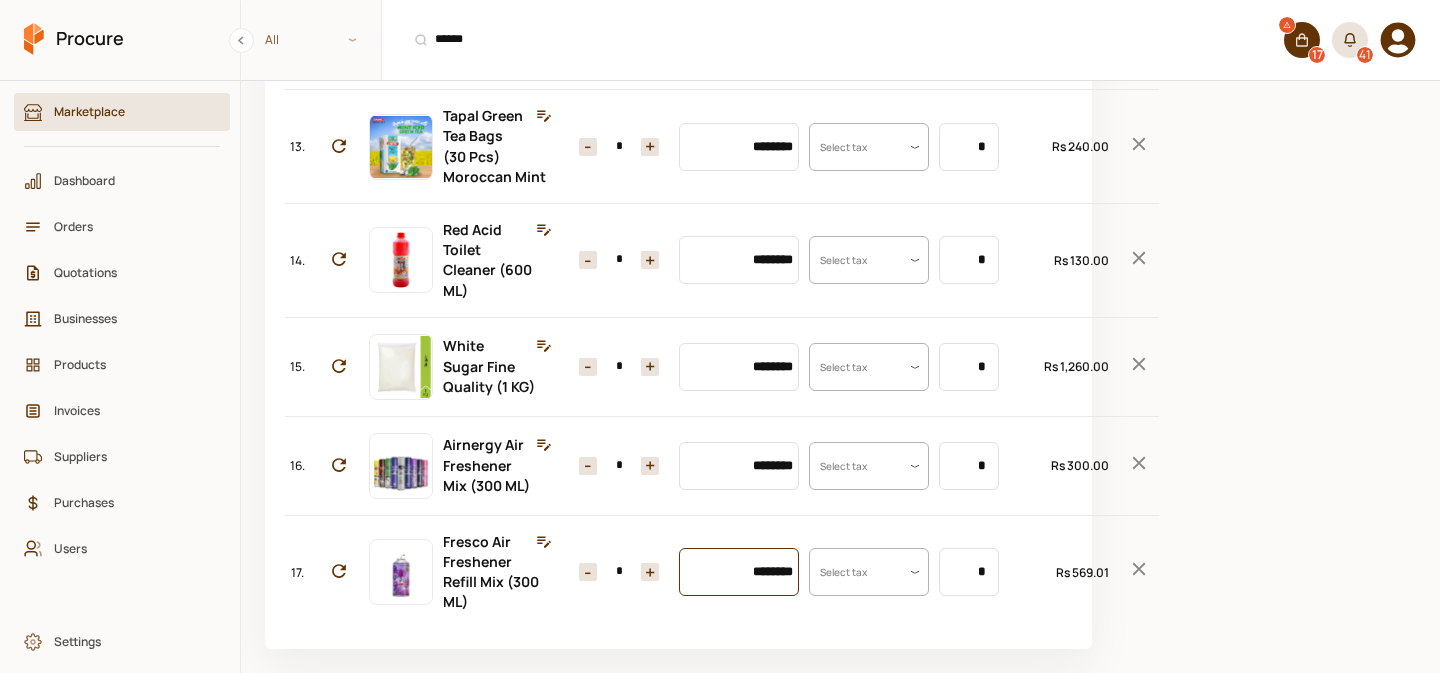 click on "********" at bounding box center (739, 572) 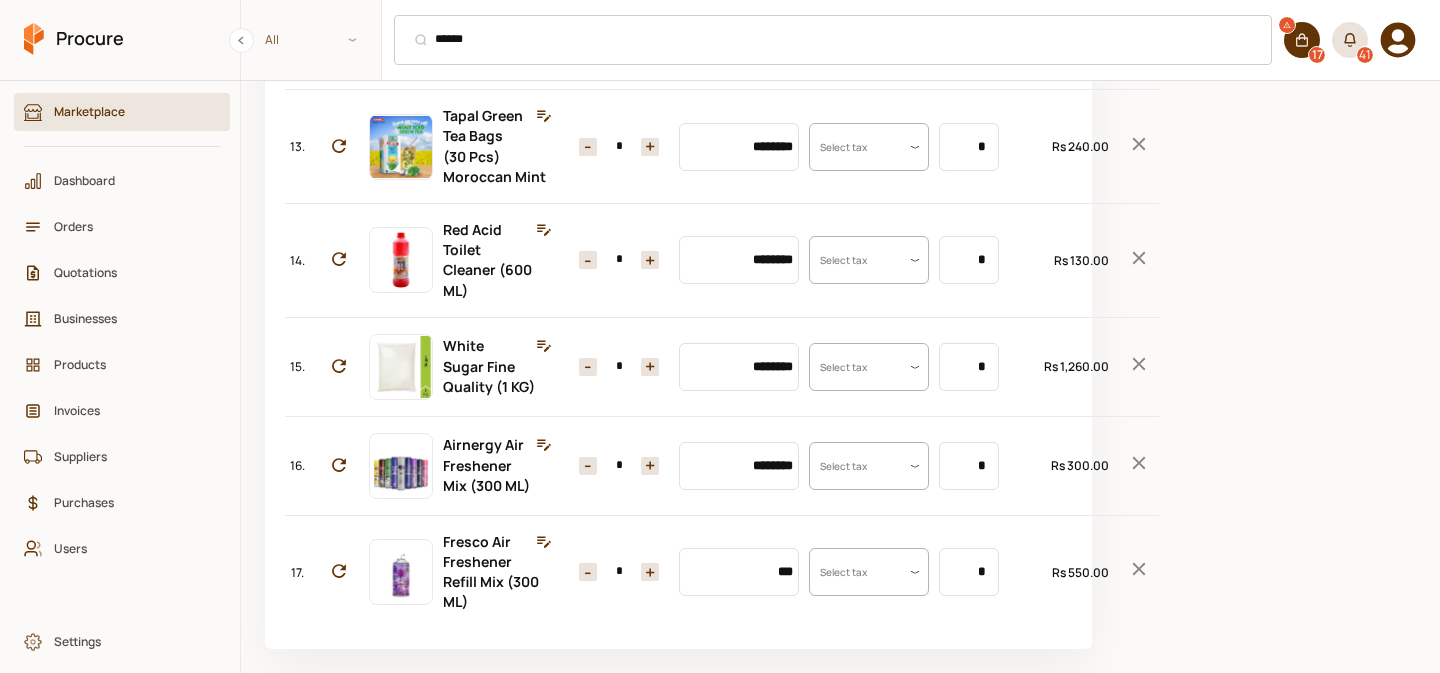 type on "********" 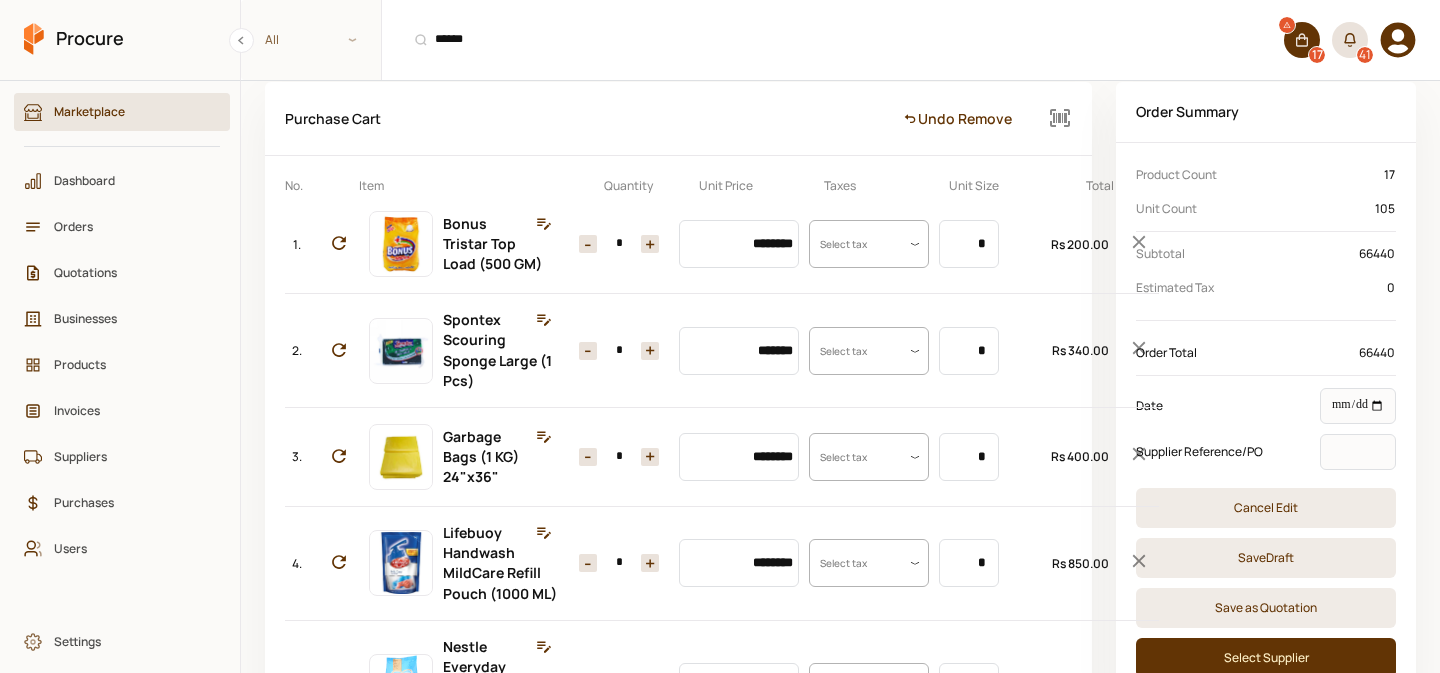 scroll, scrollTop: 0, scrollLeft: 0, axis: both 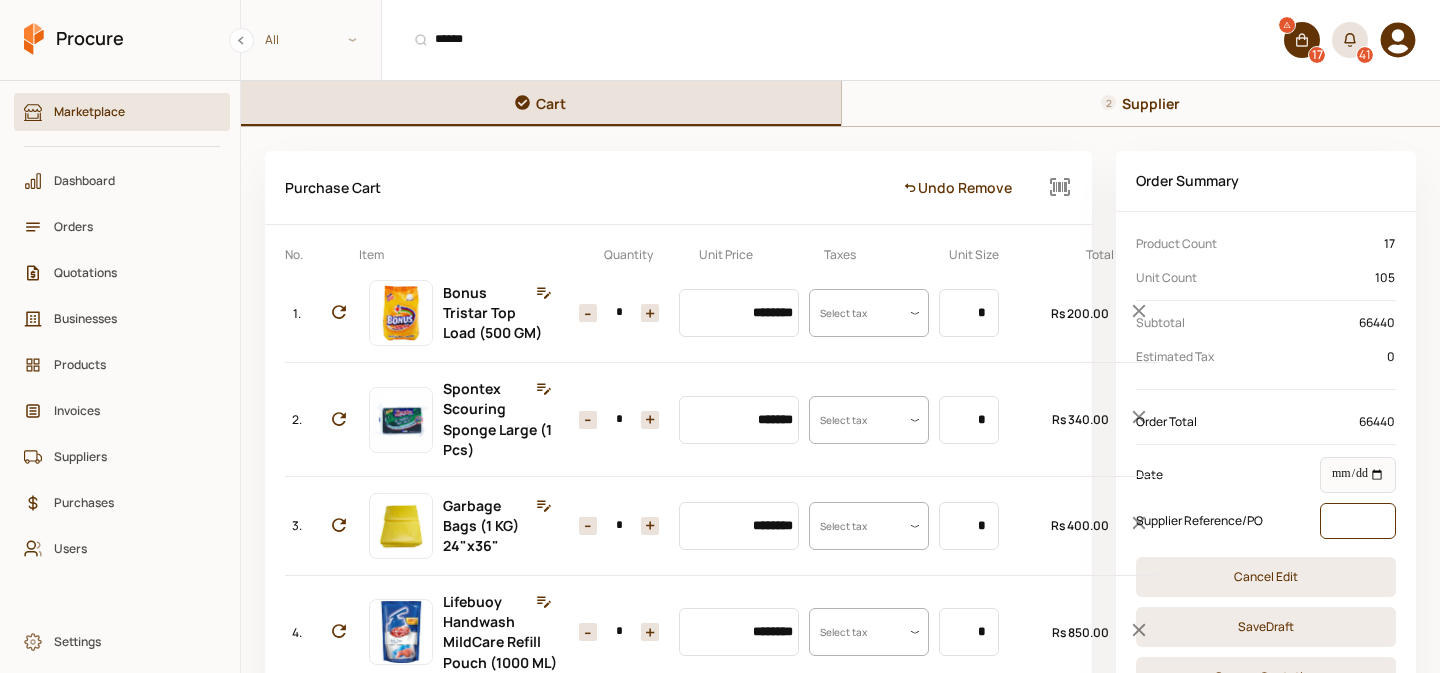 click at bounding box center [1358, 521] 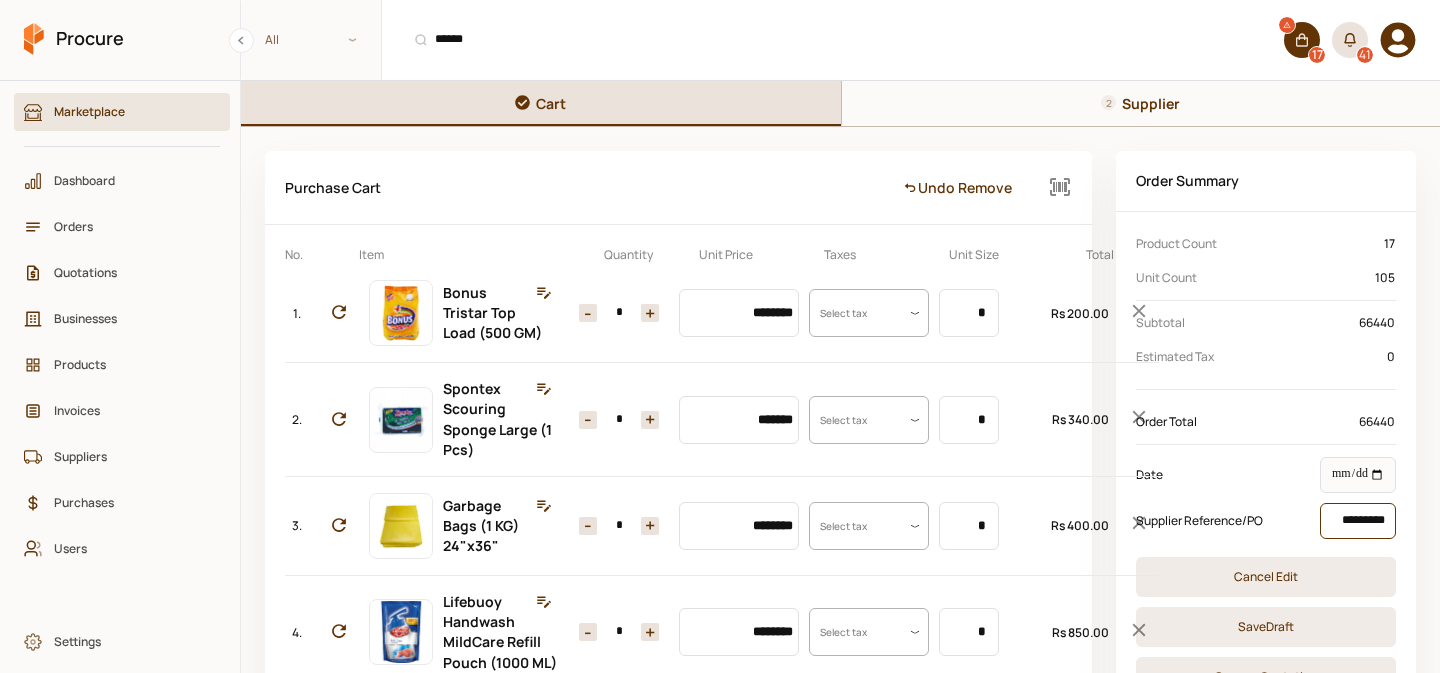 type on "**********" 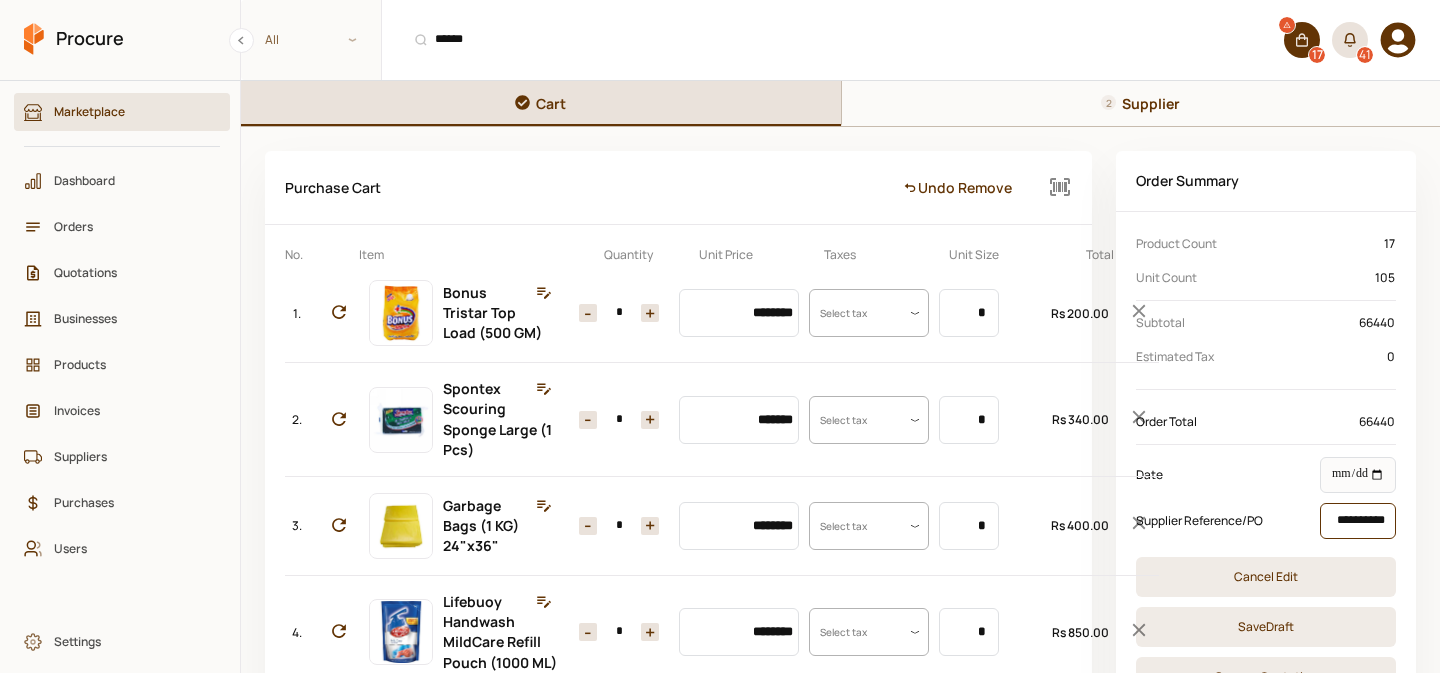 scroll, scrollTop: 0, scrollLeft: 6, axis: horizontal 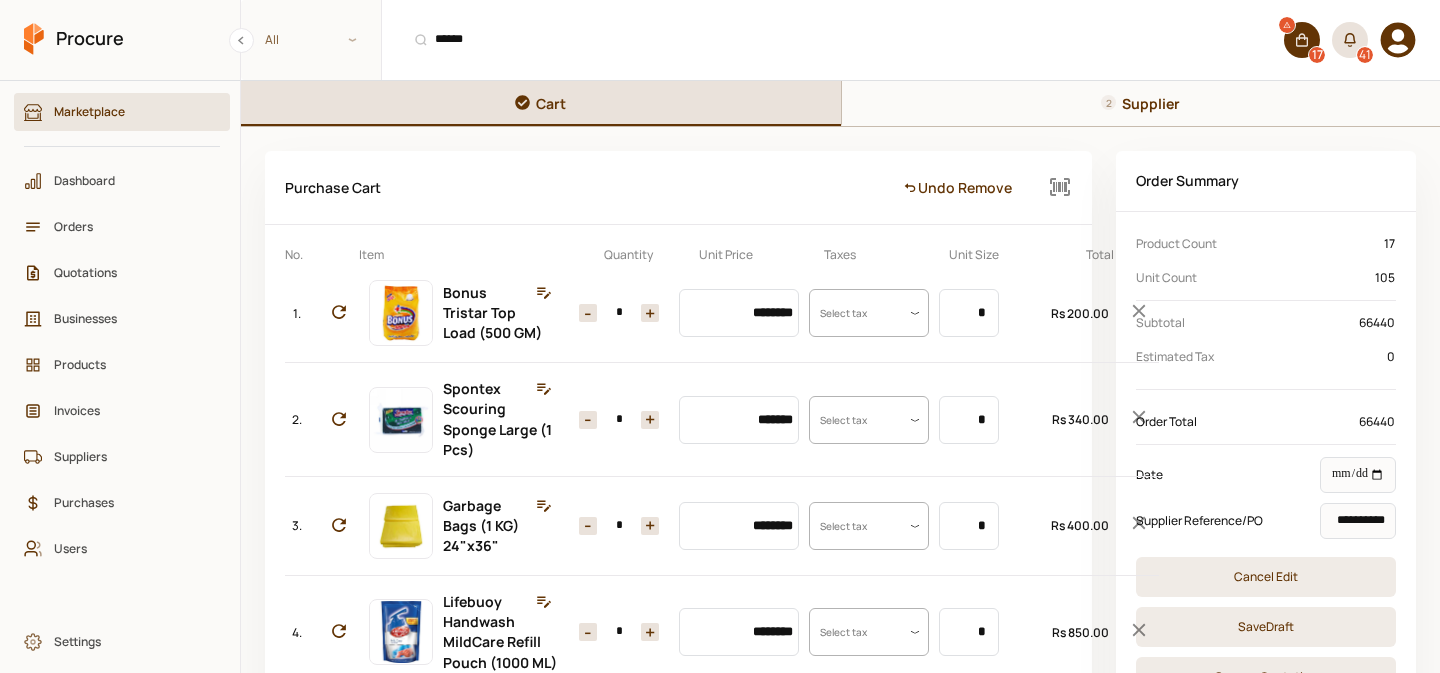 click on "Supplier" at bounding box center [1141, 103] 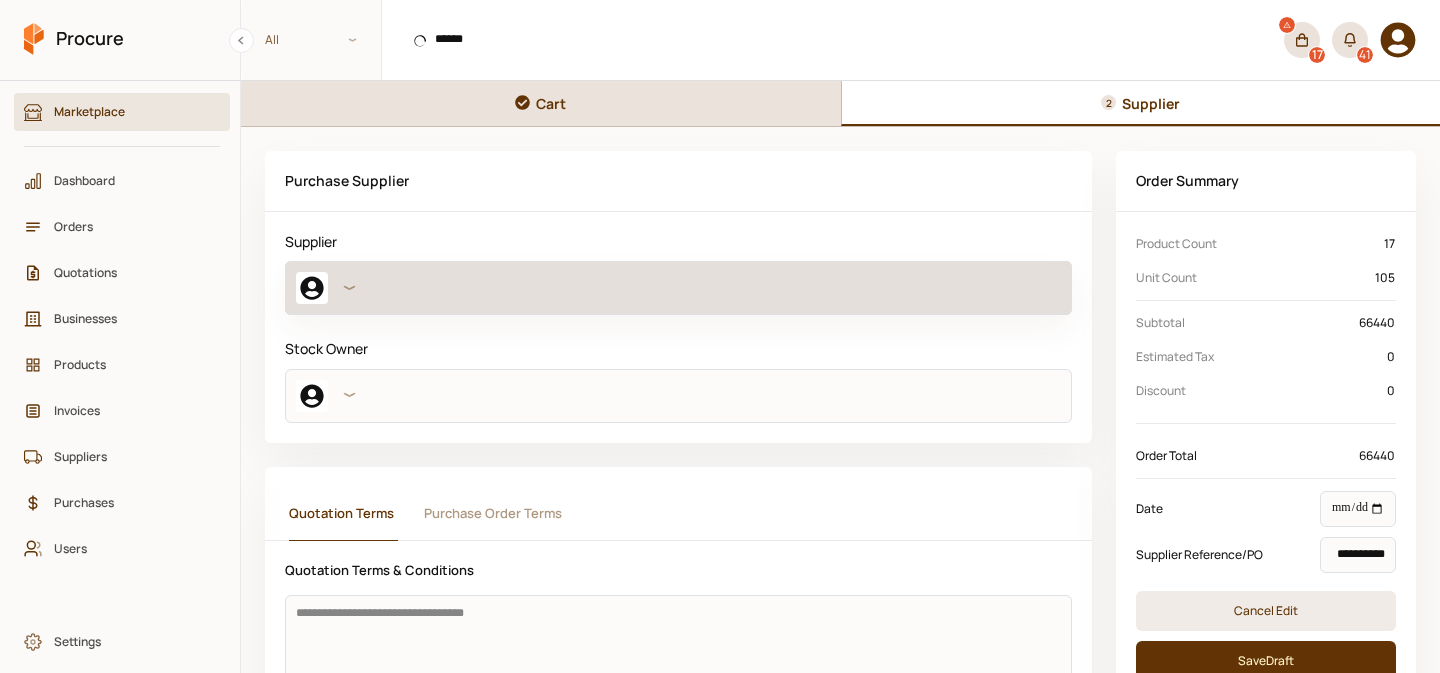 click at bounding box center [678, 288] 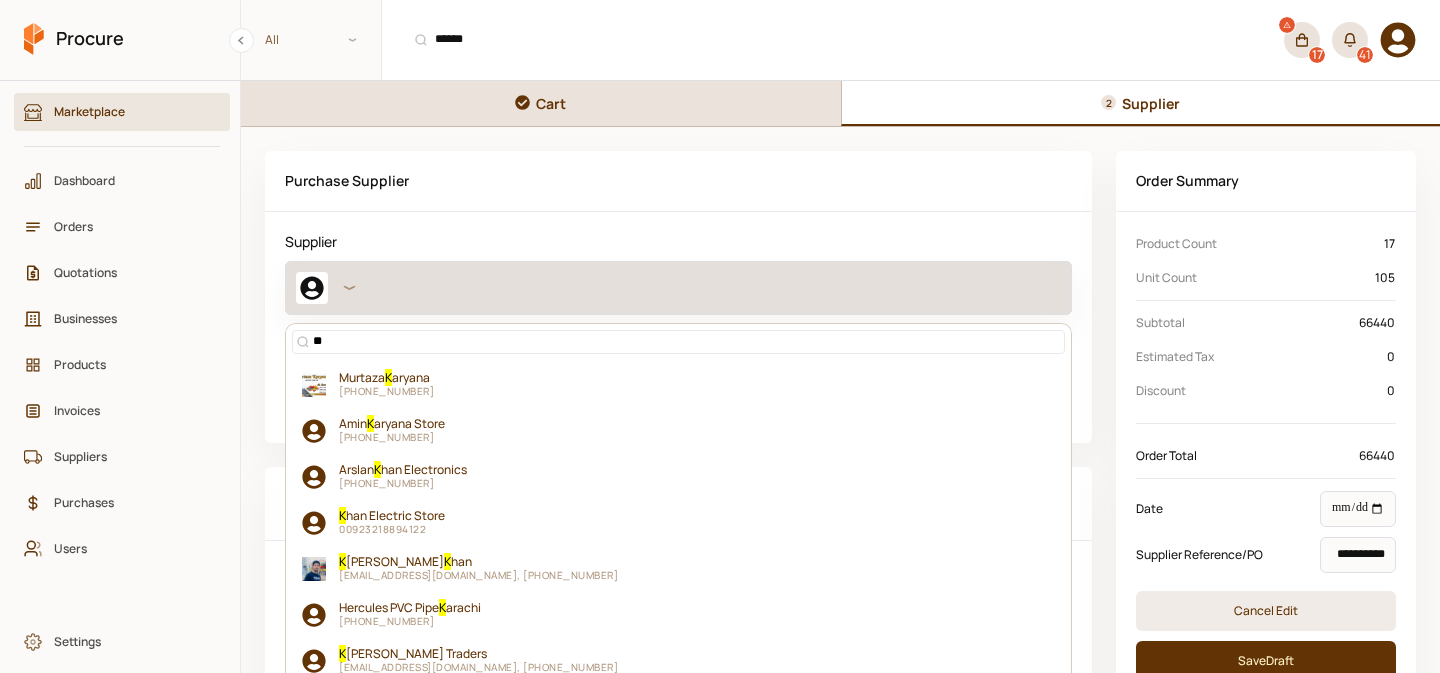 type on "***" 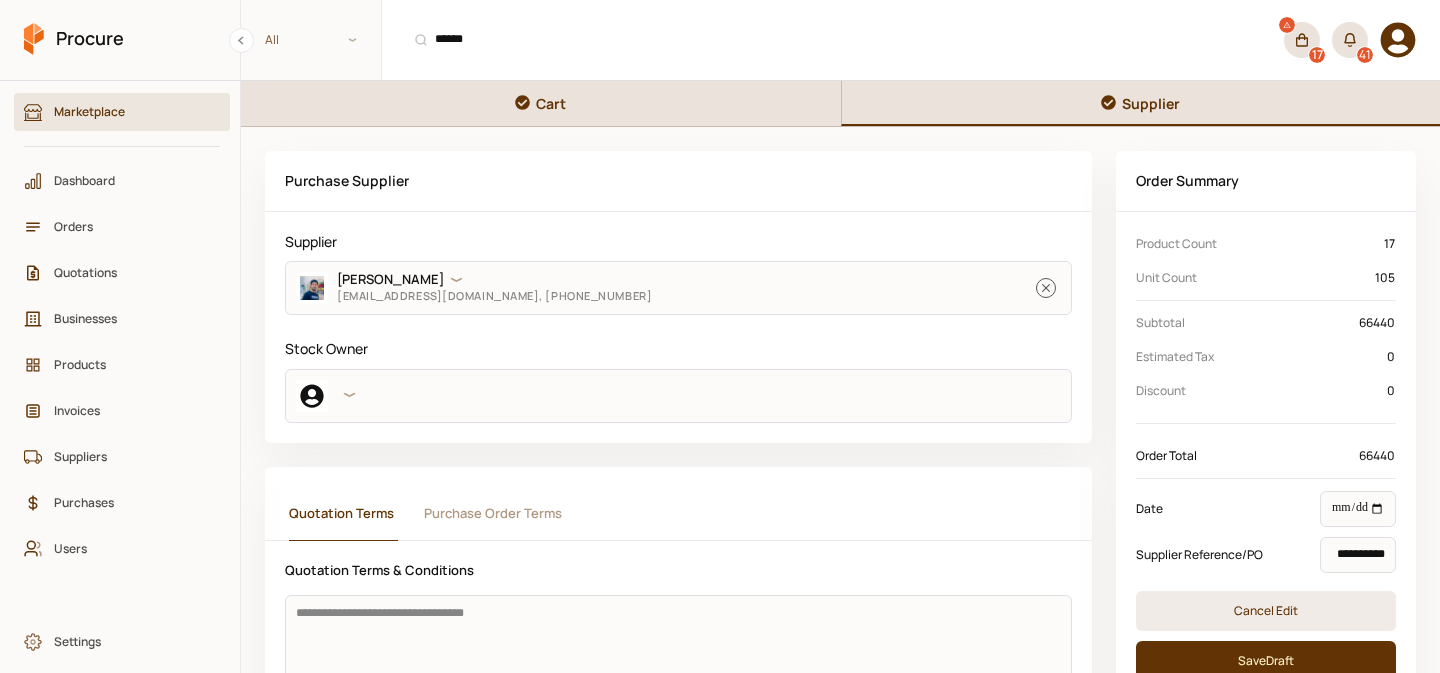 click on "Cart" at bounding box center (551, 103) 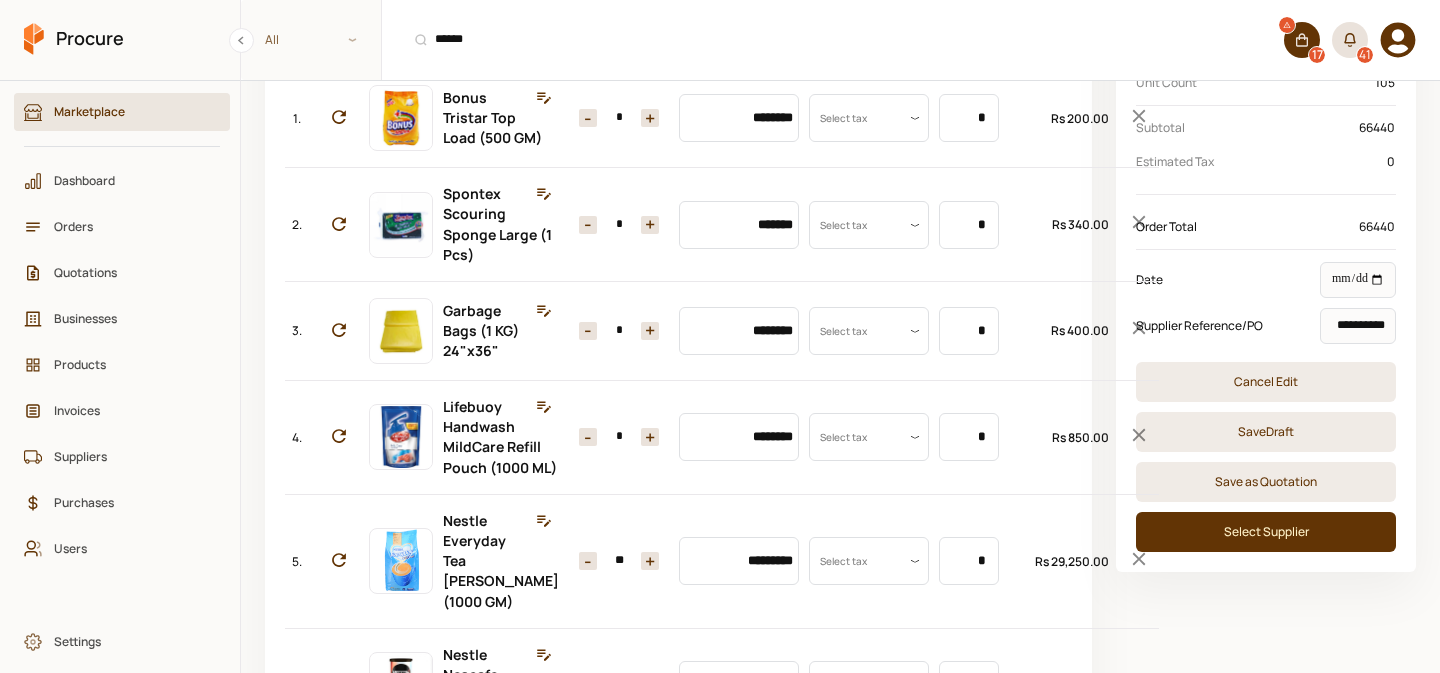 scroll, scrollTop: 199, scrollLeft: 0, axis: vertical 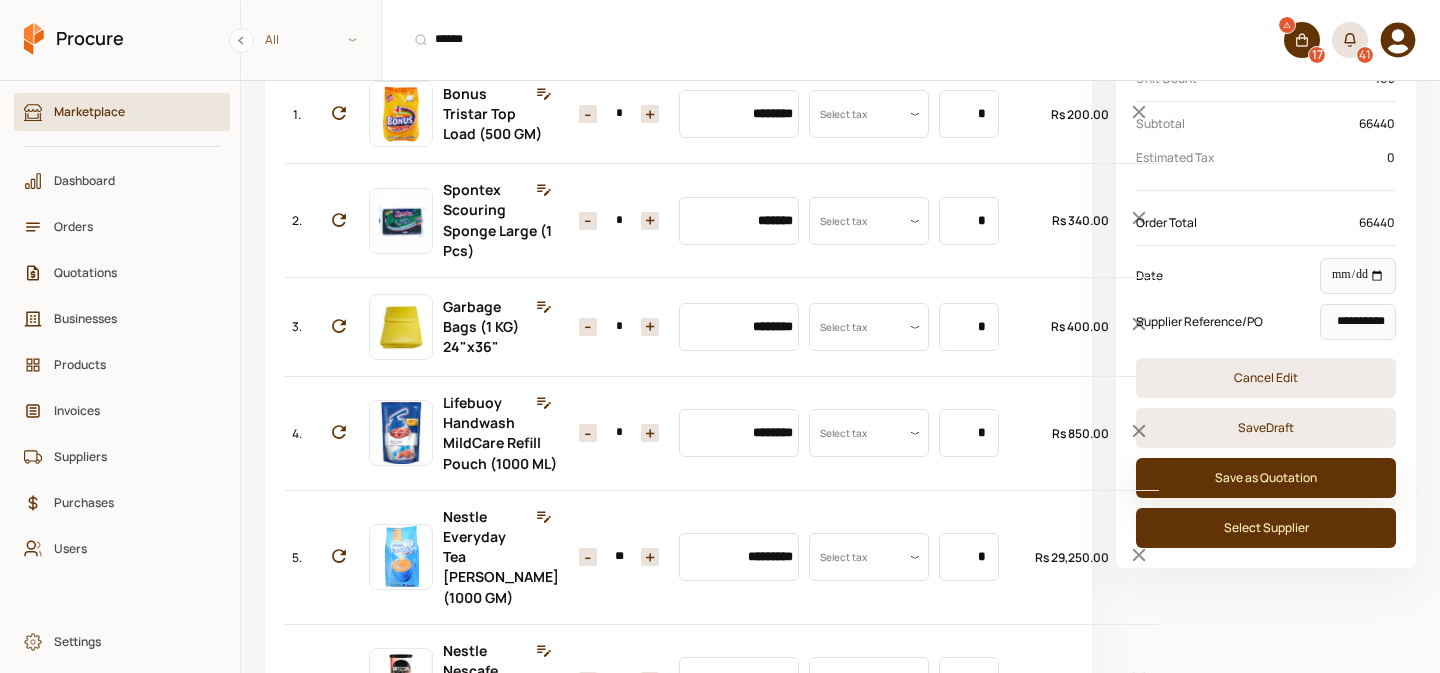 click on "Save as Quotation" at bounding box center (1266, 478) 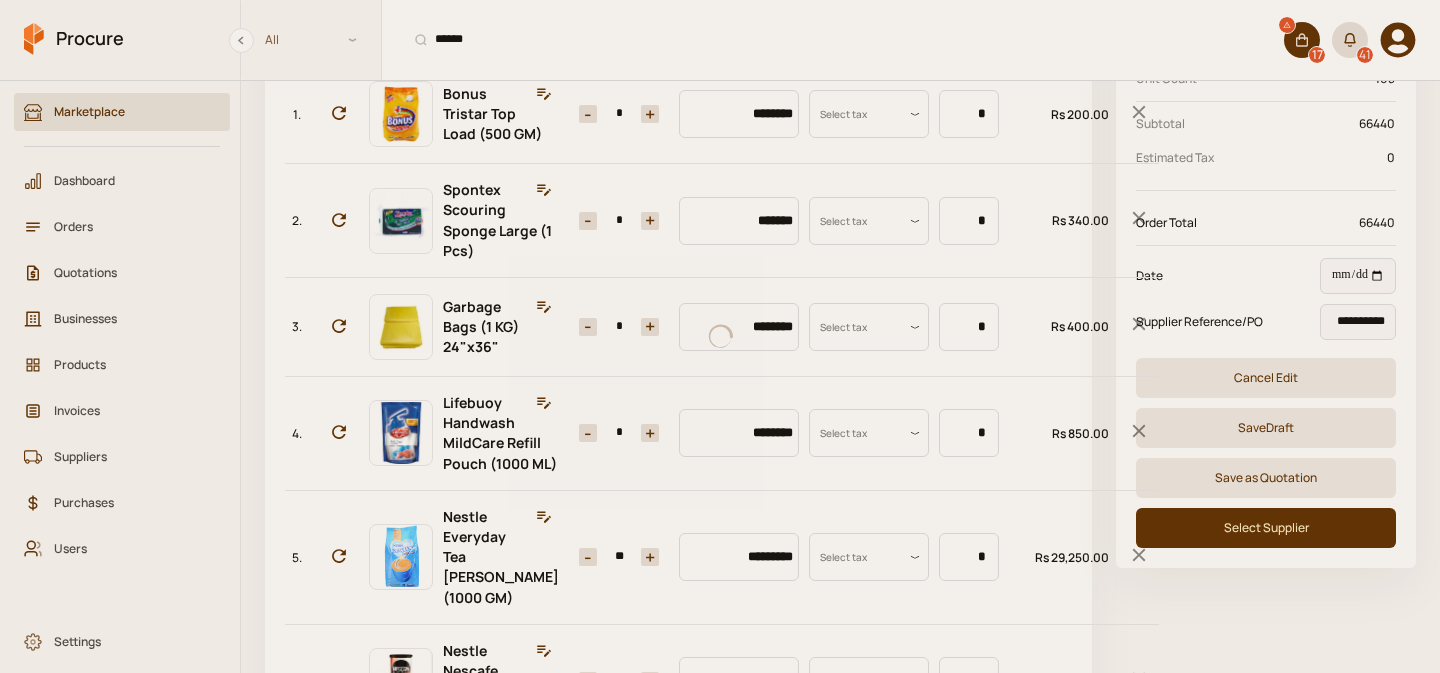 scroll, scrollTop: 0, scrollLeft: 0, axis: both 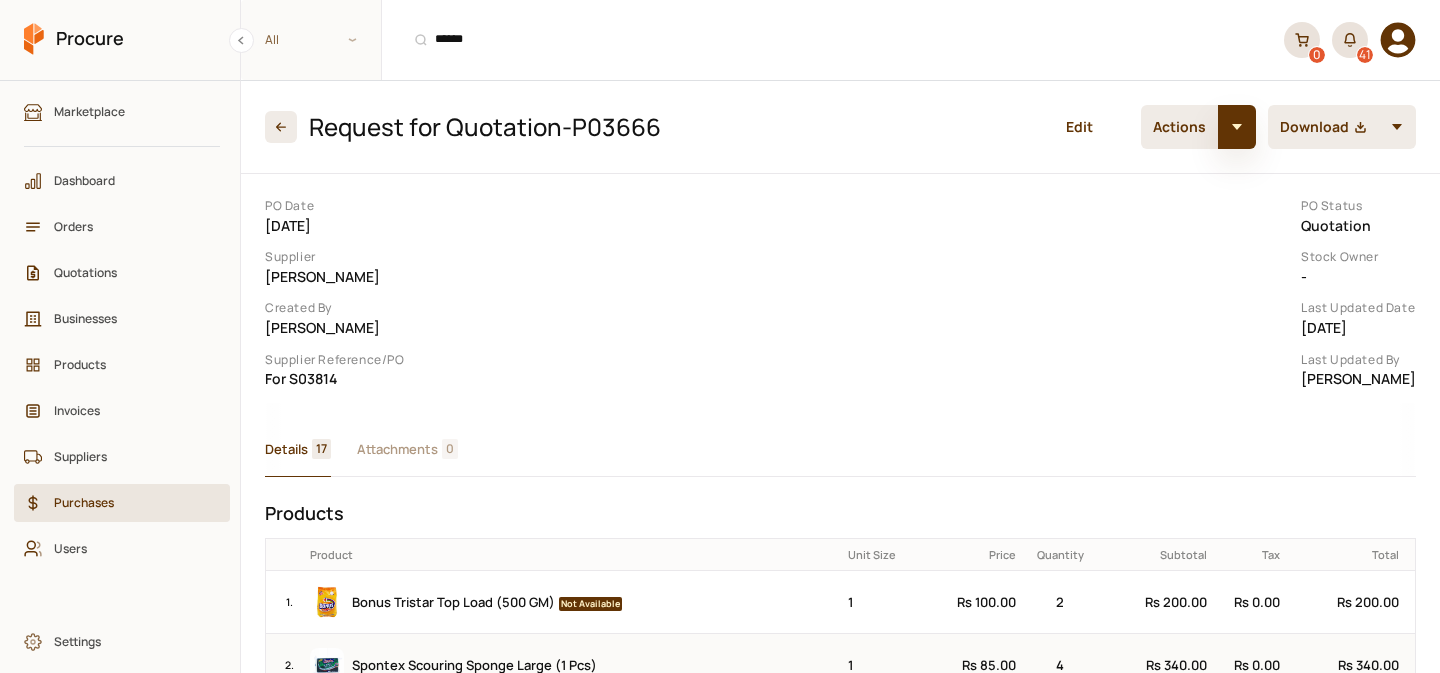 click at bounding box center [1237, 127] 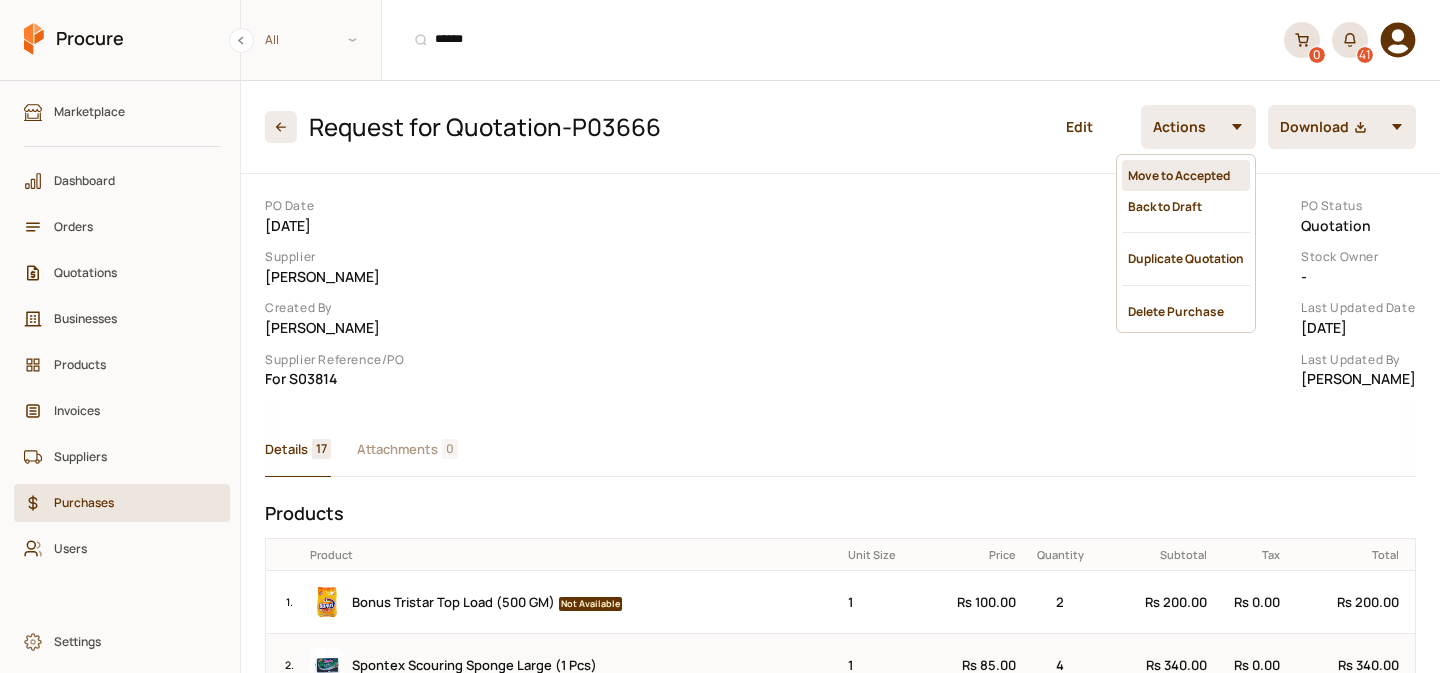 click on "Move to Accepted" at bounding box center [1186, 175] 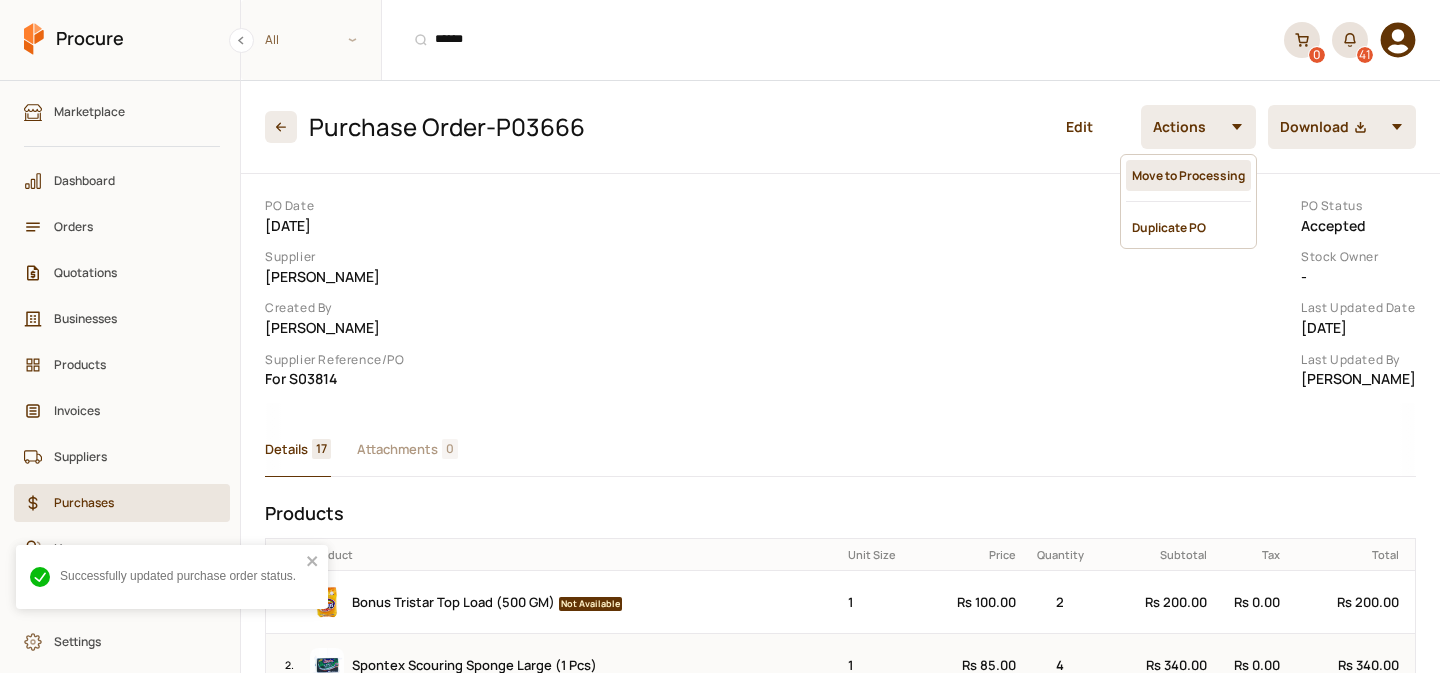 click on "Move to Processing" at bounding box center [1188, 175] 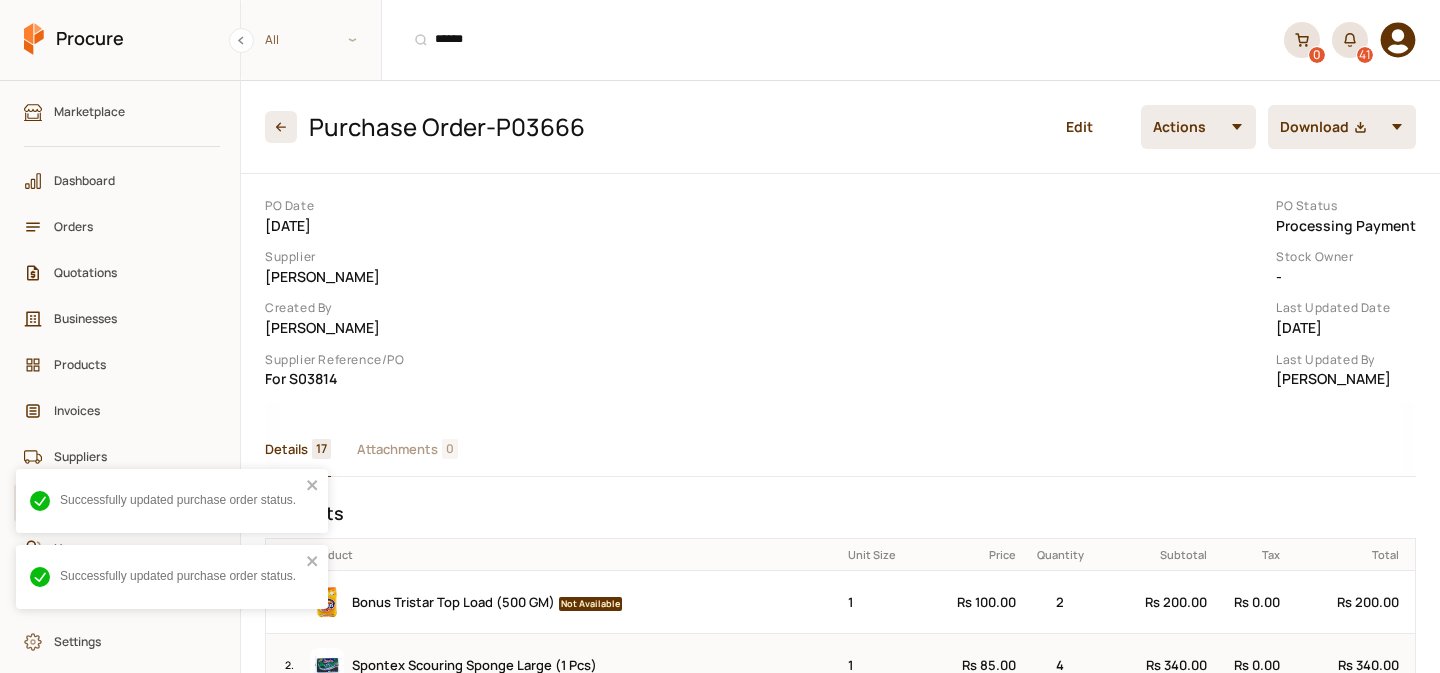 click at bounding box center [1237, 127] 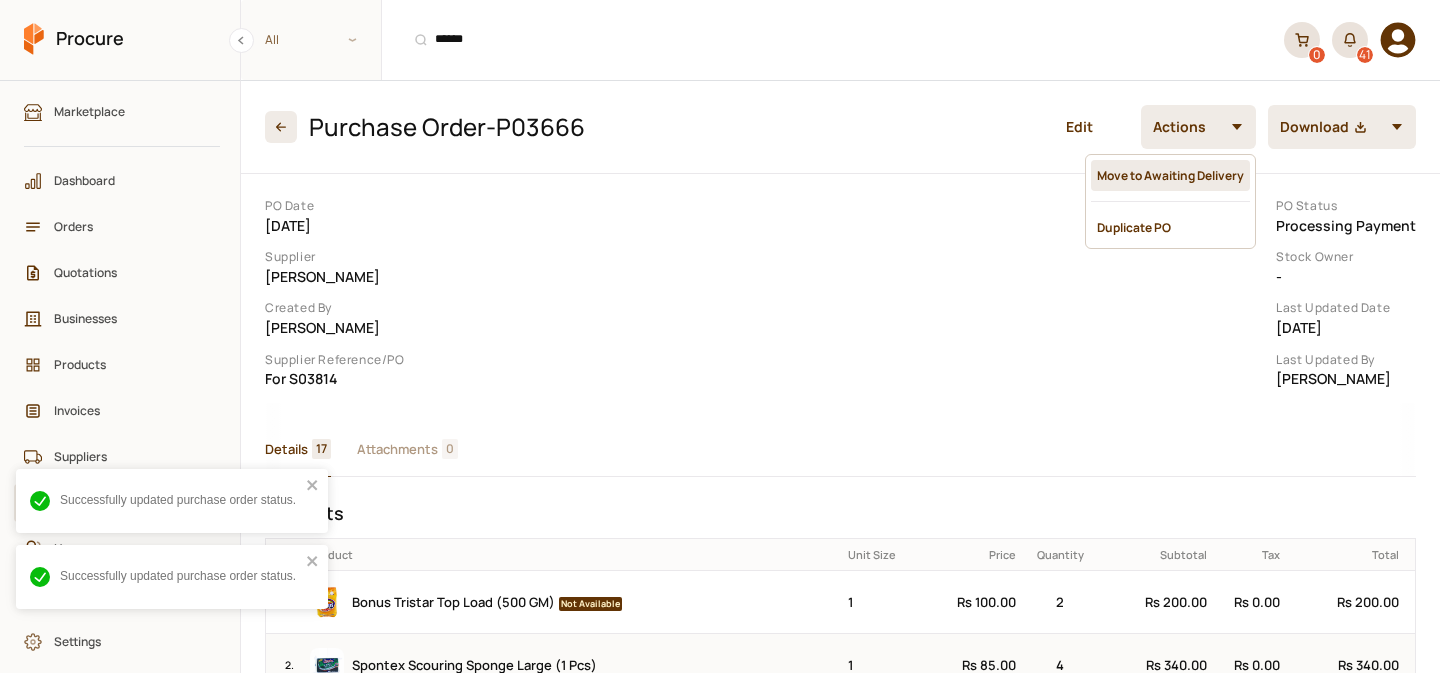 click on "Move to Awaiting Delivery" at bounding box center [1170, 175] 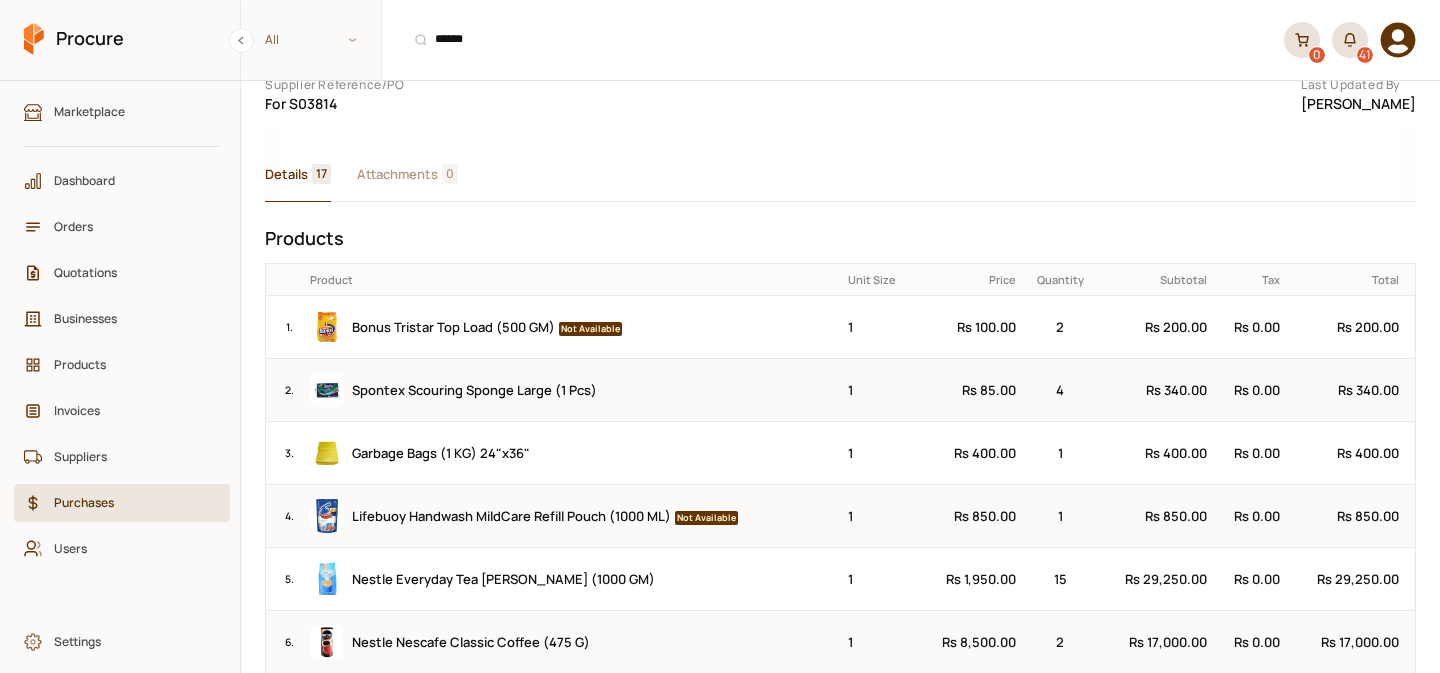 scroll, scrollTop: 0, scrollLeft: 0, axis: both 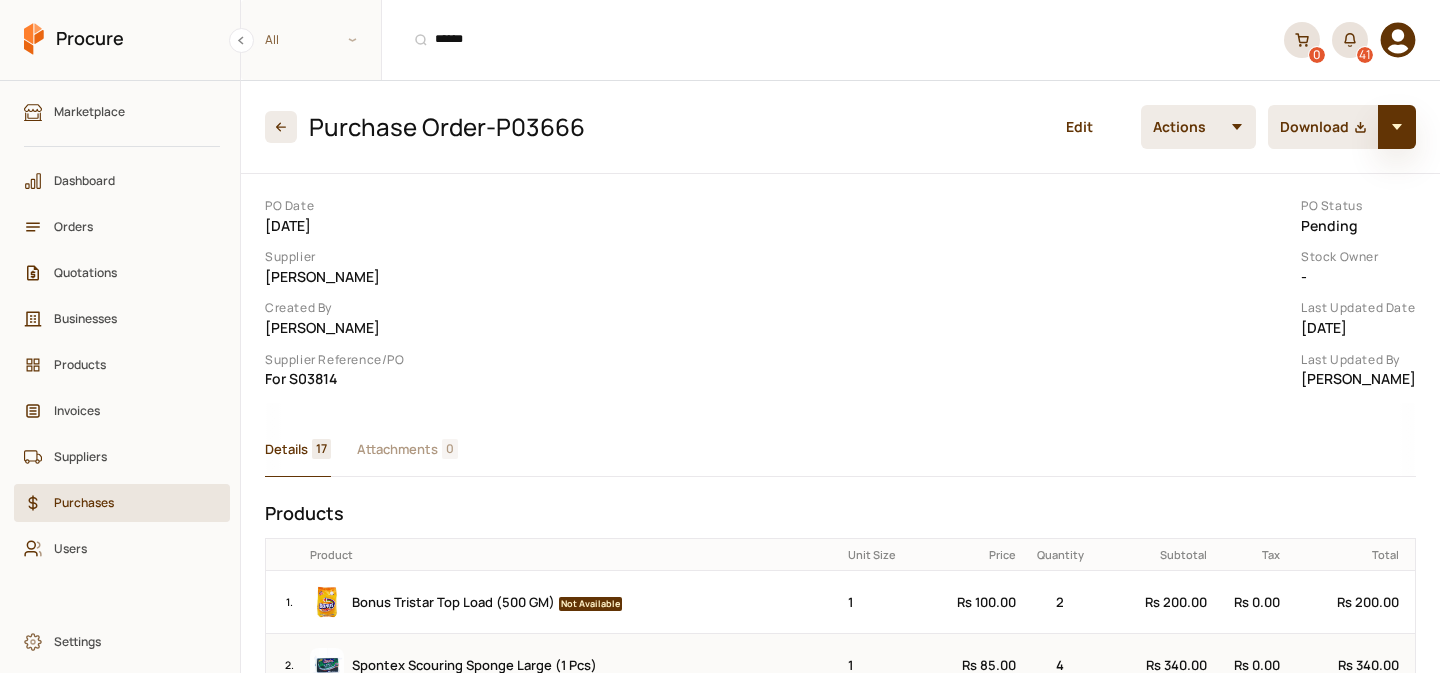 click 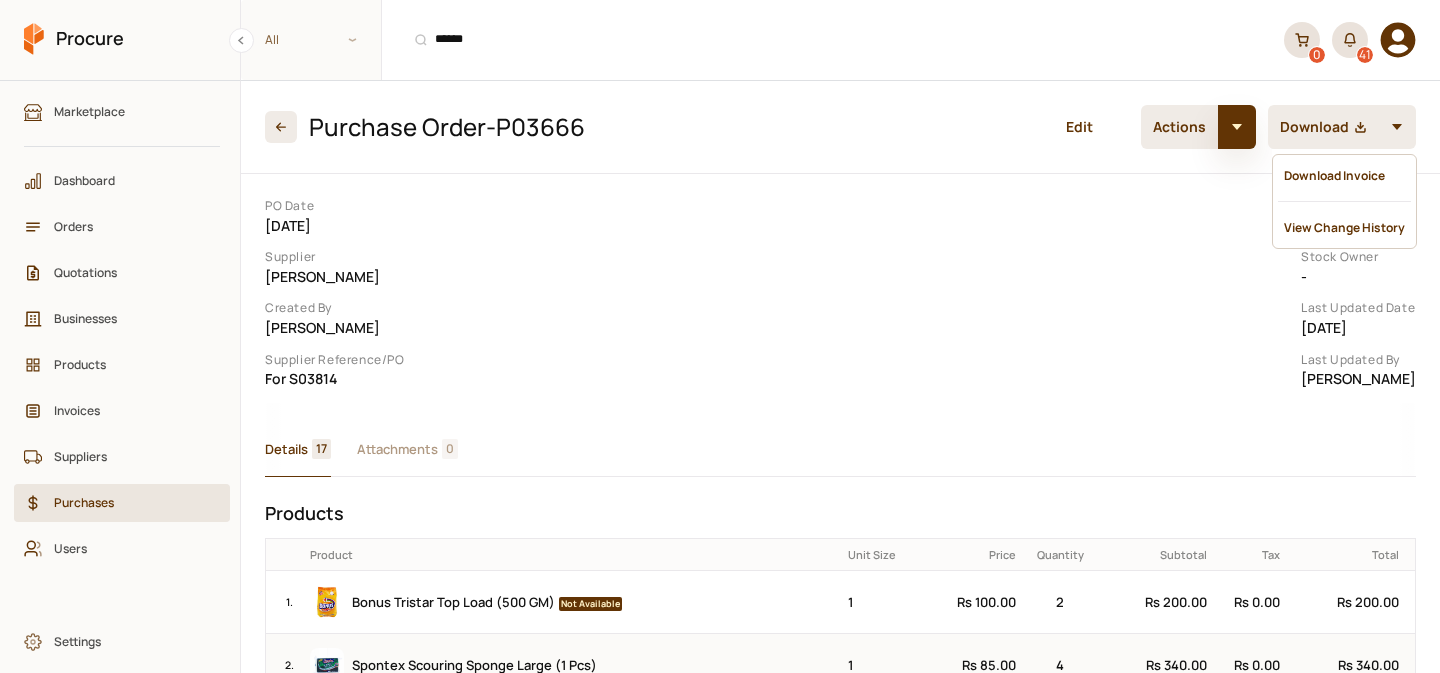 click at bounding box center (1237, 127) 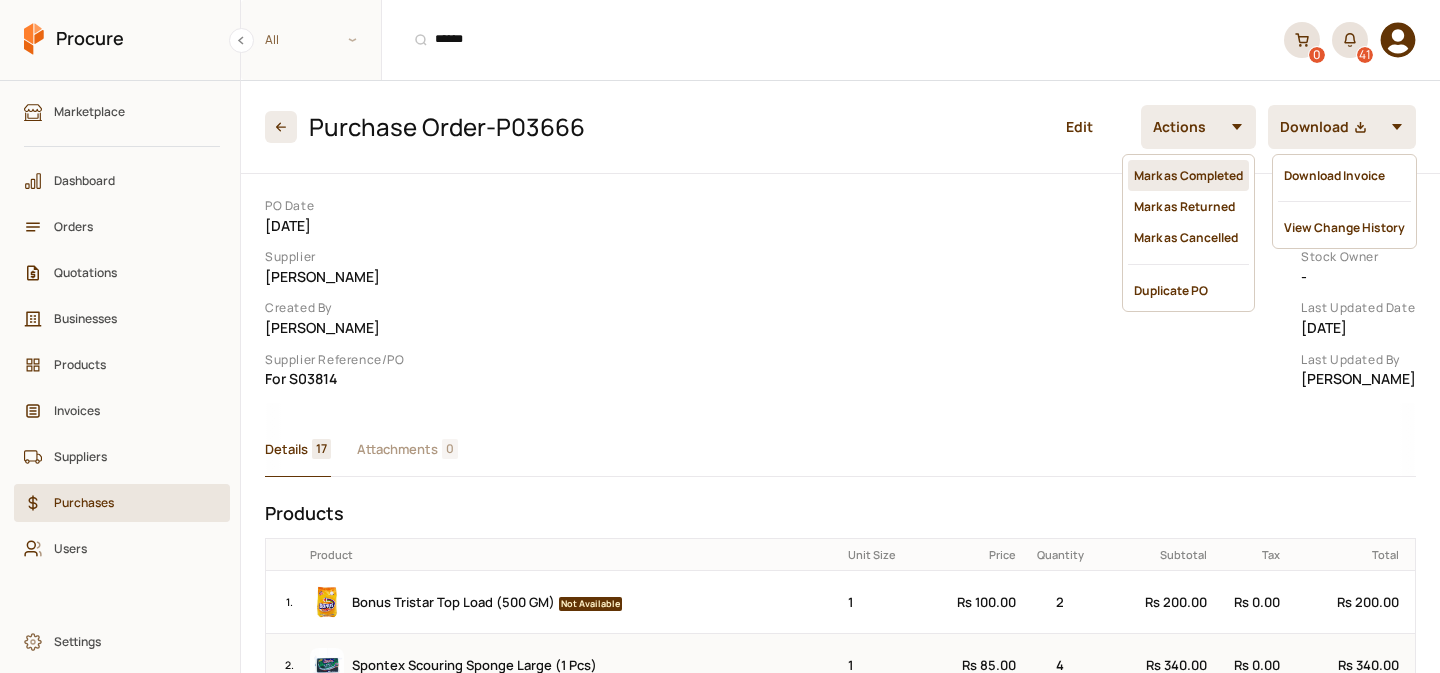 click on "Mark as Completed" at bounding box center (1188, 175) 